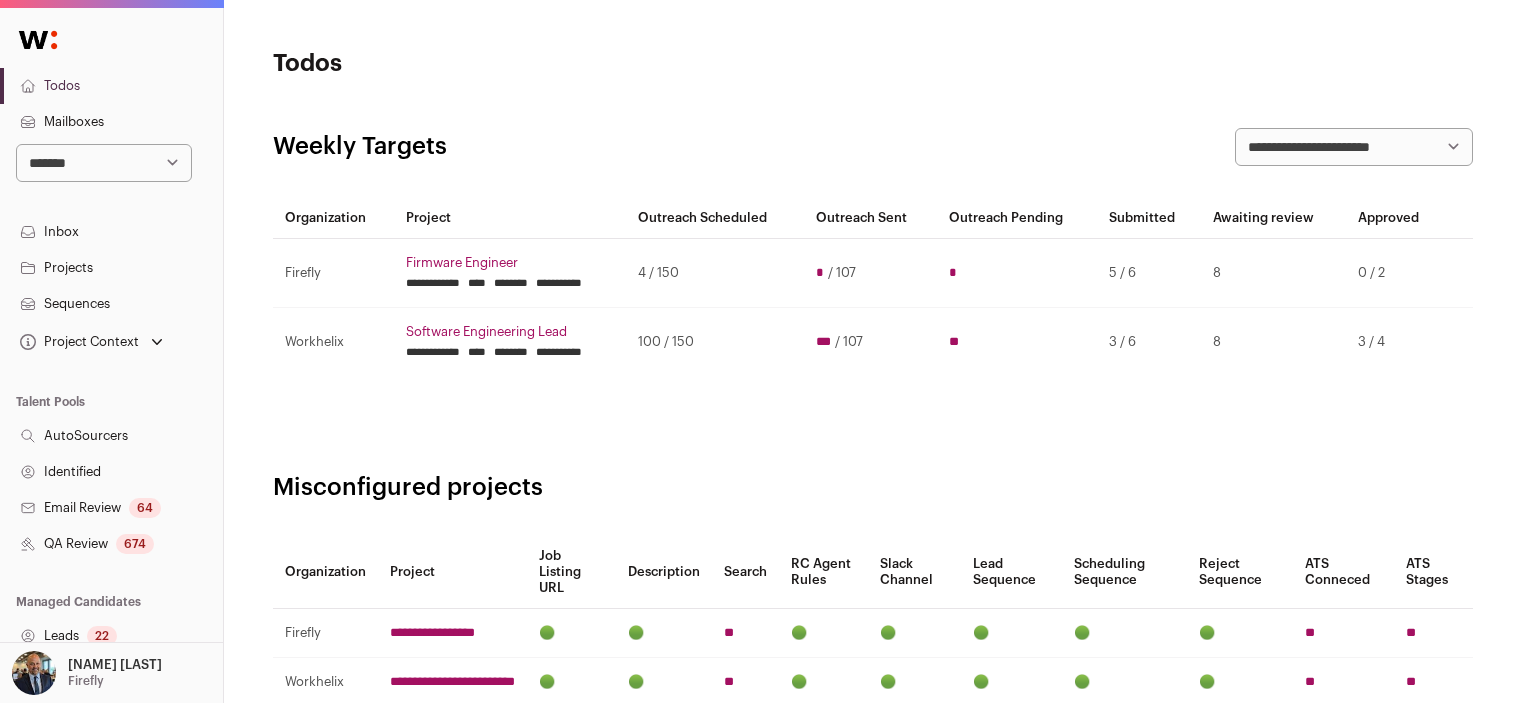 scroll, scrollTop: 0, scrollLeft: 0, axis: both 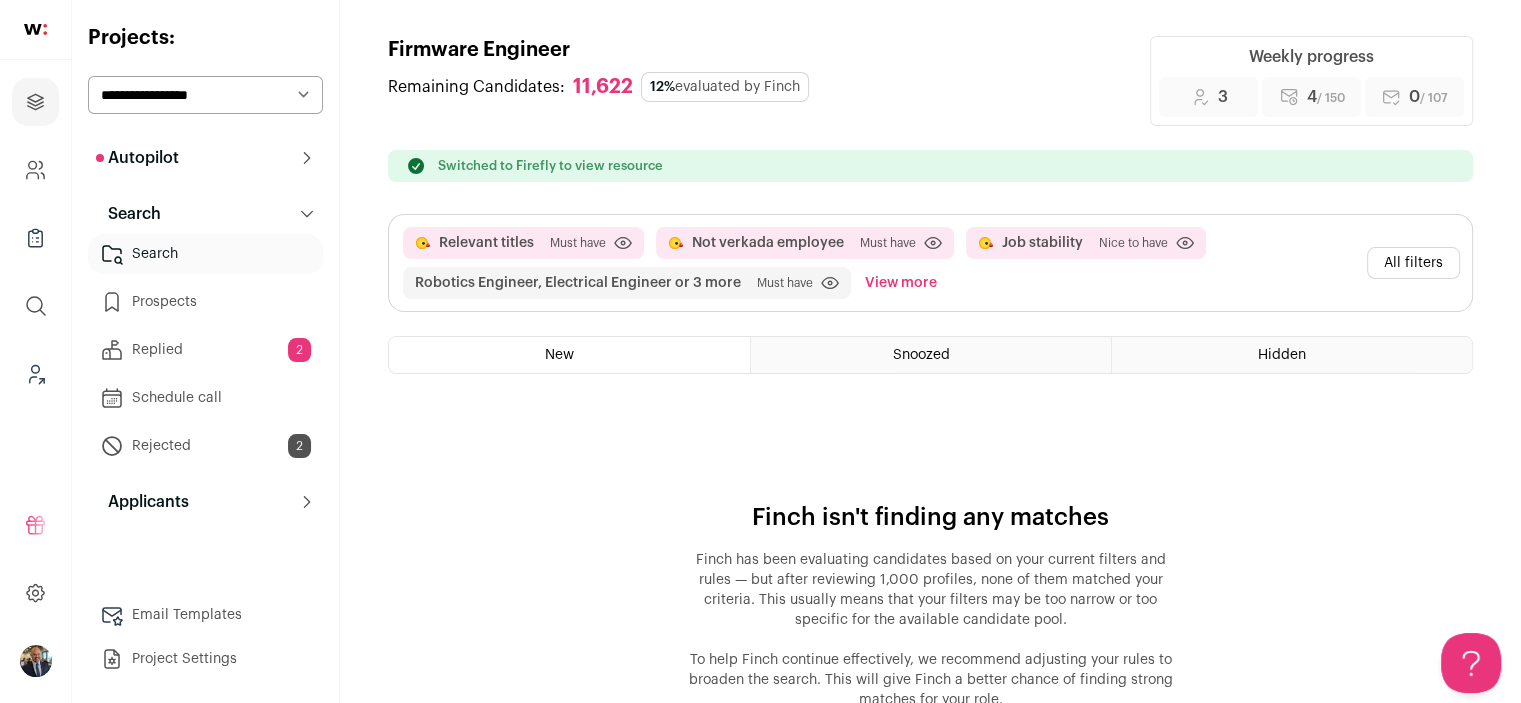 click on "All filters" at bounding box center [1413, 263] 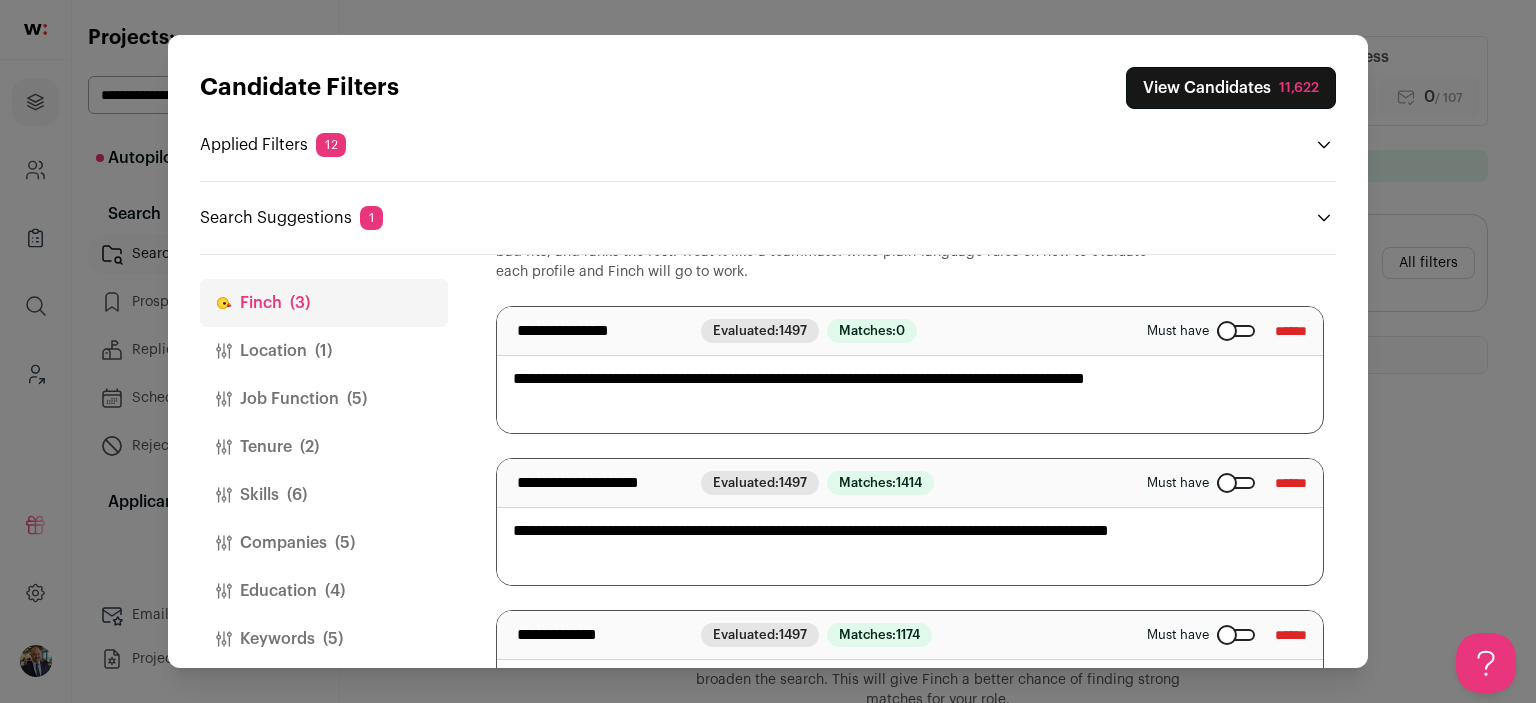 scroll, scrollTop: 175, scrollLeft: 0, axis: vertical 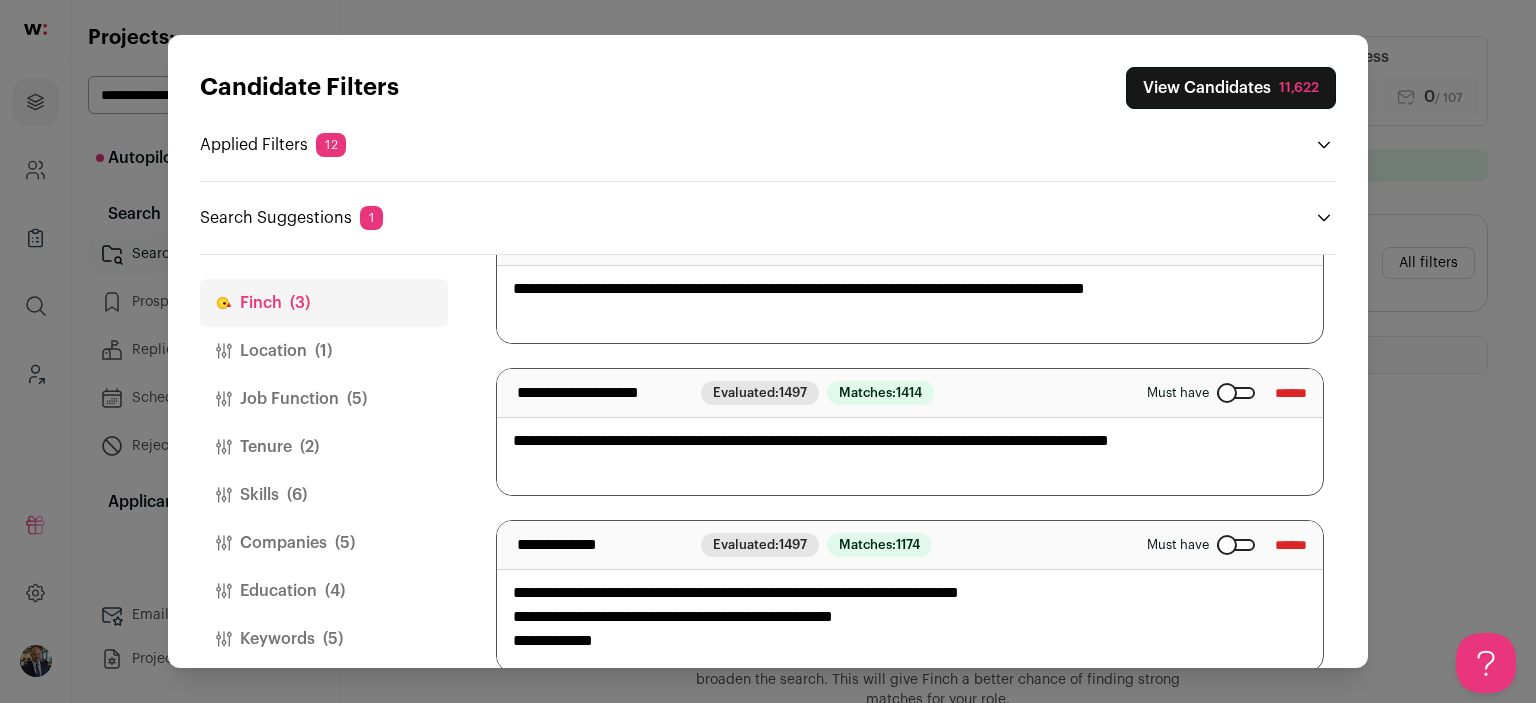 click on "Must have" at bounding box center (1201, 393) 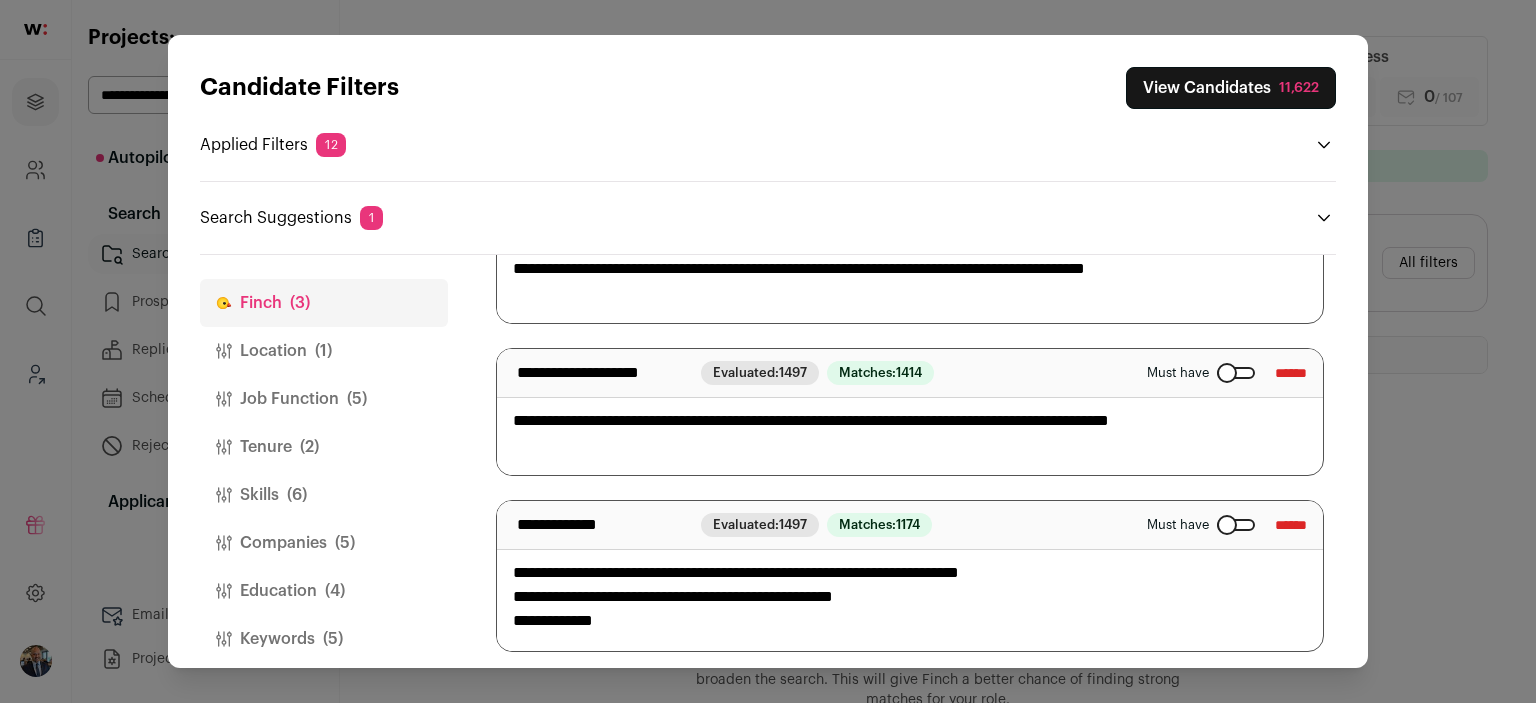 scroll, scrollTop: 200, scrollLeft: 0, axis: vertical 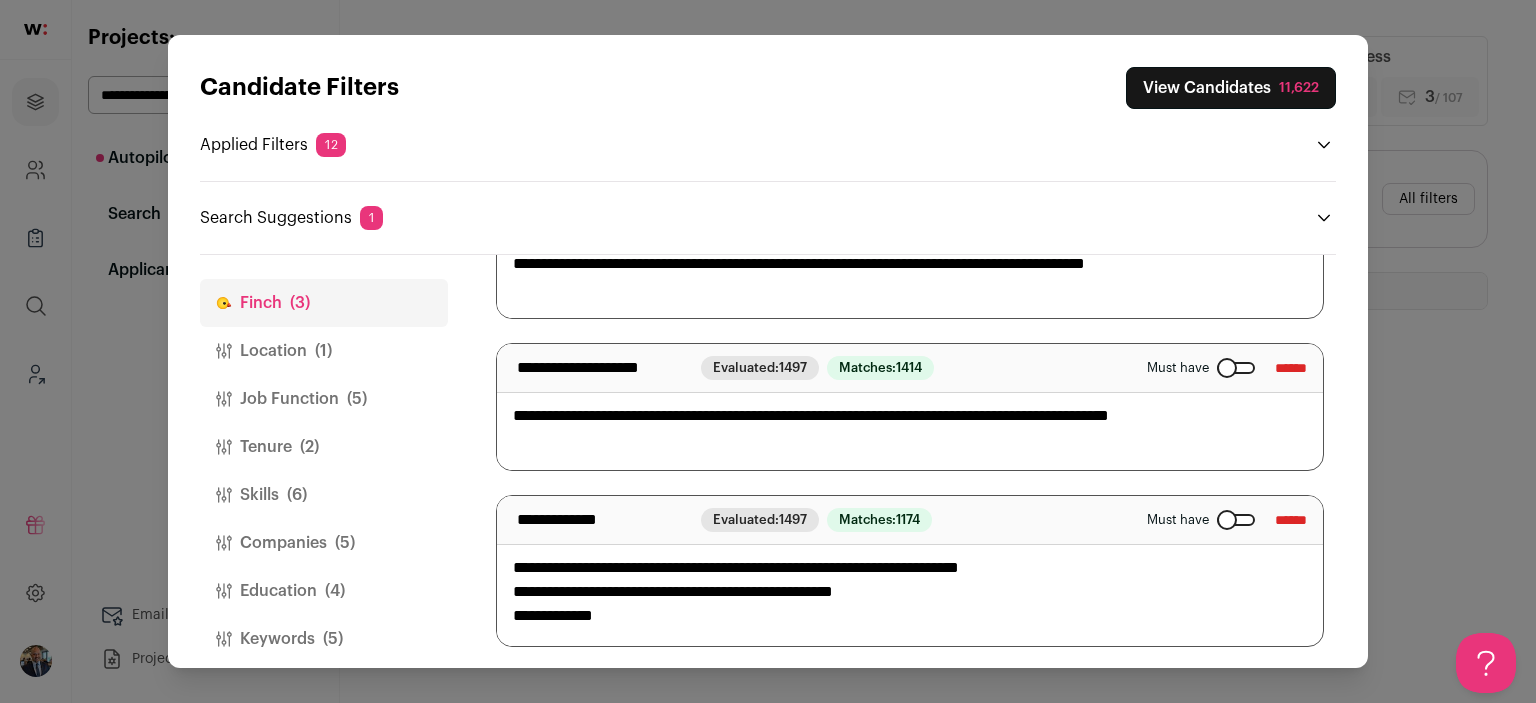 click on "View Candidates
11,622" at bounding box center [1231, 88] 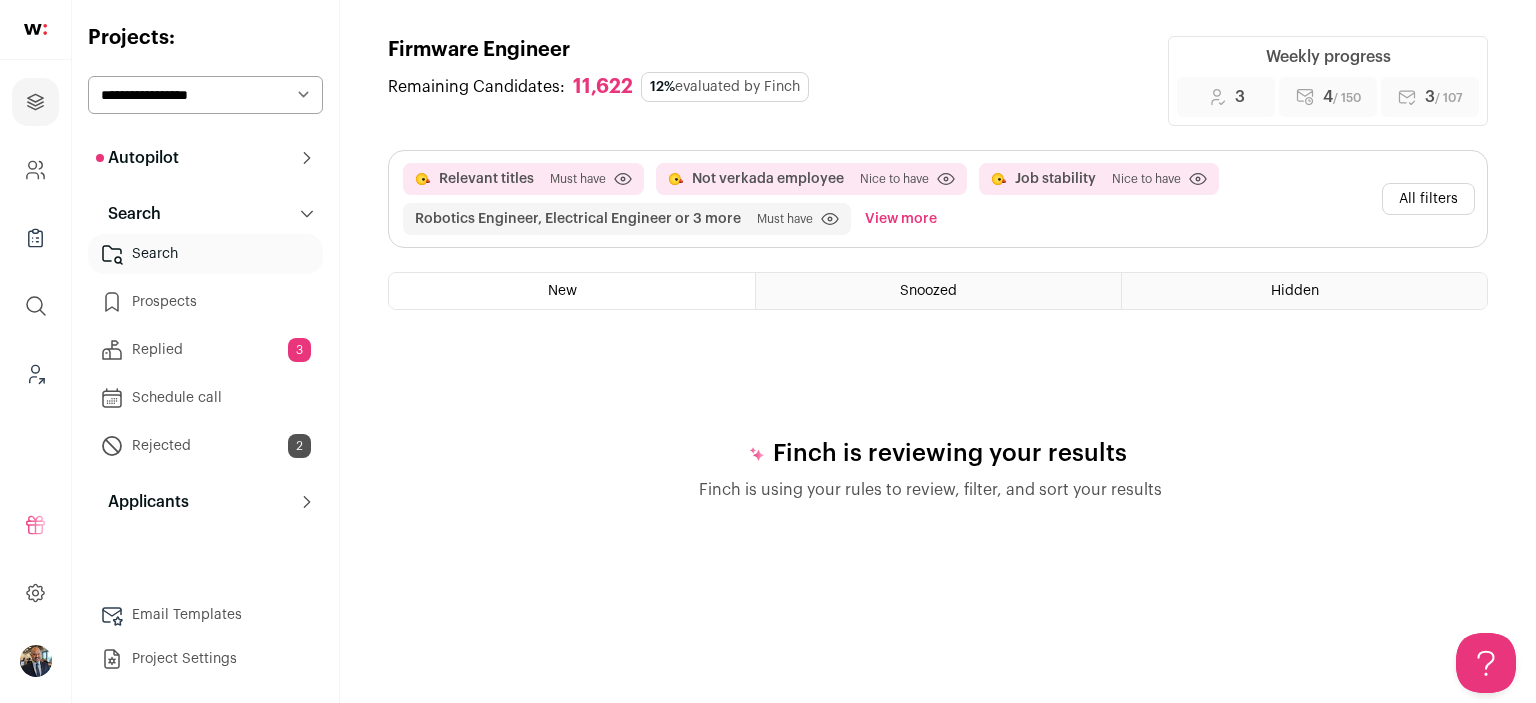 scroll, scrollTop: 0, scrollLeft: 0, axis: both 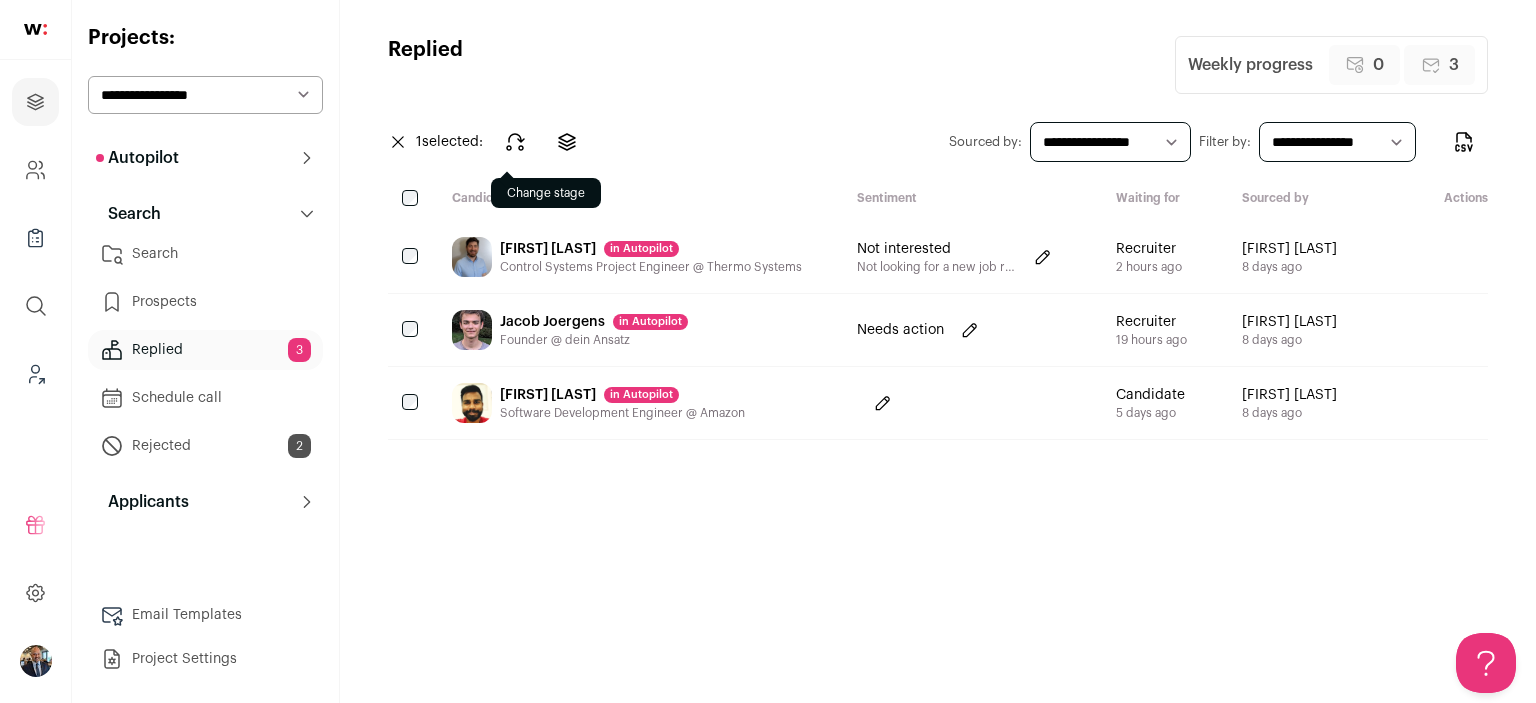 click at bounding box center [515, 142] 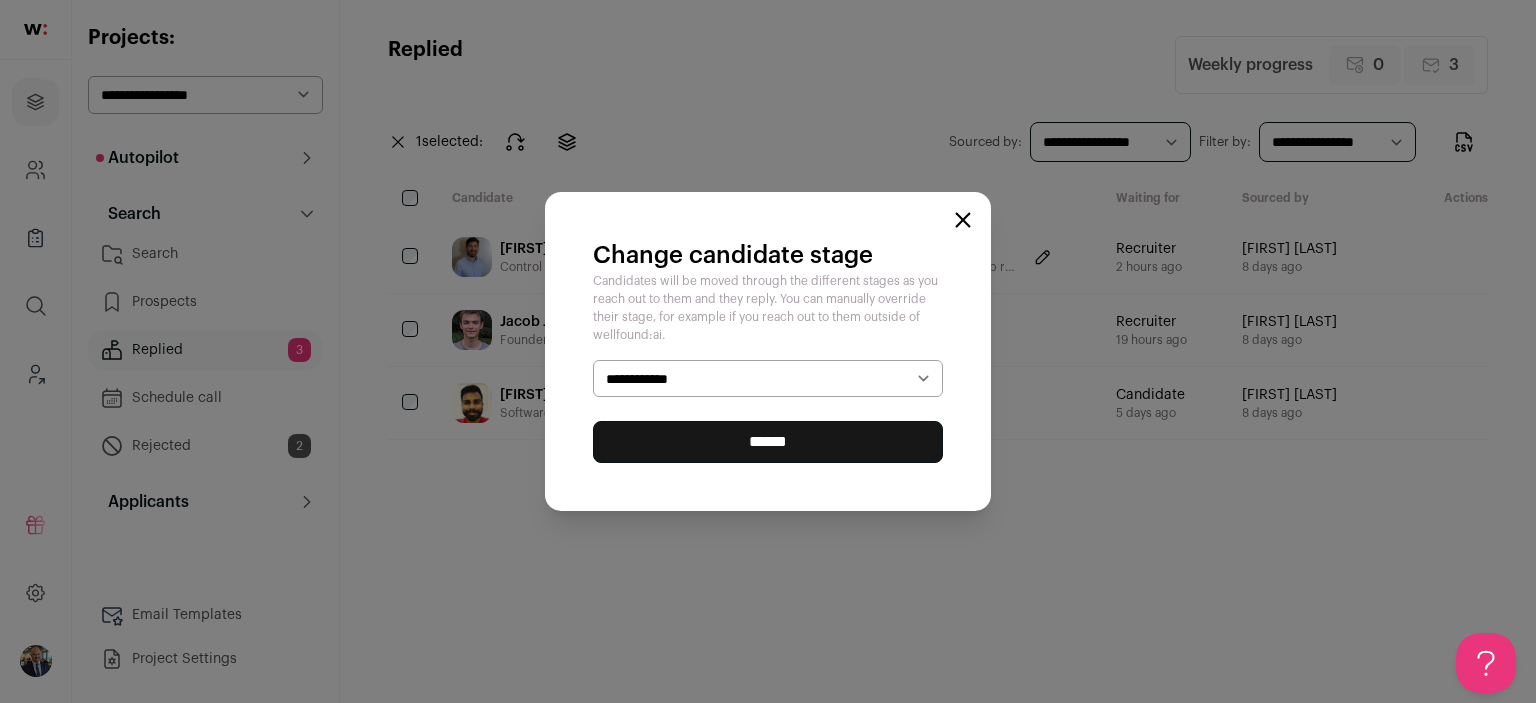 click on "**********" at bounding box center (768, 379) 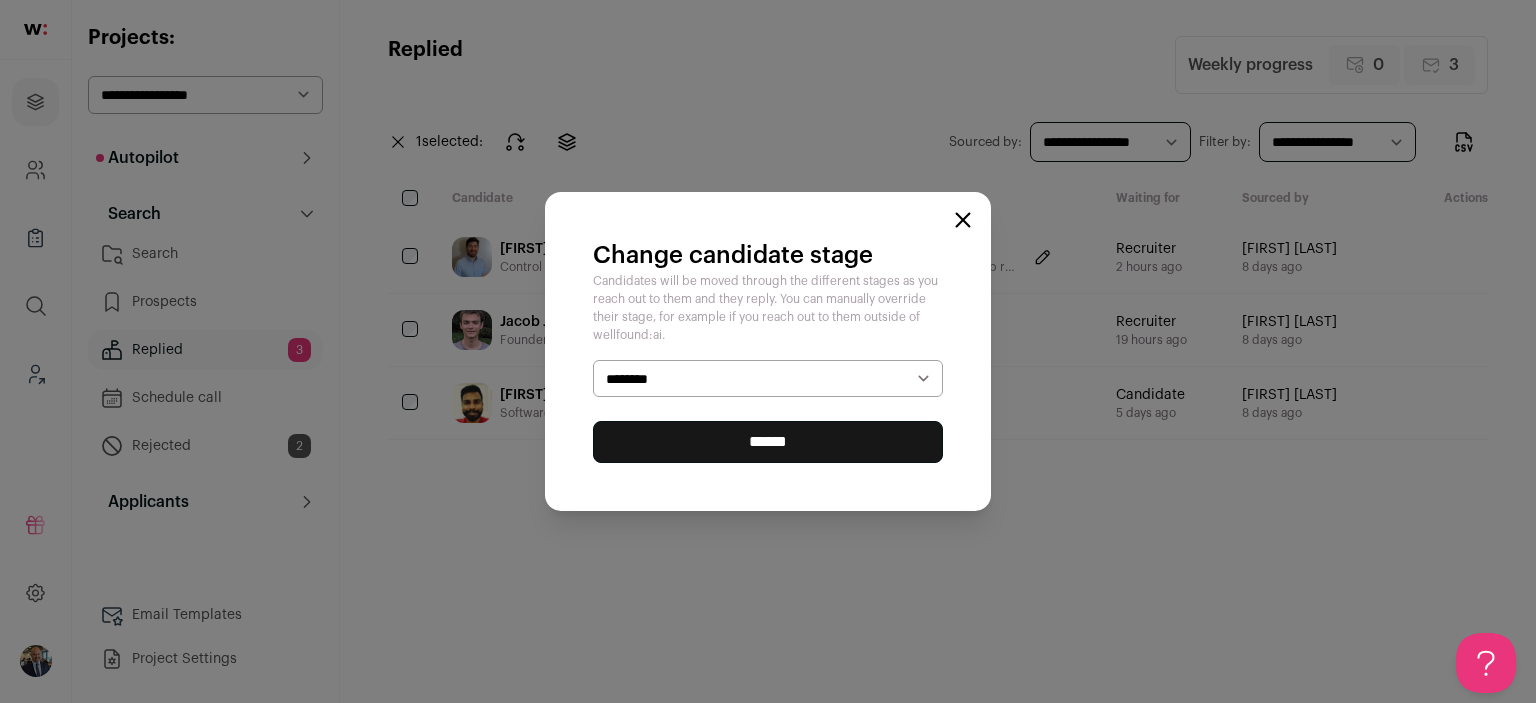 click on "**********" at bounding box center [768, 412] 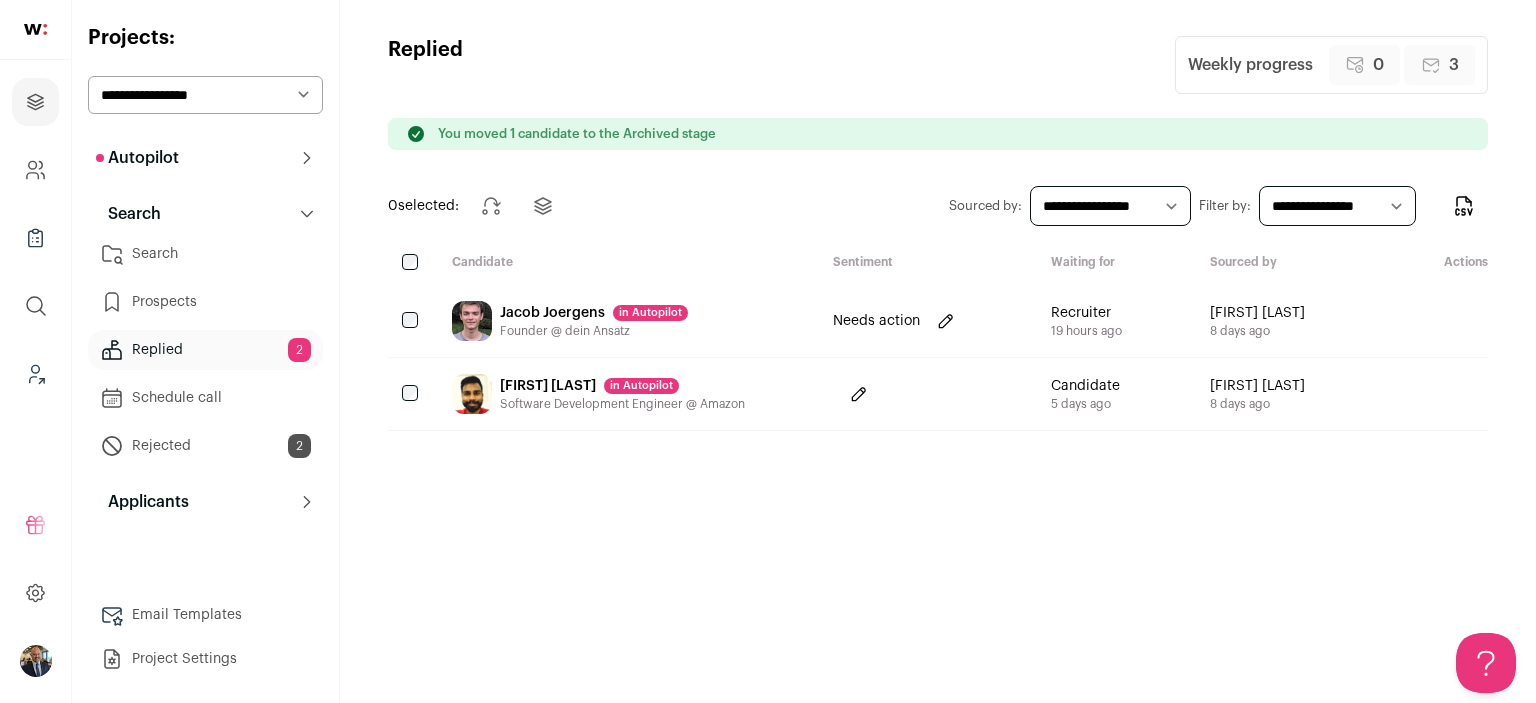 scroll, scrollTop: 0, scrollLeft: 0, axis: both 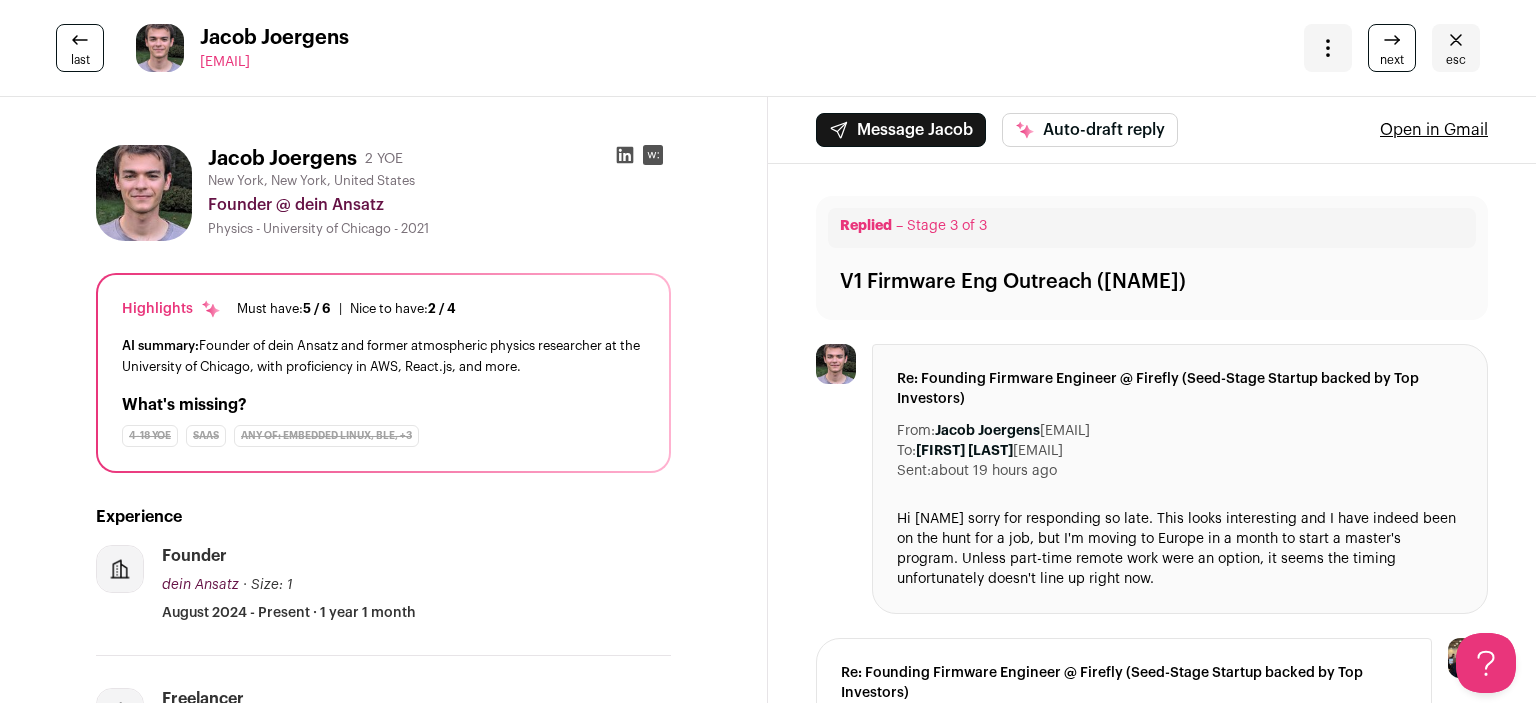 click at bounding box center [1328, 48] 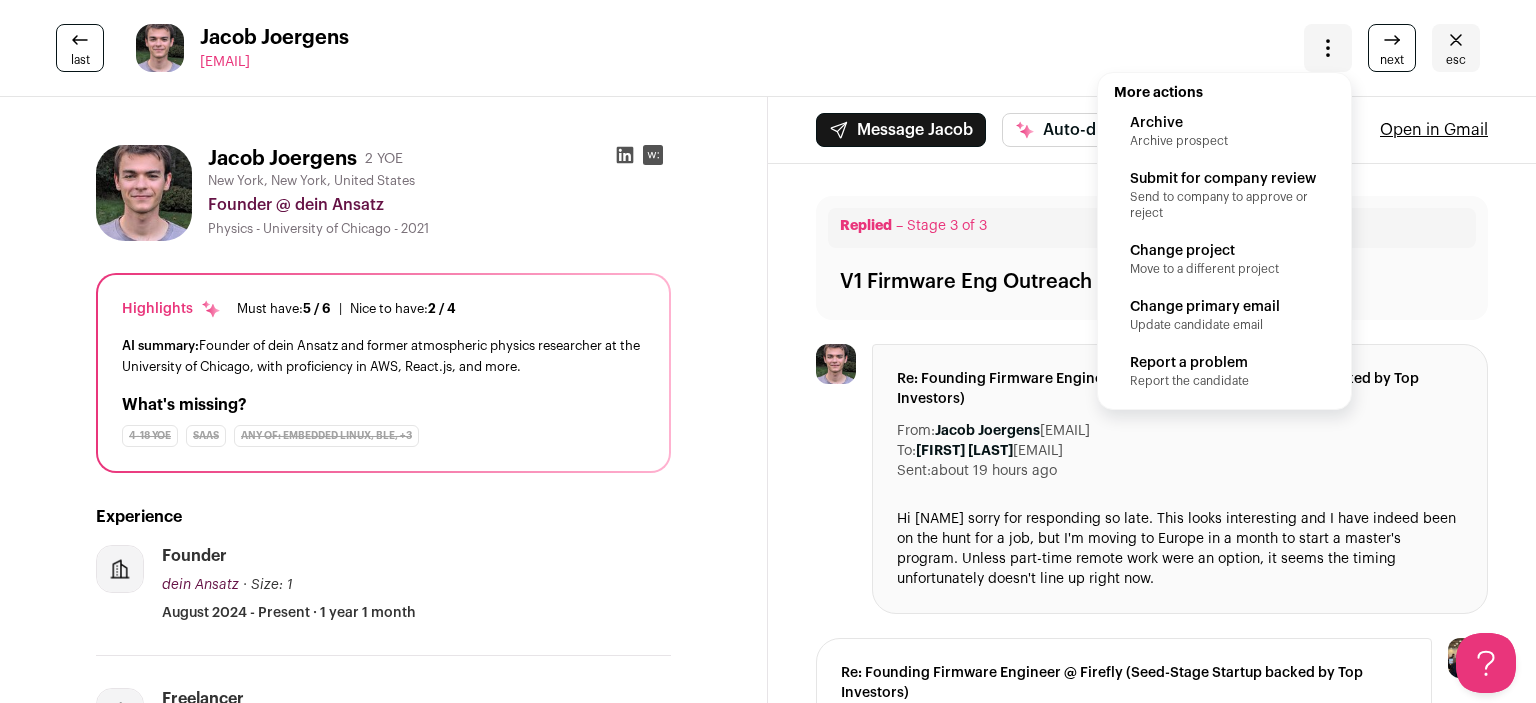 click on "Archive prospect" at bounding box center (1224, 141) 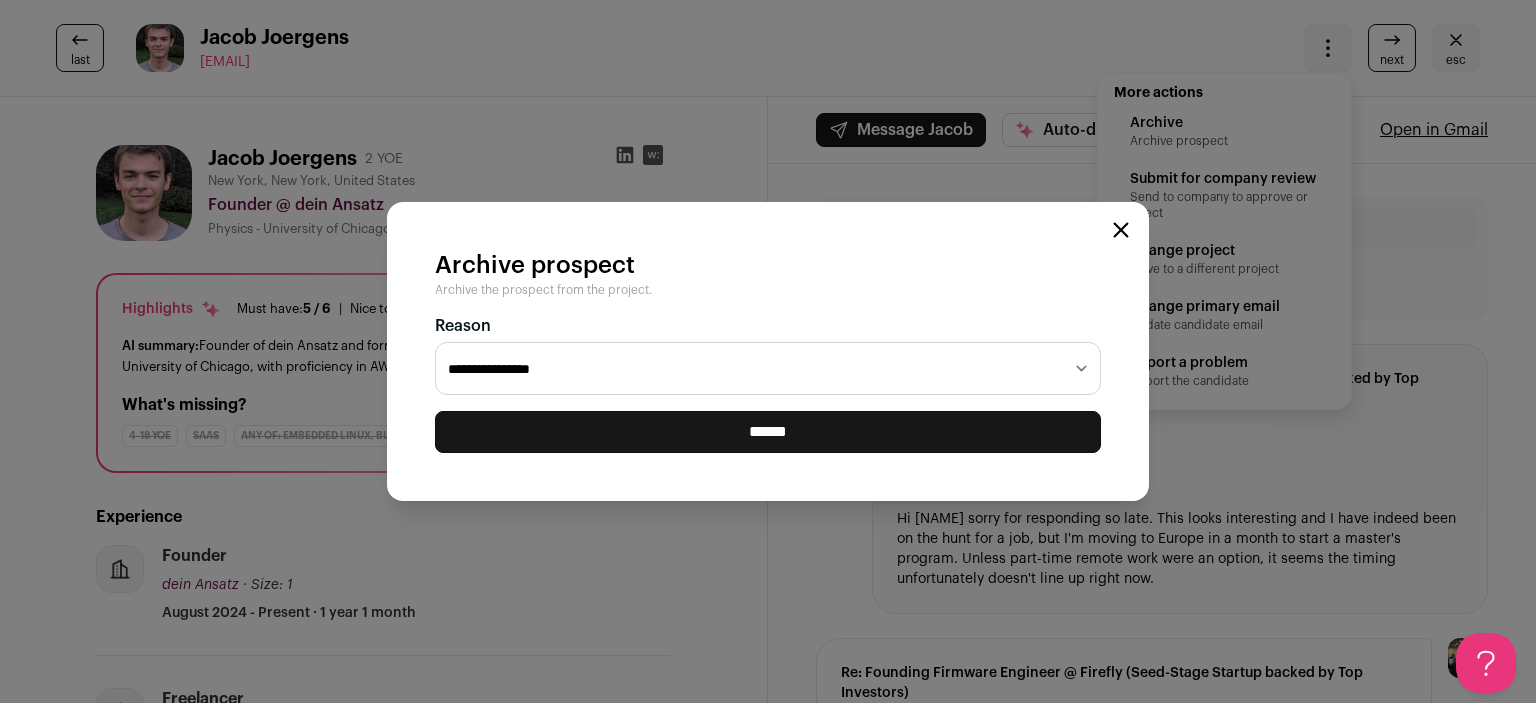 select on "**********" 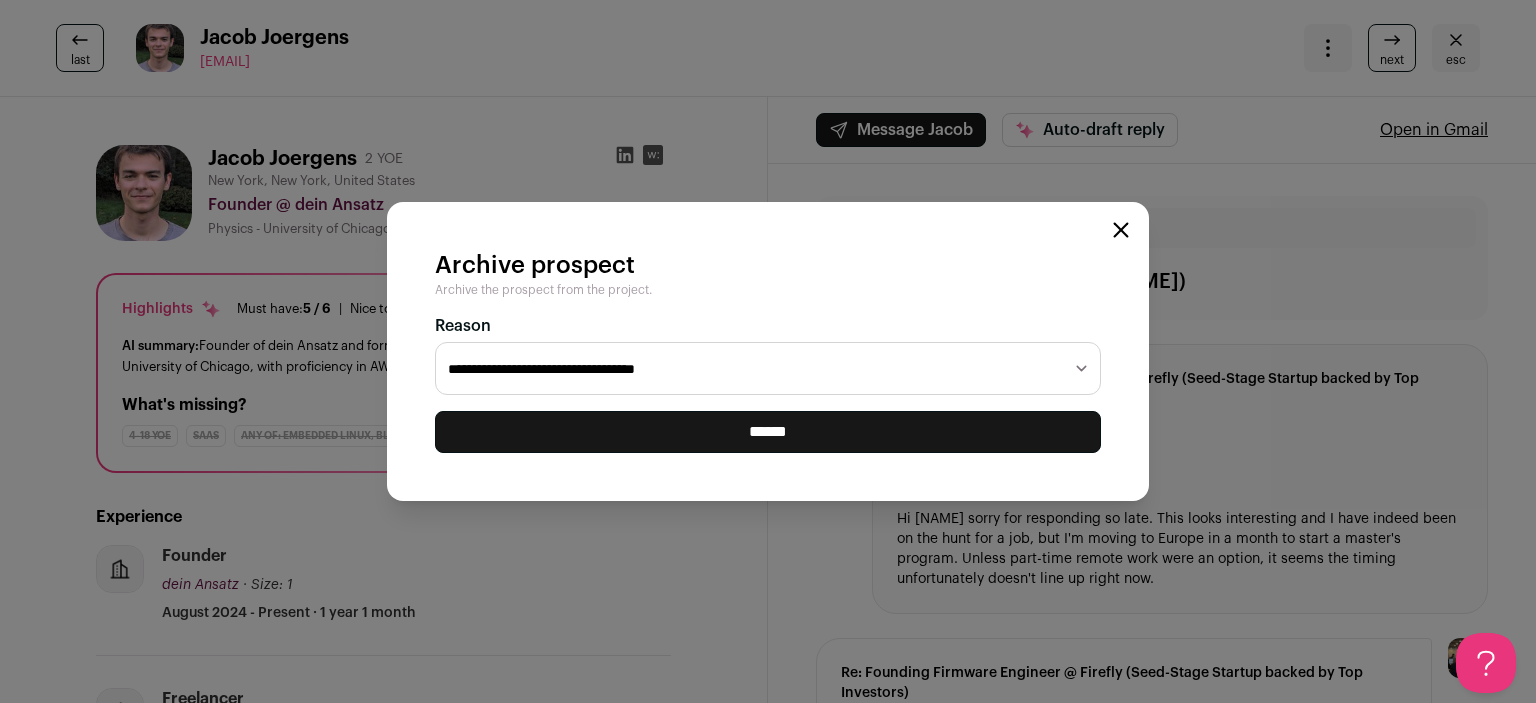 click on "******" at bounding box center [768, 432] 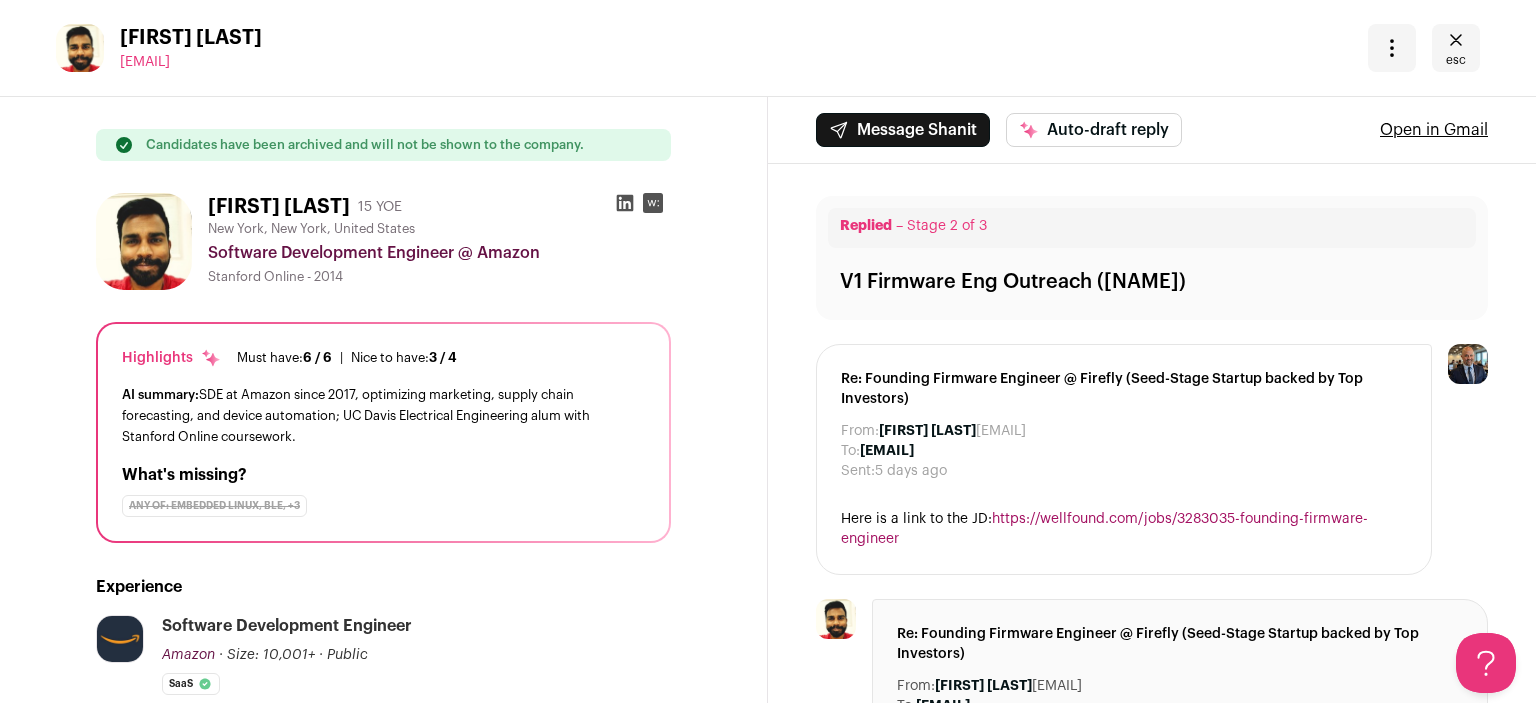 scroll, scrollTop: 0, scrollLeft: 0, axis: both 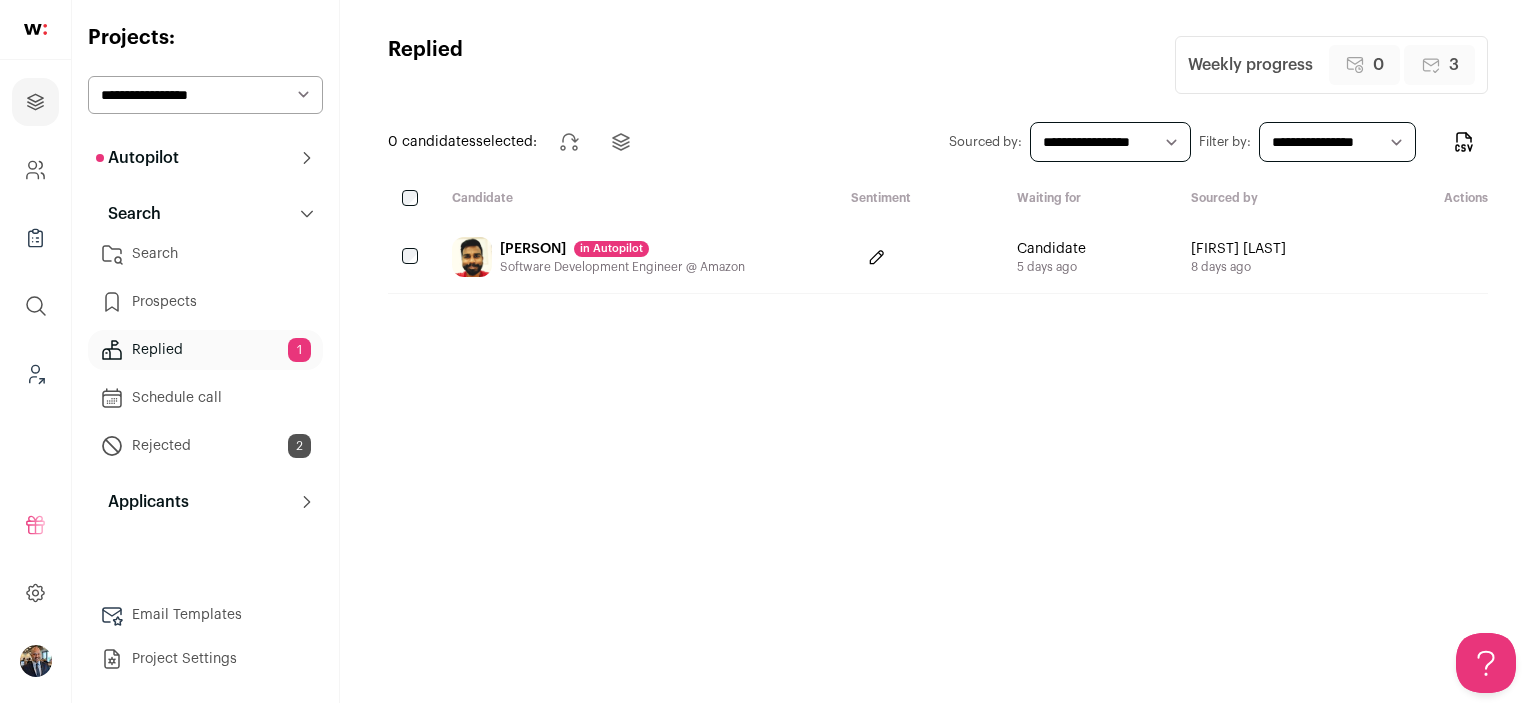 click on "Rejected
2" at bounding box center [205, 446] 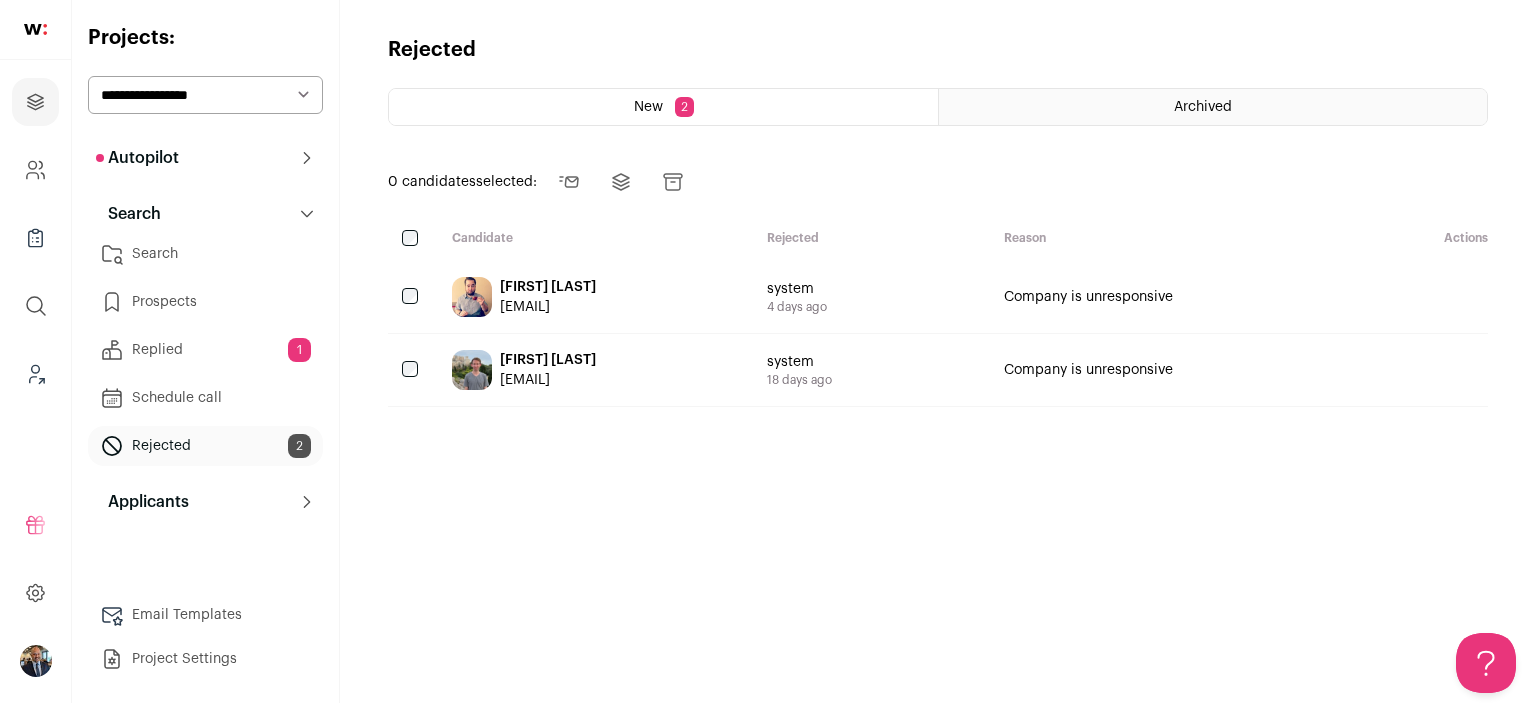 scroll, scrollTop: 0, scrollLeft: 0, axis: both 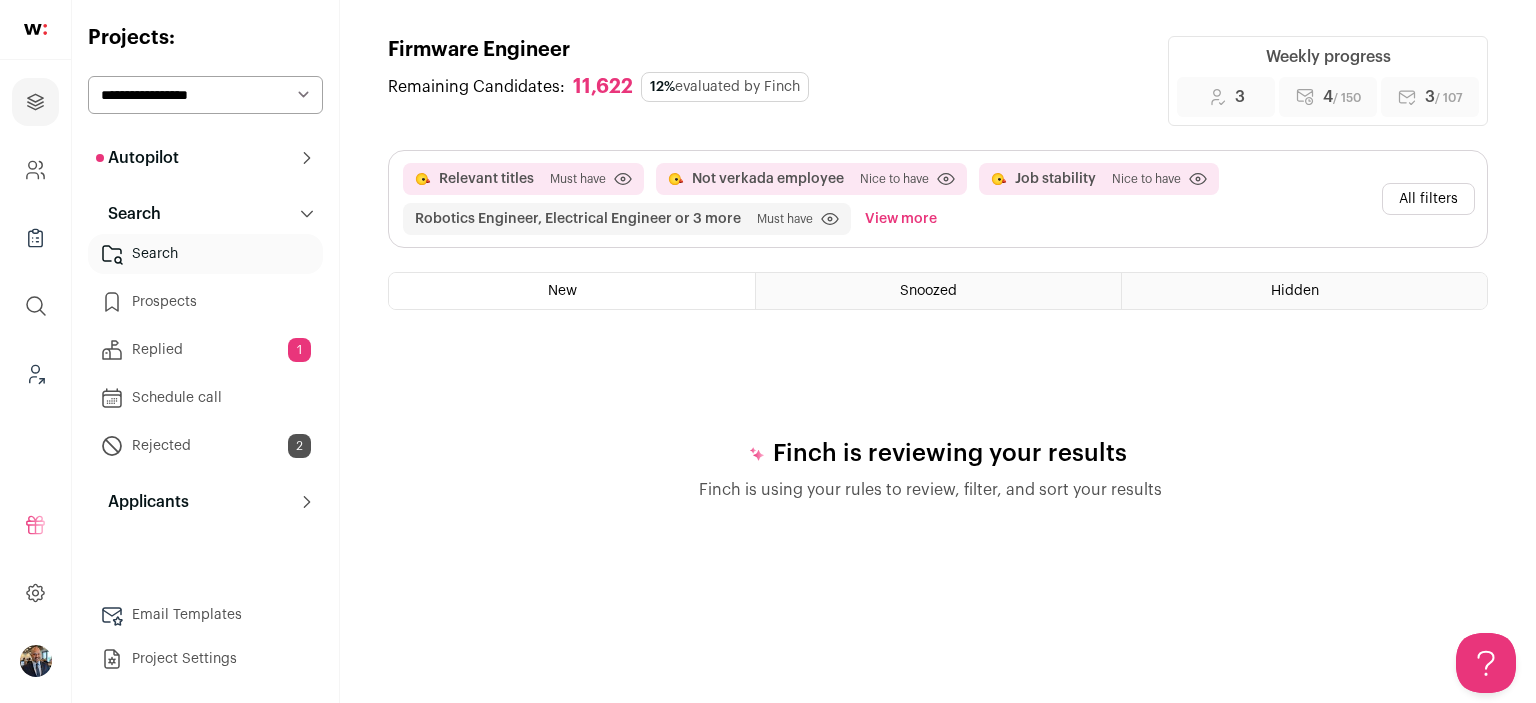 click on "Snoozed" at bounding box center (928, 291) 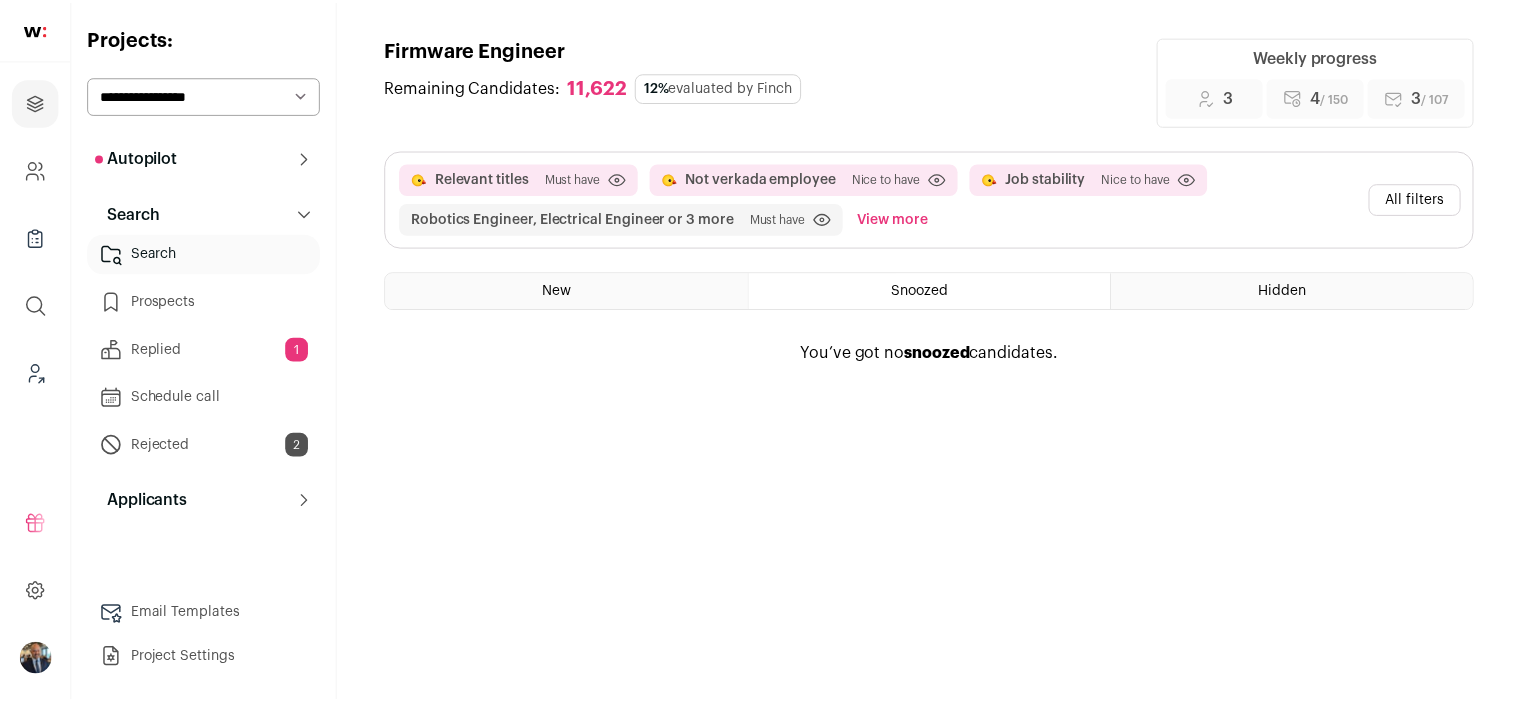 scroll, scrollTop: 0, scrollLeft: 0, axis: both 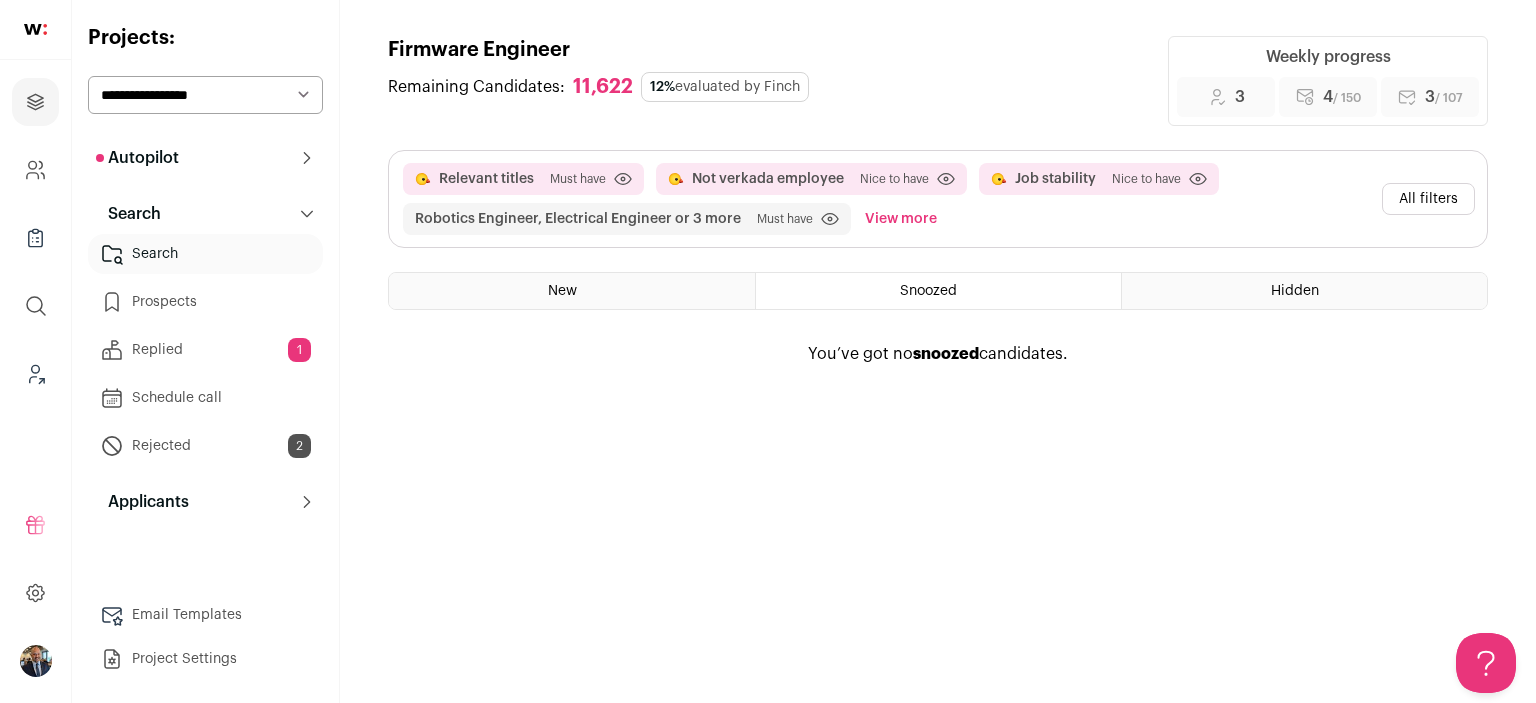 click on "New" at bounding box center [572, 291] 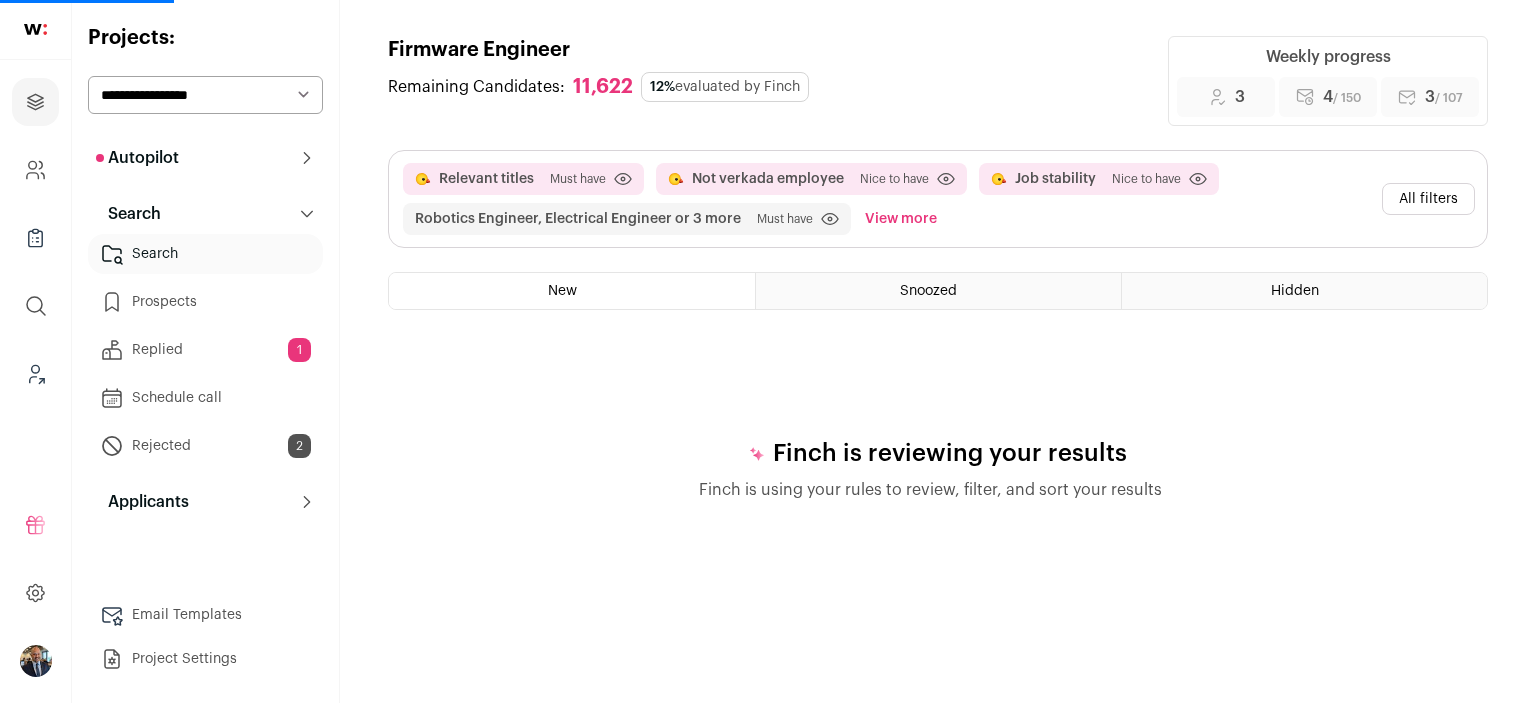 click on "Hidden" at bounding box center (1304, 291) 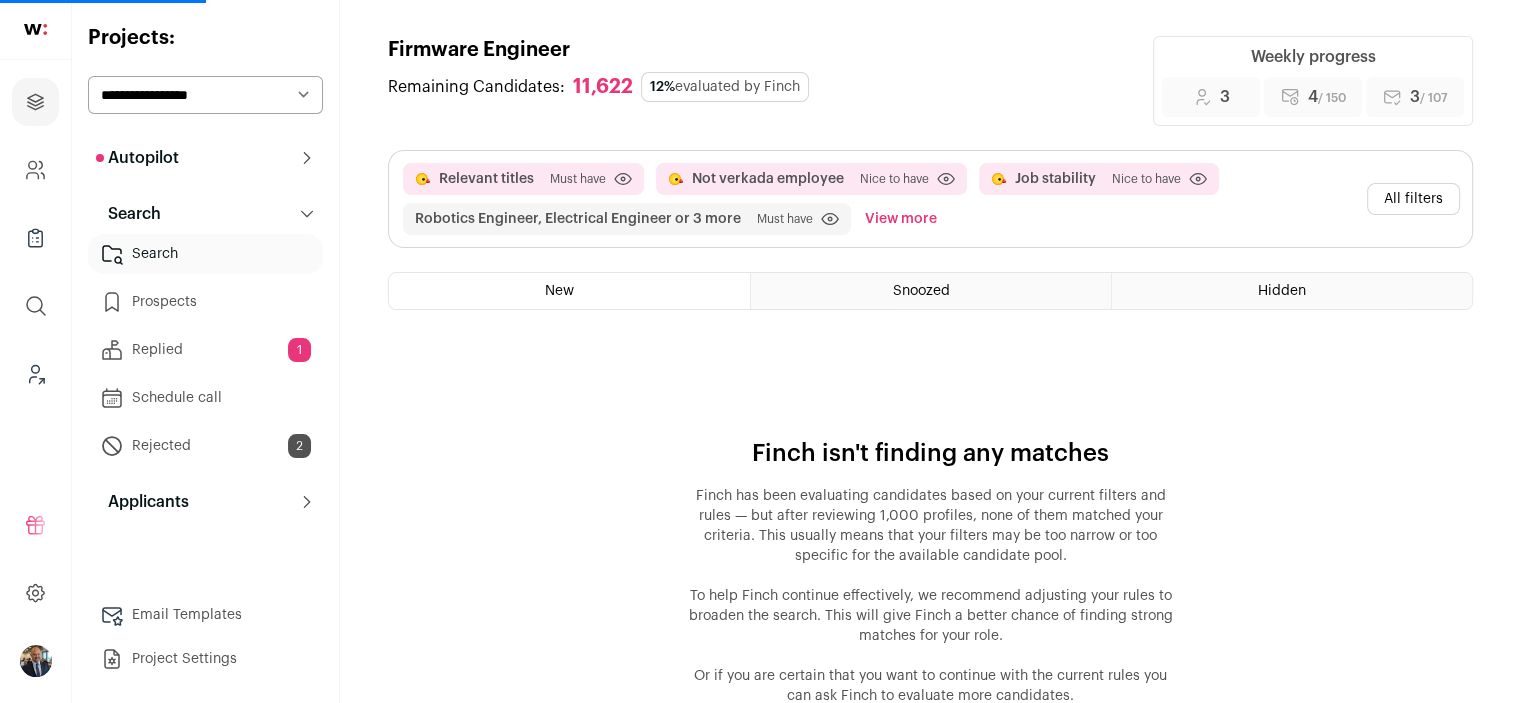 click on "New" at bounding box center [569, 291] 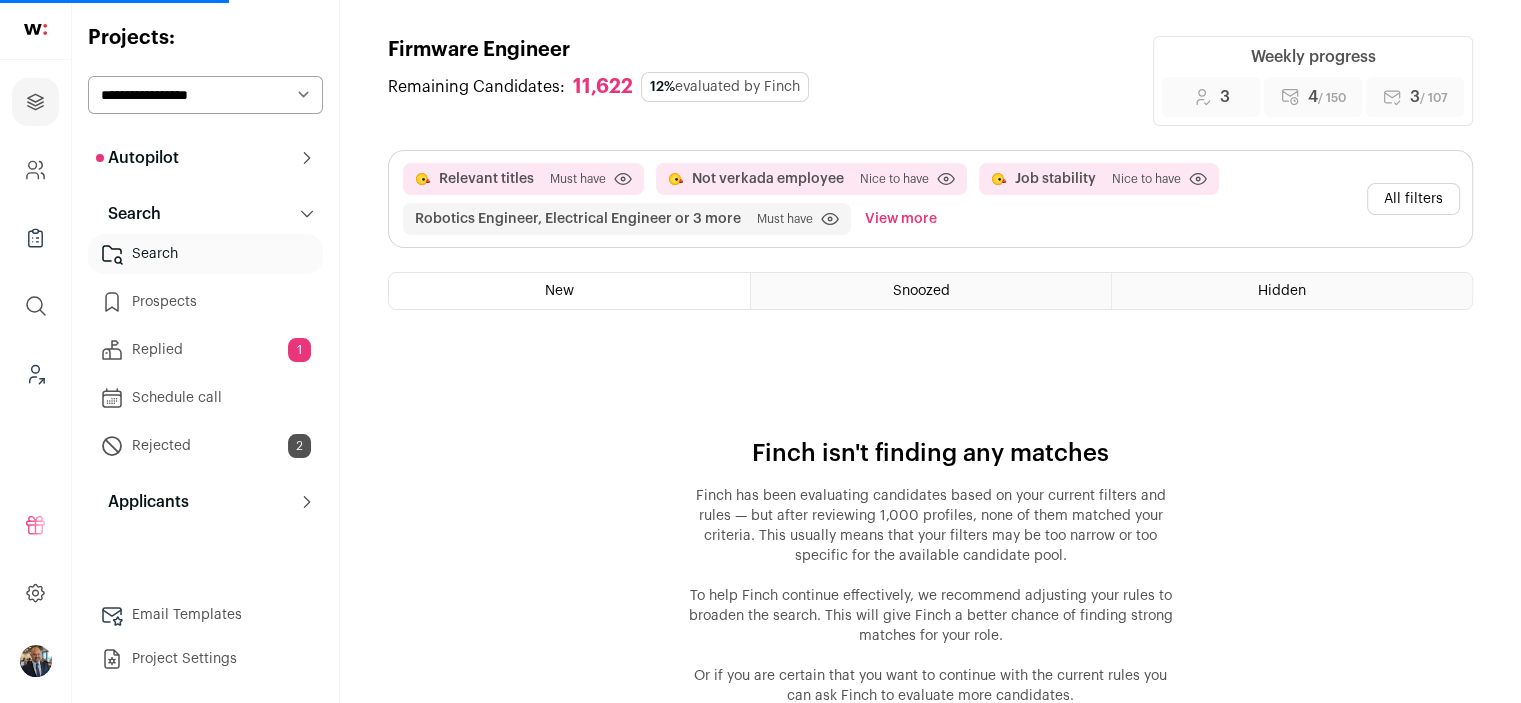 click on "New" at bounding box center (569, 291) 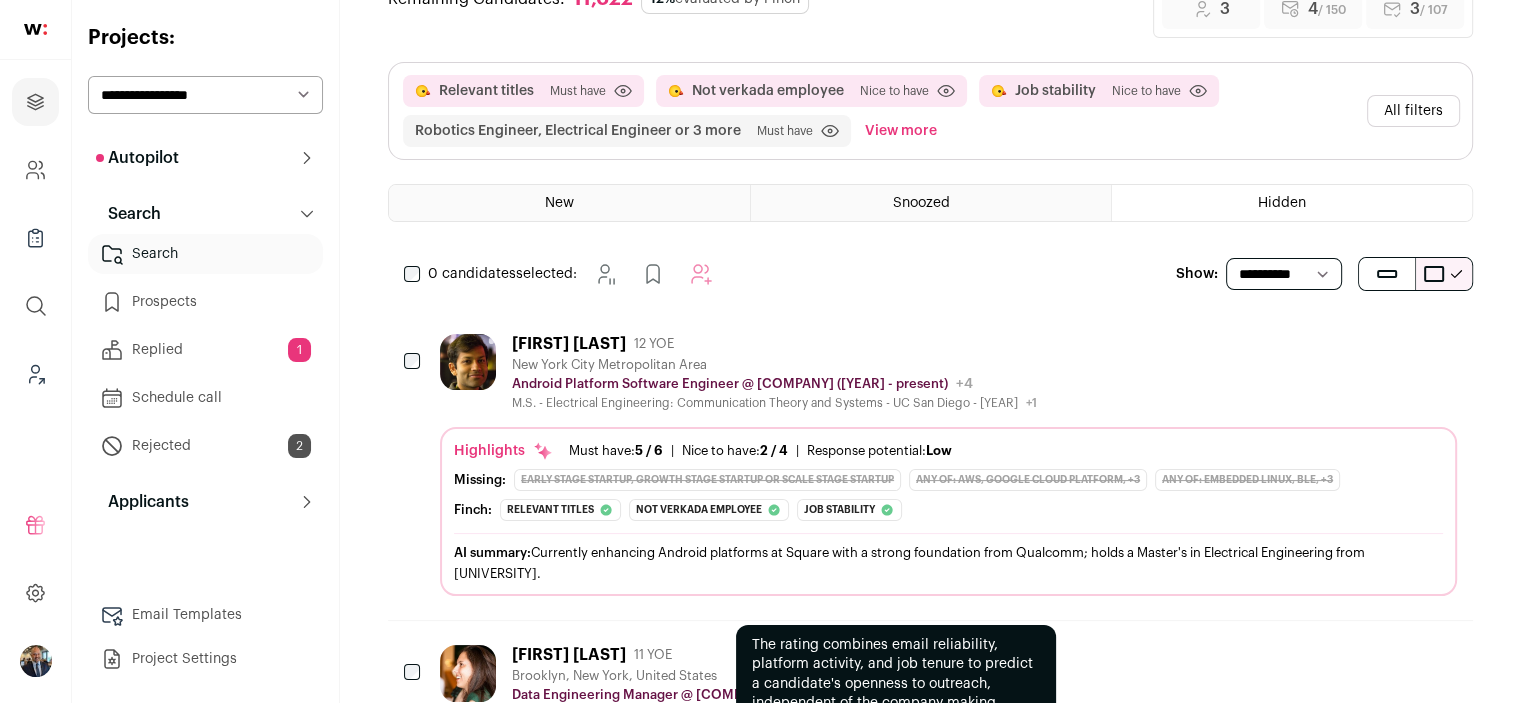 scroll, scrollTop: 0, scrollLeft: 0, axis: both 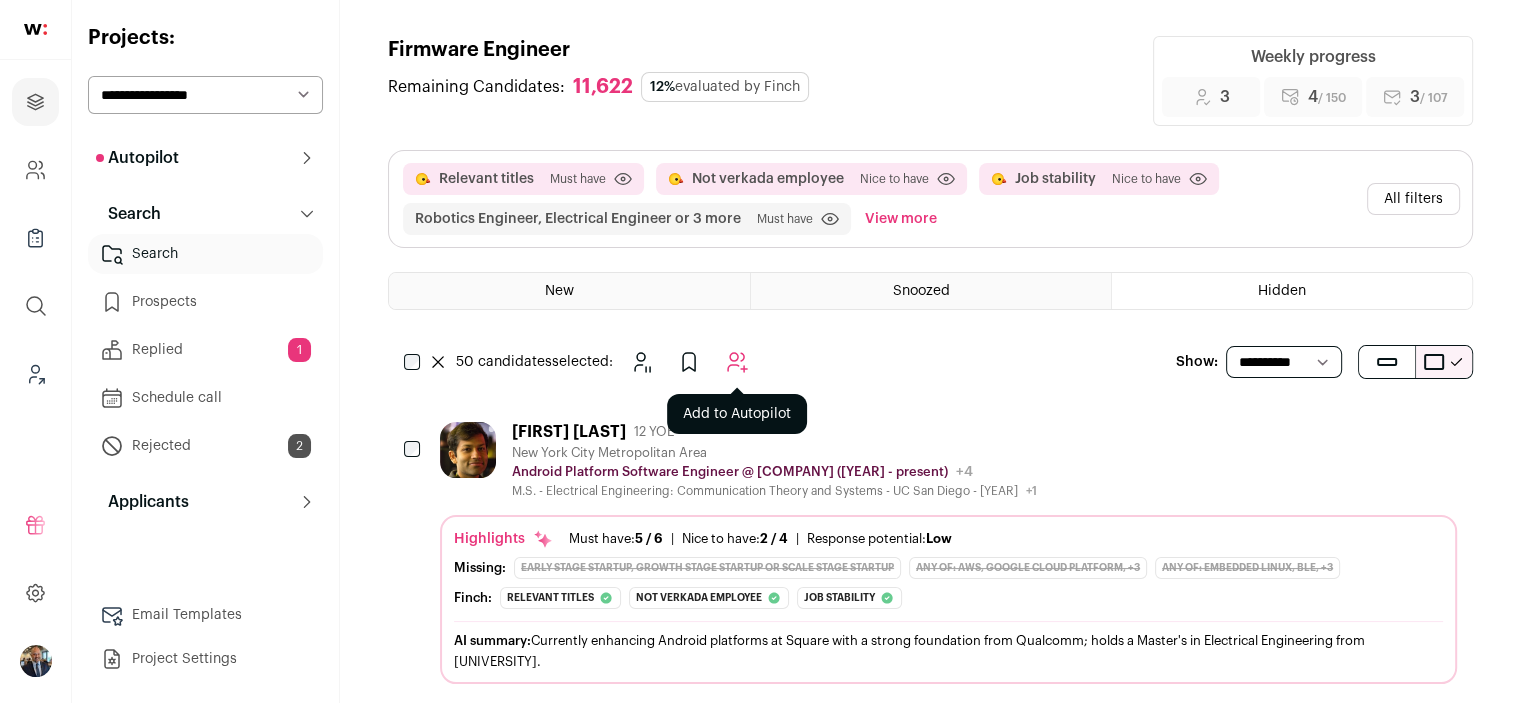 click 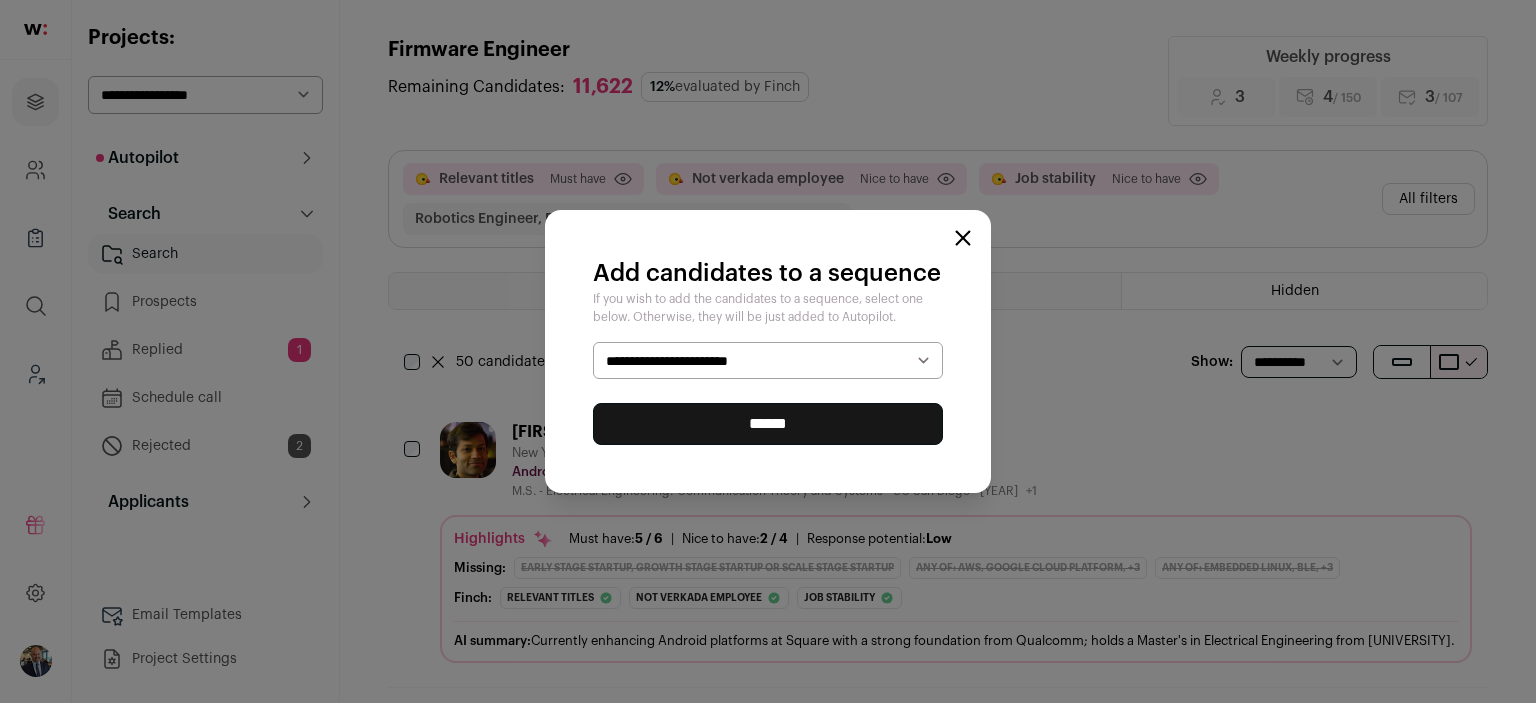 select on "*****" 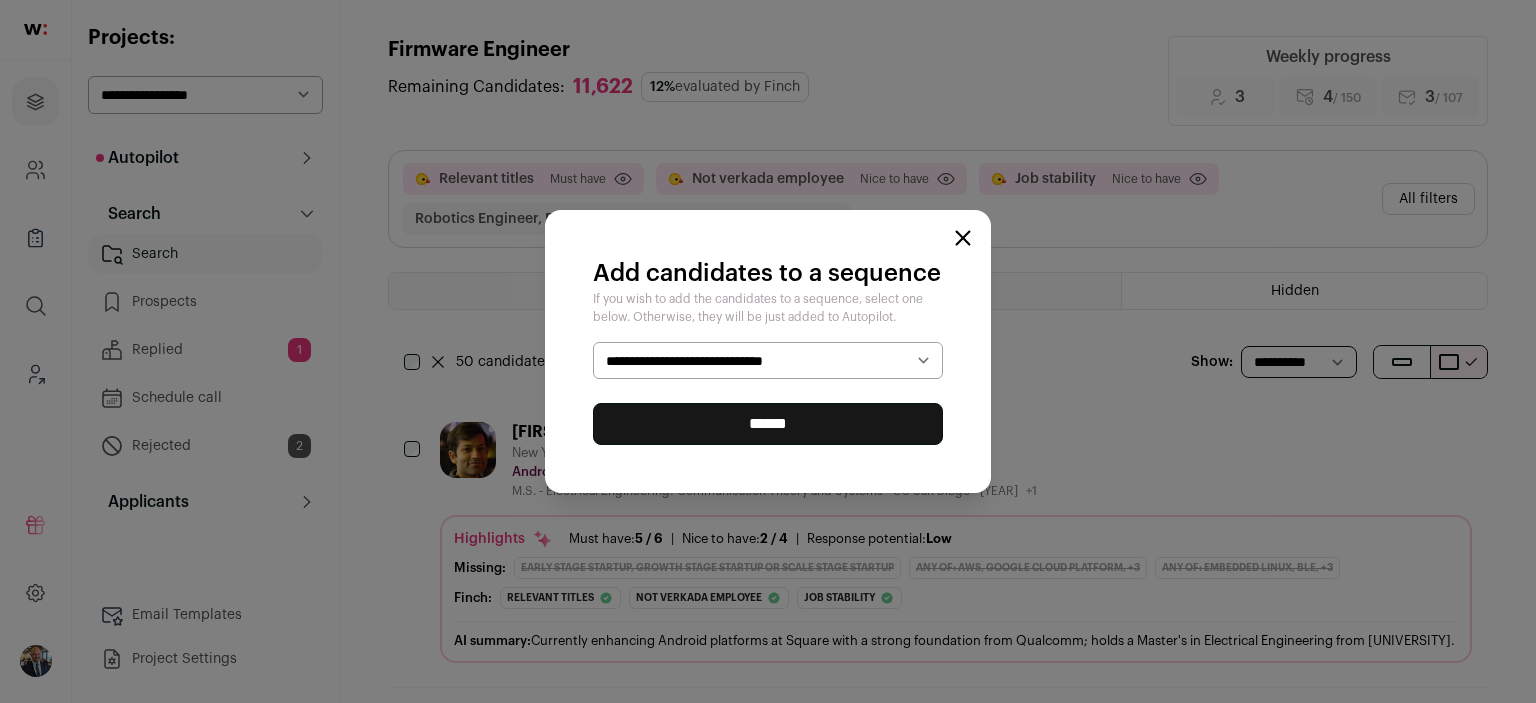 click on "******" at bounding box center [768, 424] 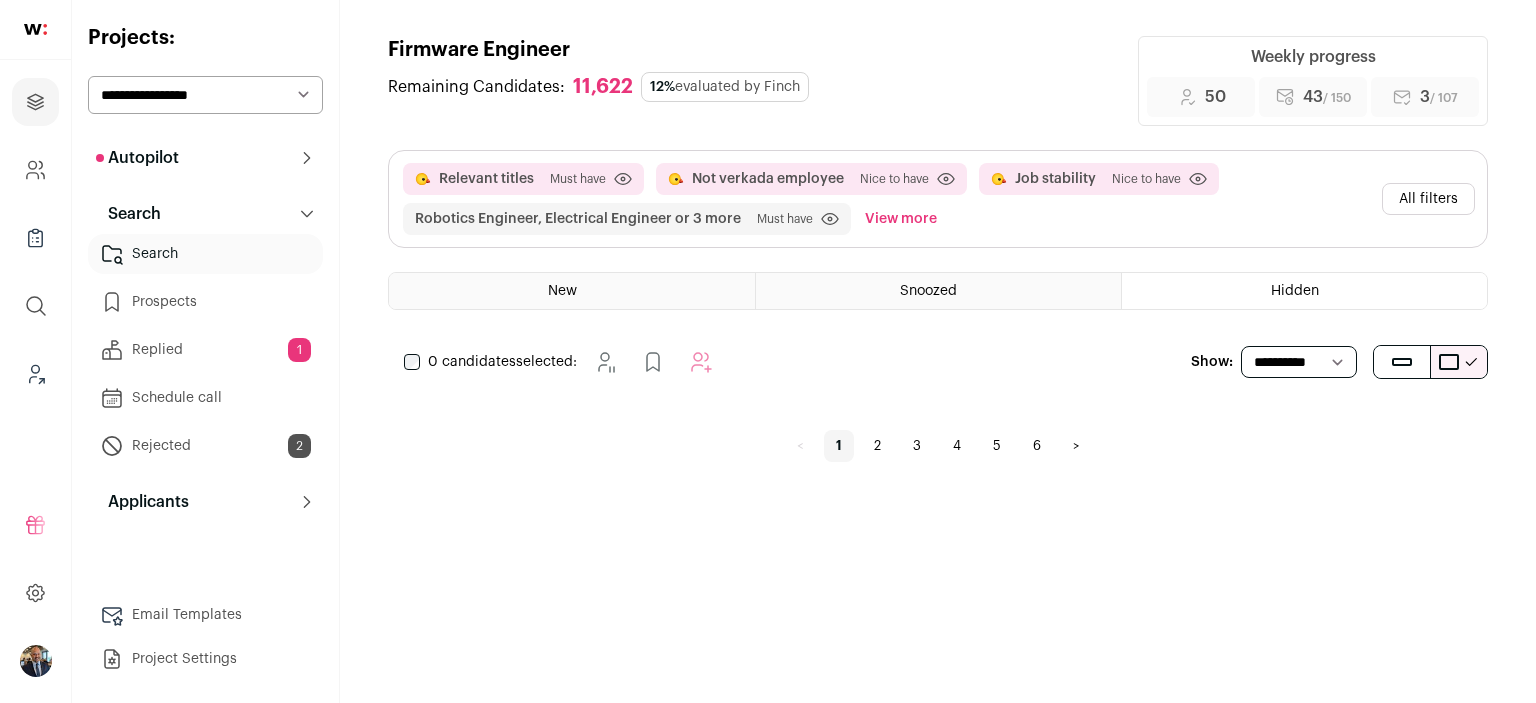 click on "Search" at bounding box center [205, 254] 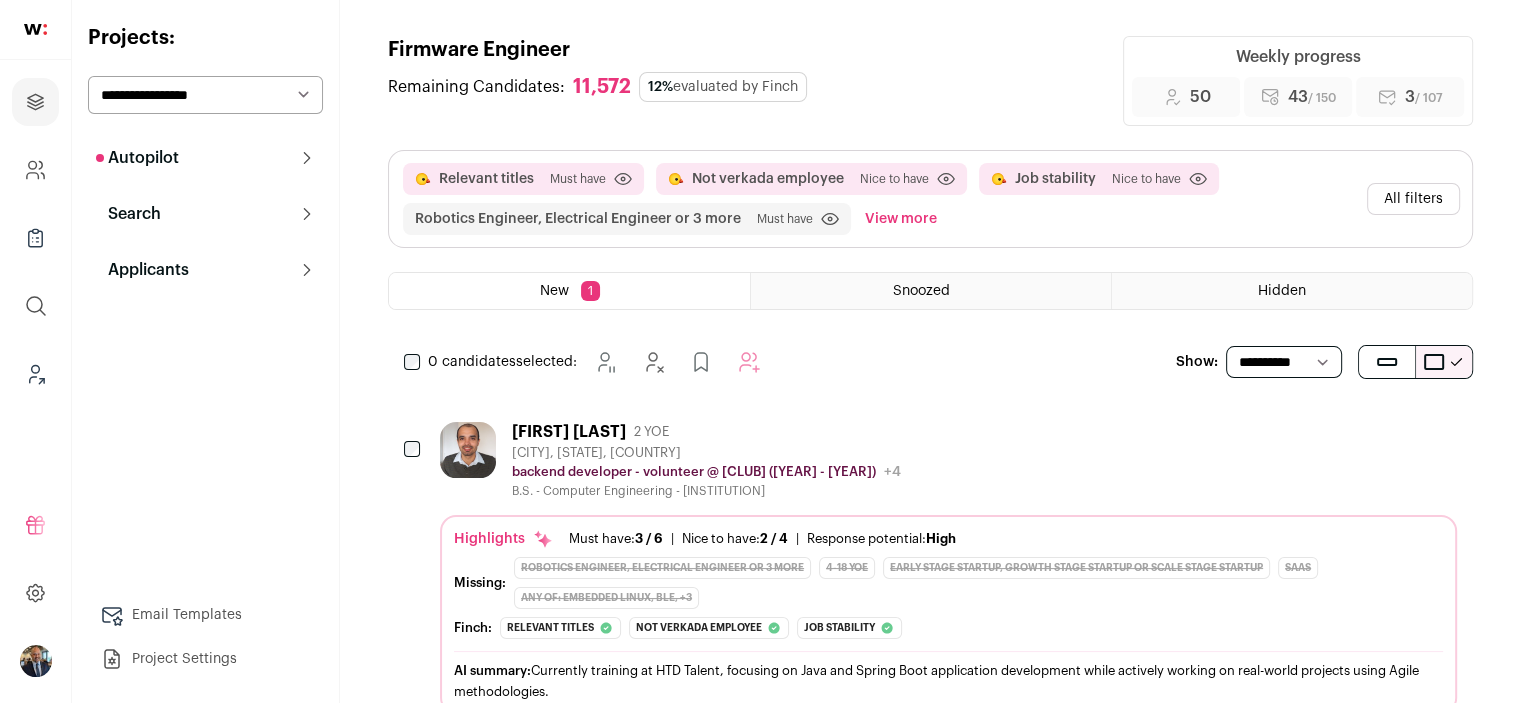 click on "Search" at bounding box center [205, 214] 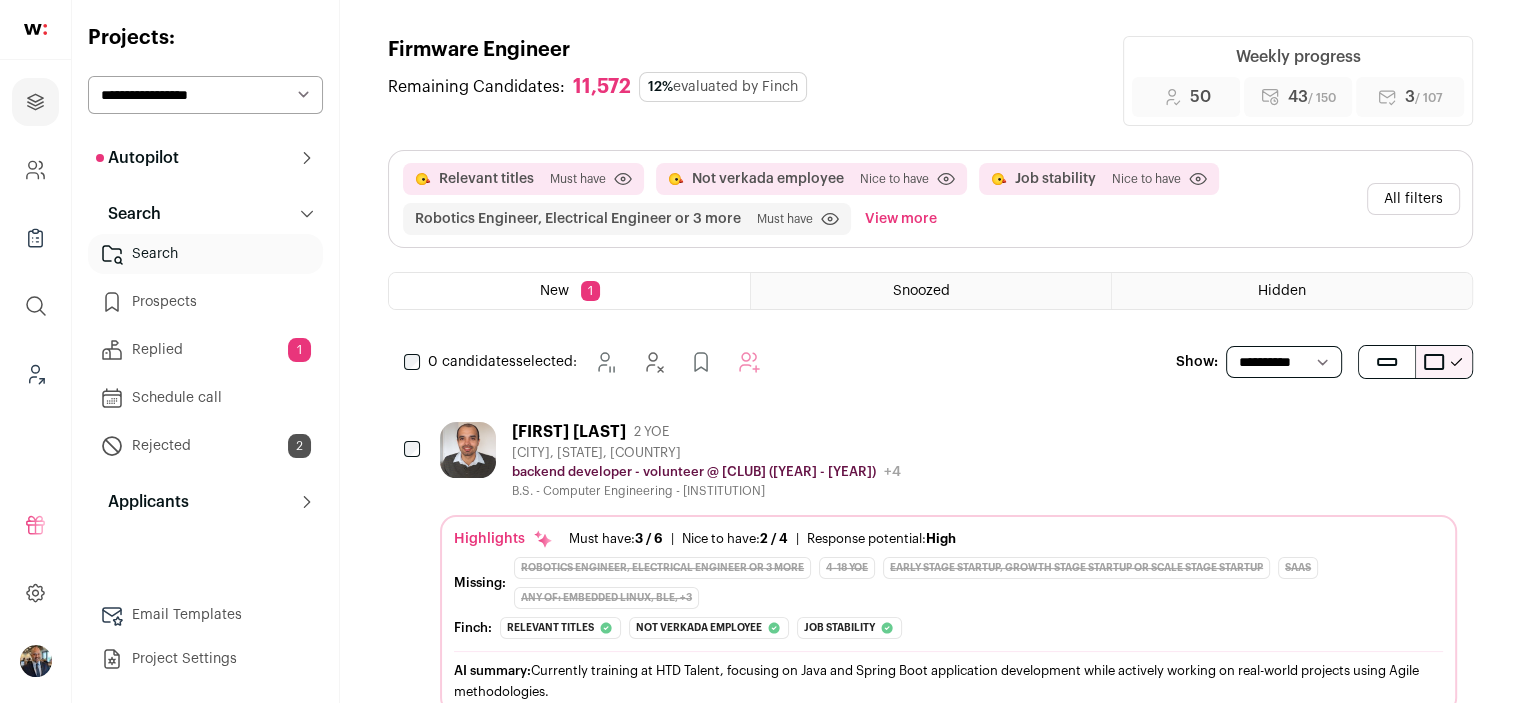 click on "Search" at bounding box center (205, 254) 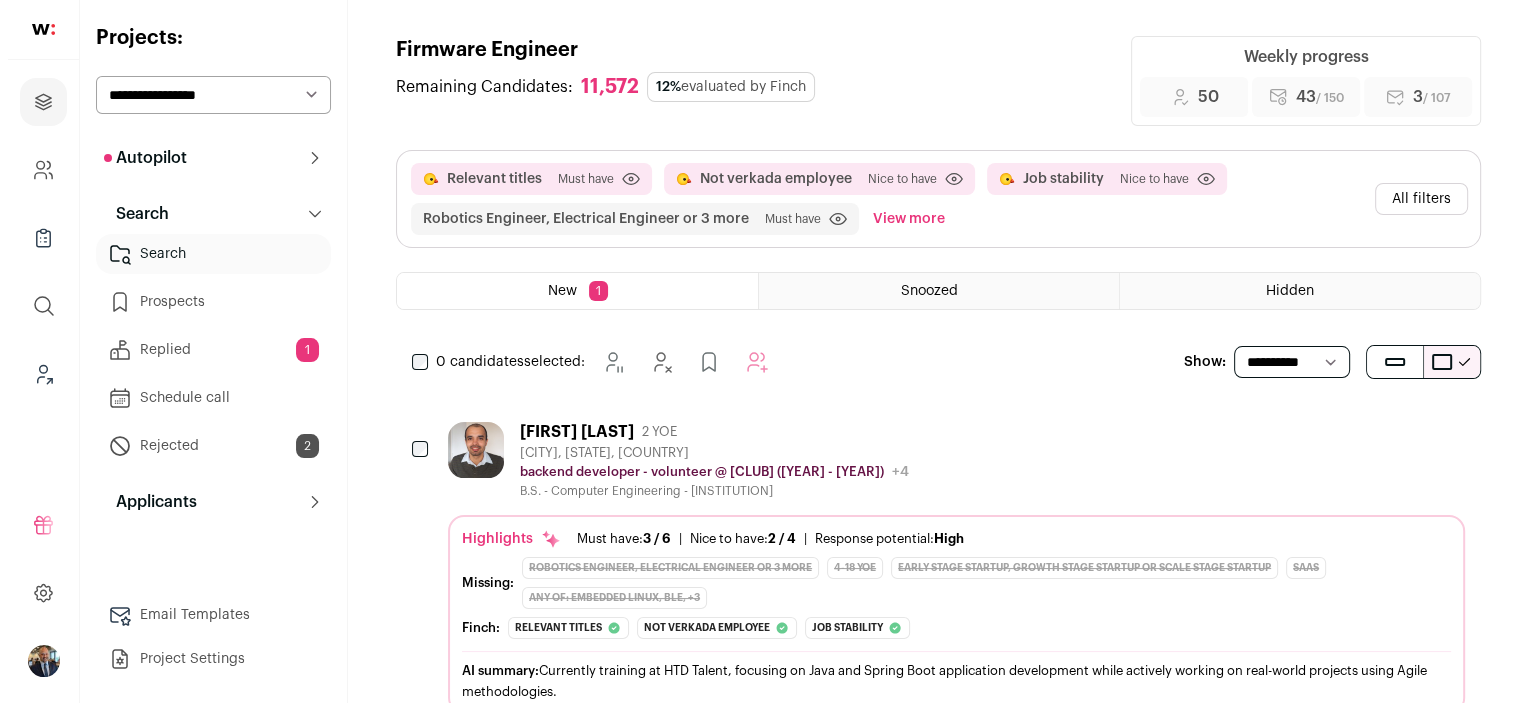 scroll, scrollTop: 68, scrollLeft: 0, axis: vertical 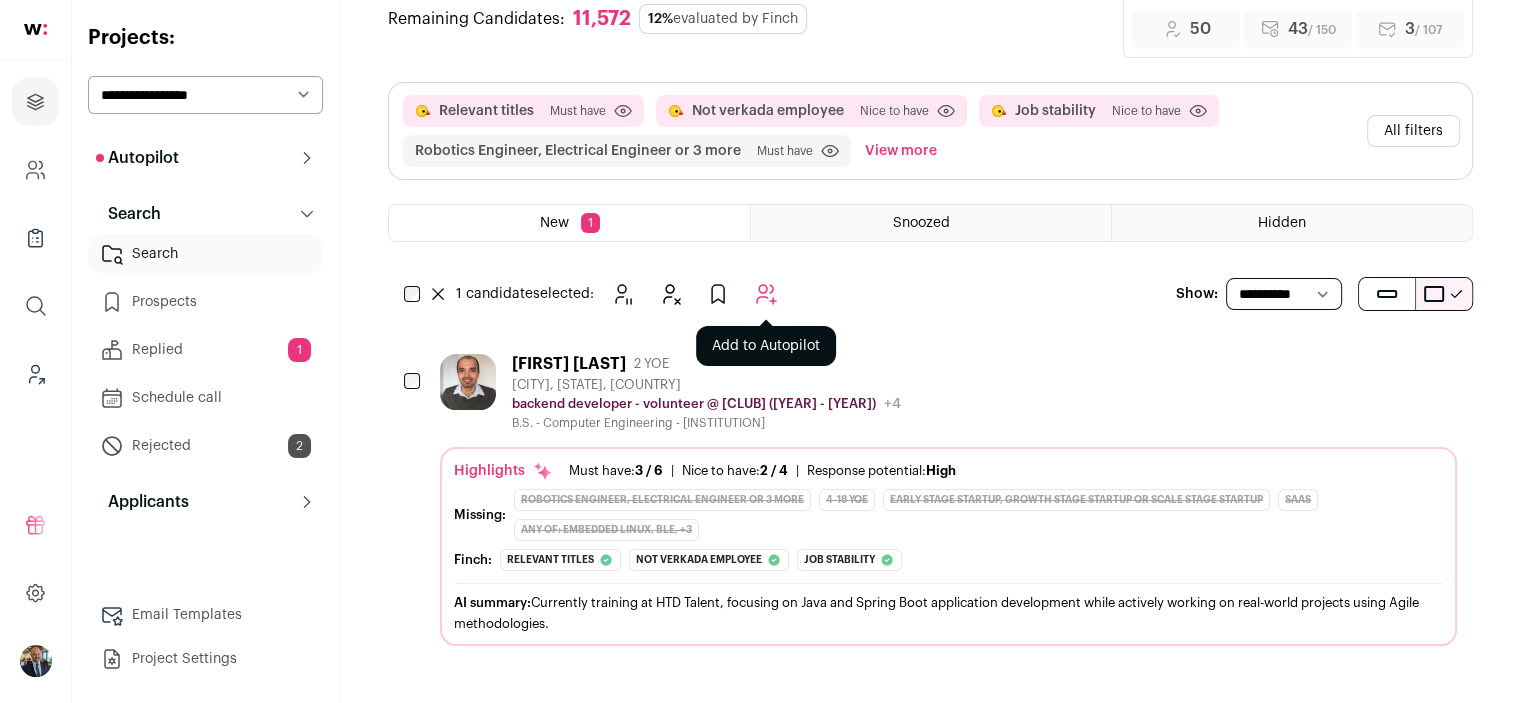 click 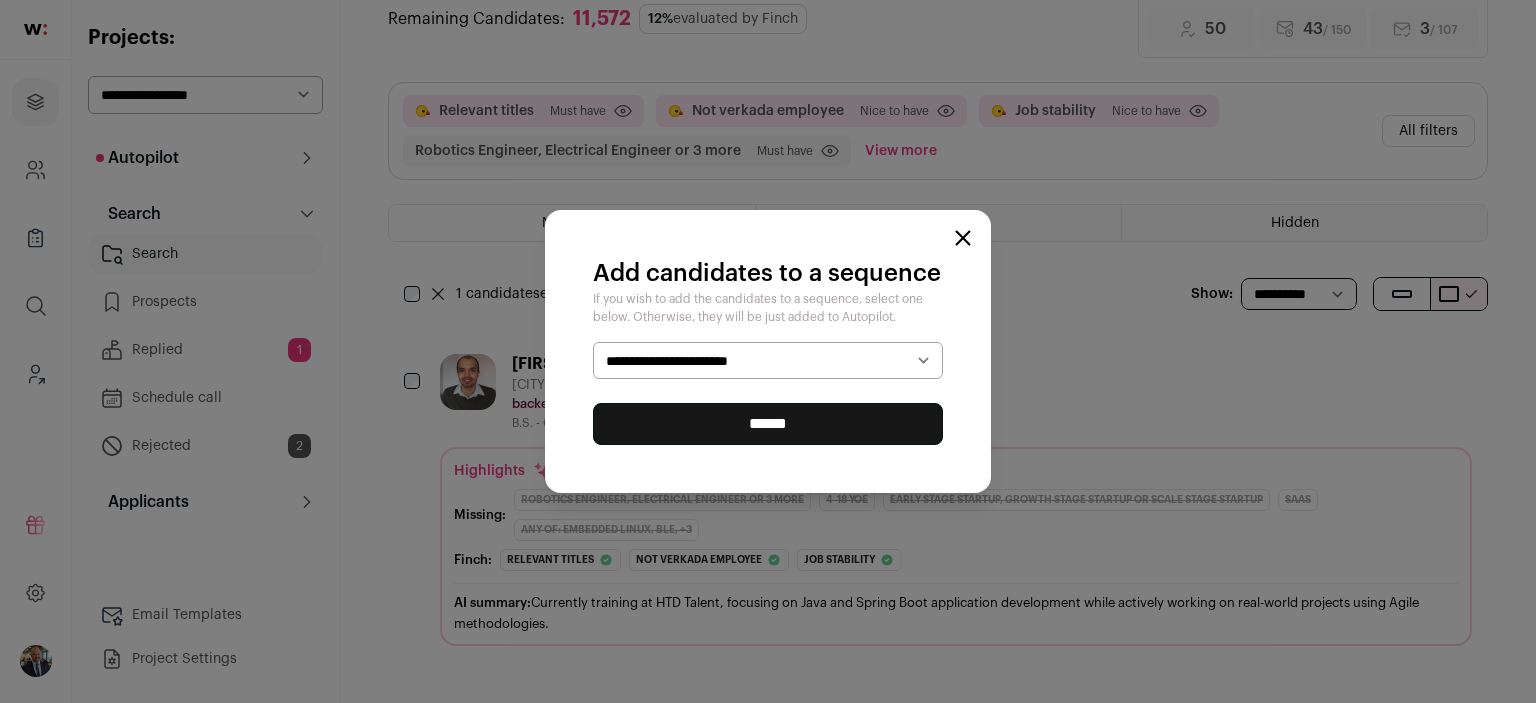 select on "*****" 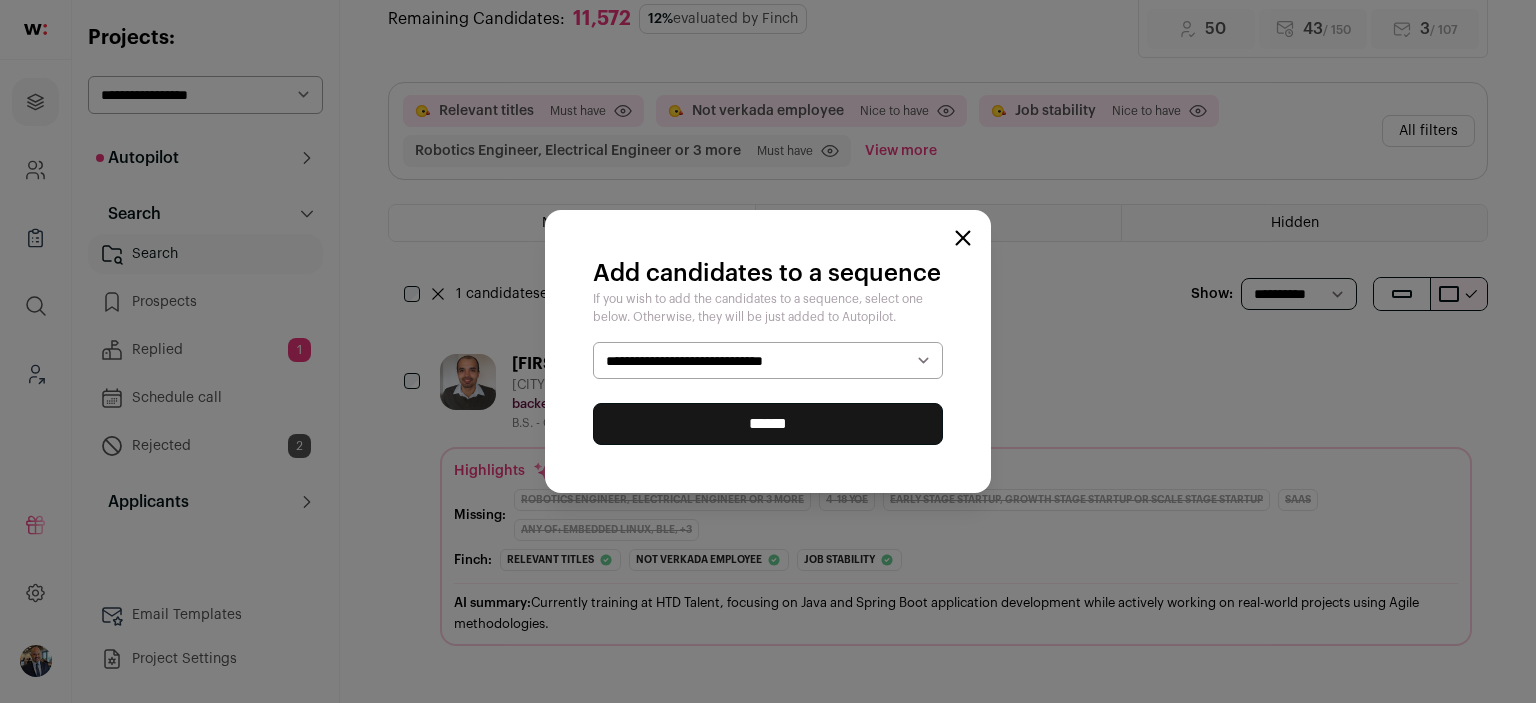 click on "******" at bounding box center (768, 424) 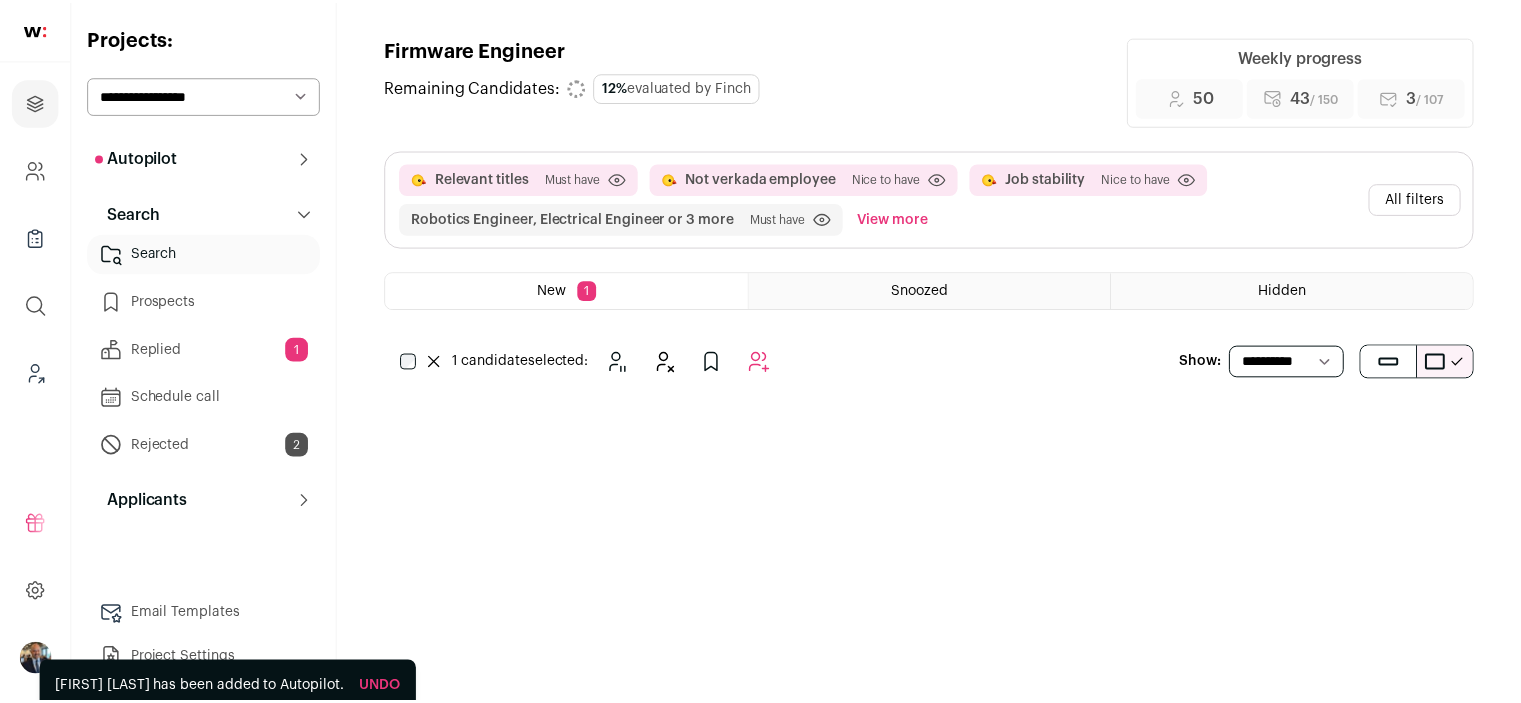 scroll, scrollTop: 0, scrollLeft: 0, axis: both 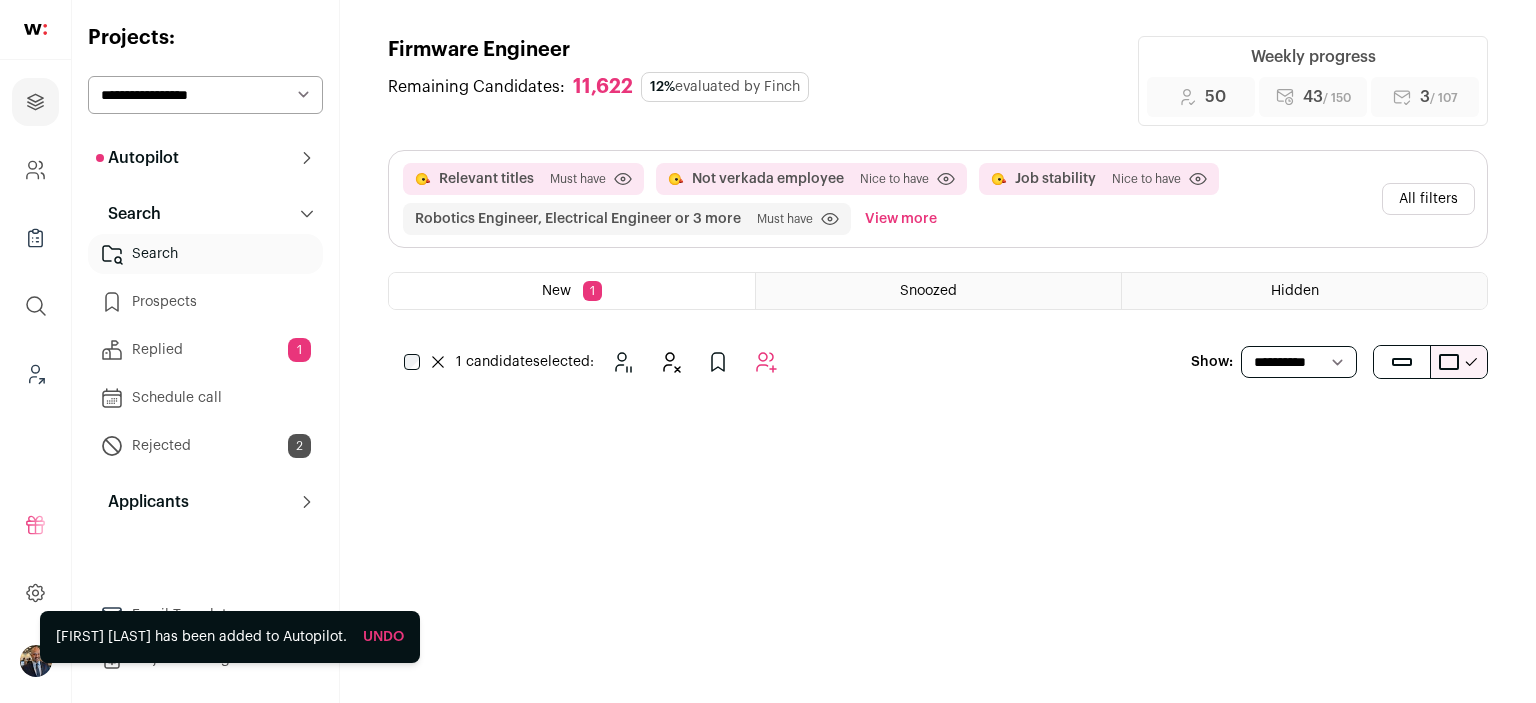 click on "Hidden" at bounding box center (1304, 291) 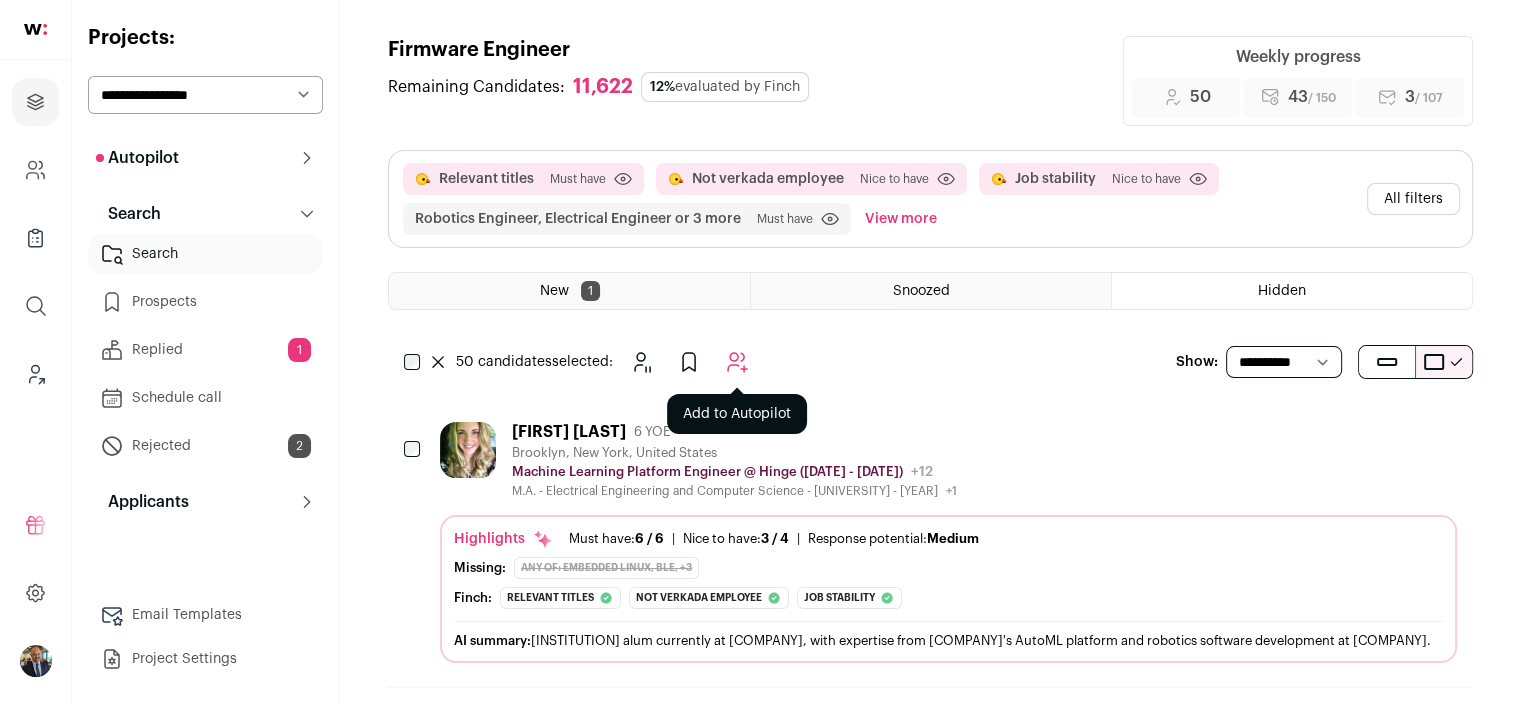 click 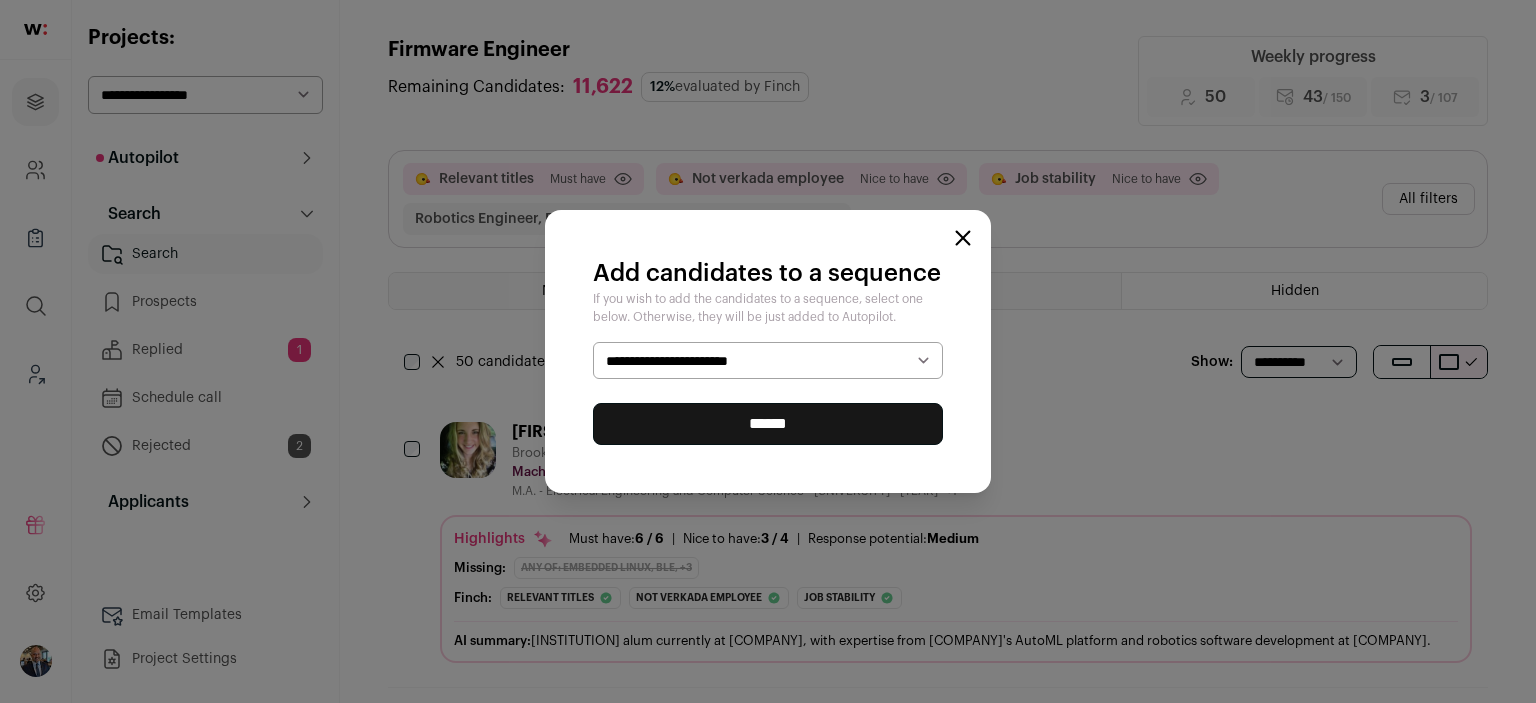select on "*****" 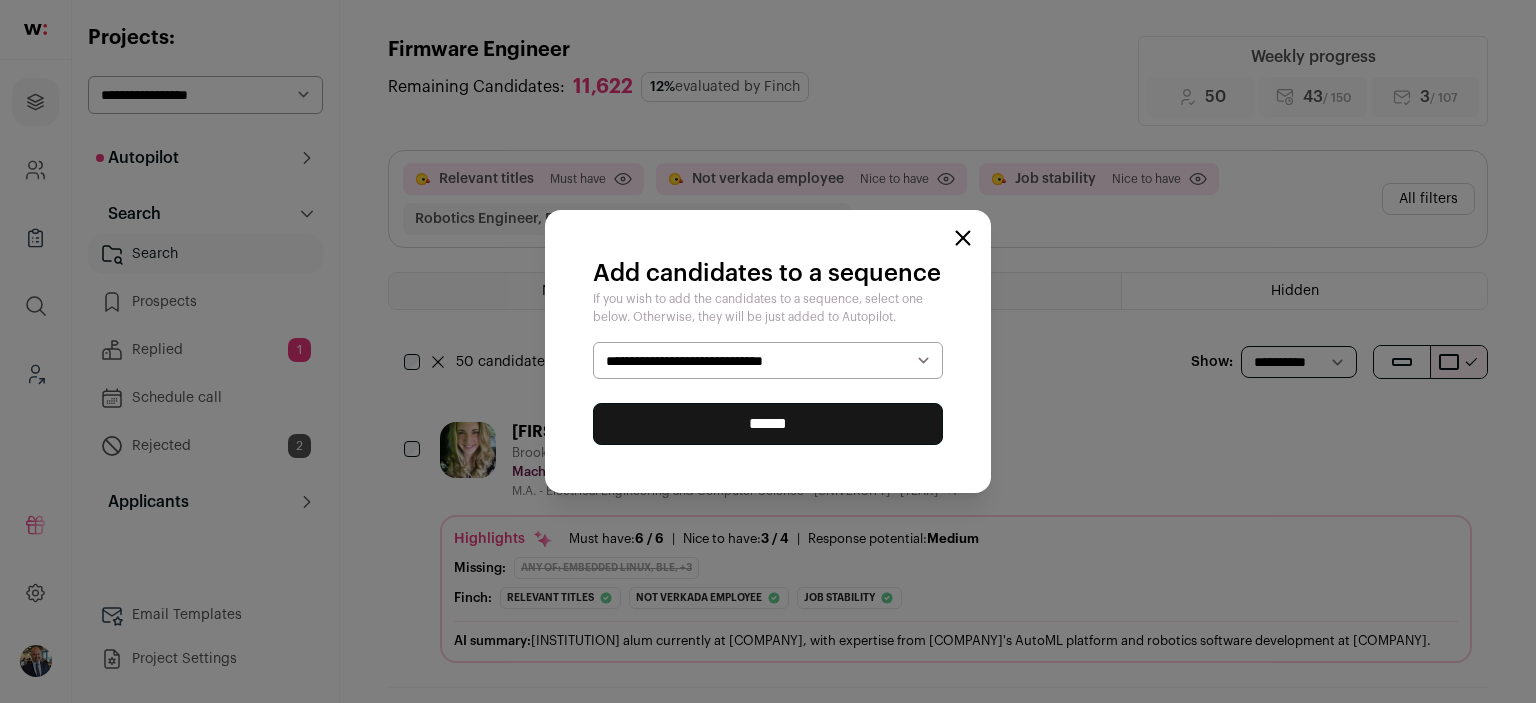 click on "******" at bounding box center (768, 424) 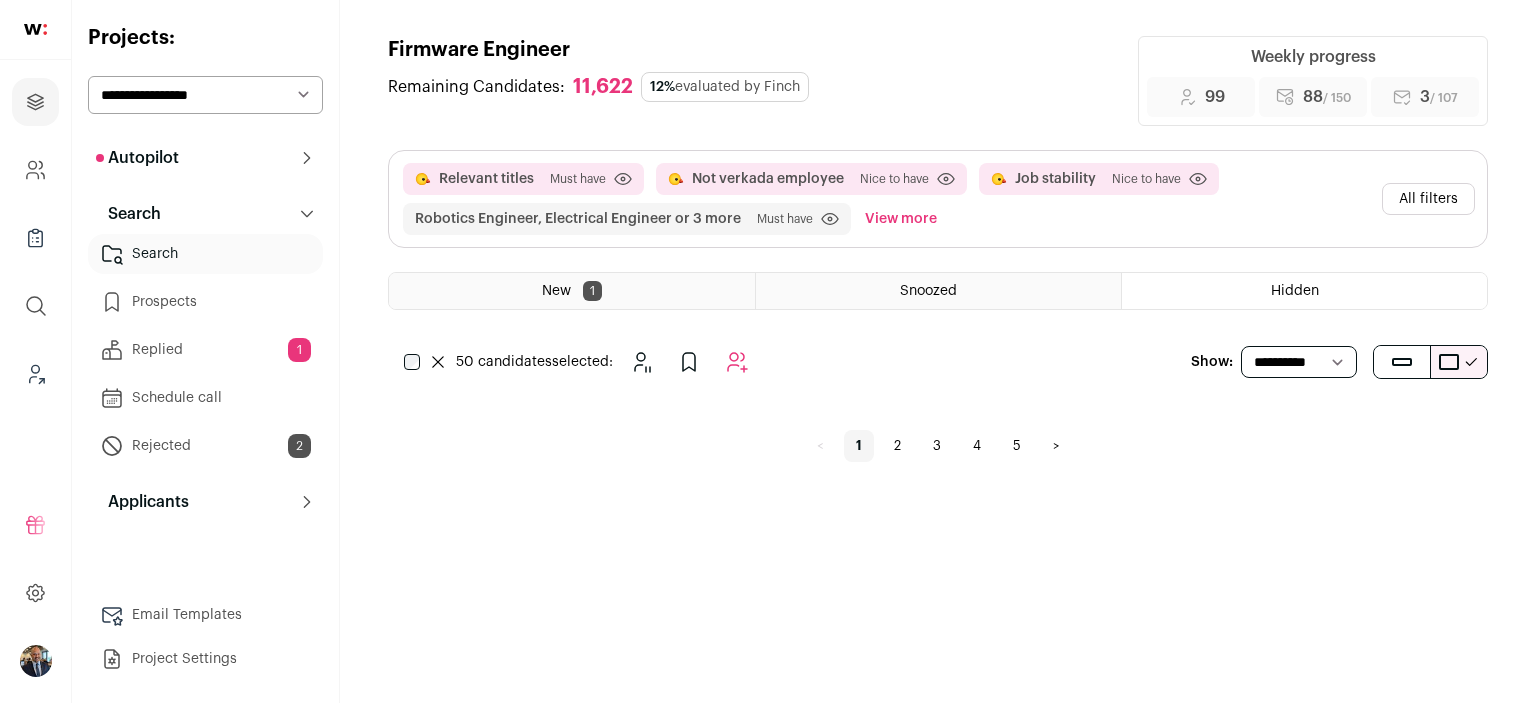 click on "New
1" at bounding box center (572, 291) 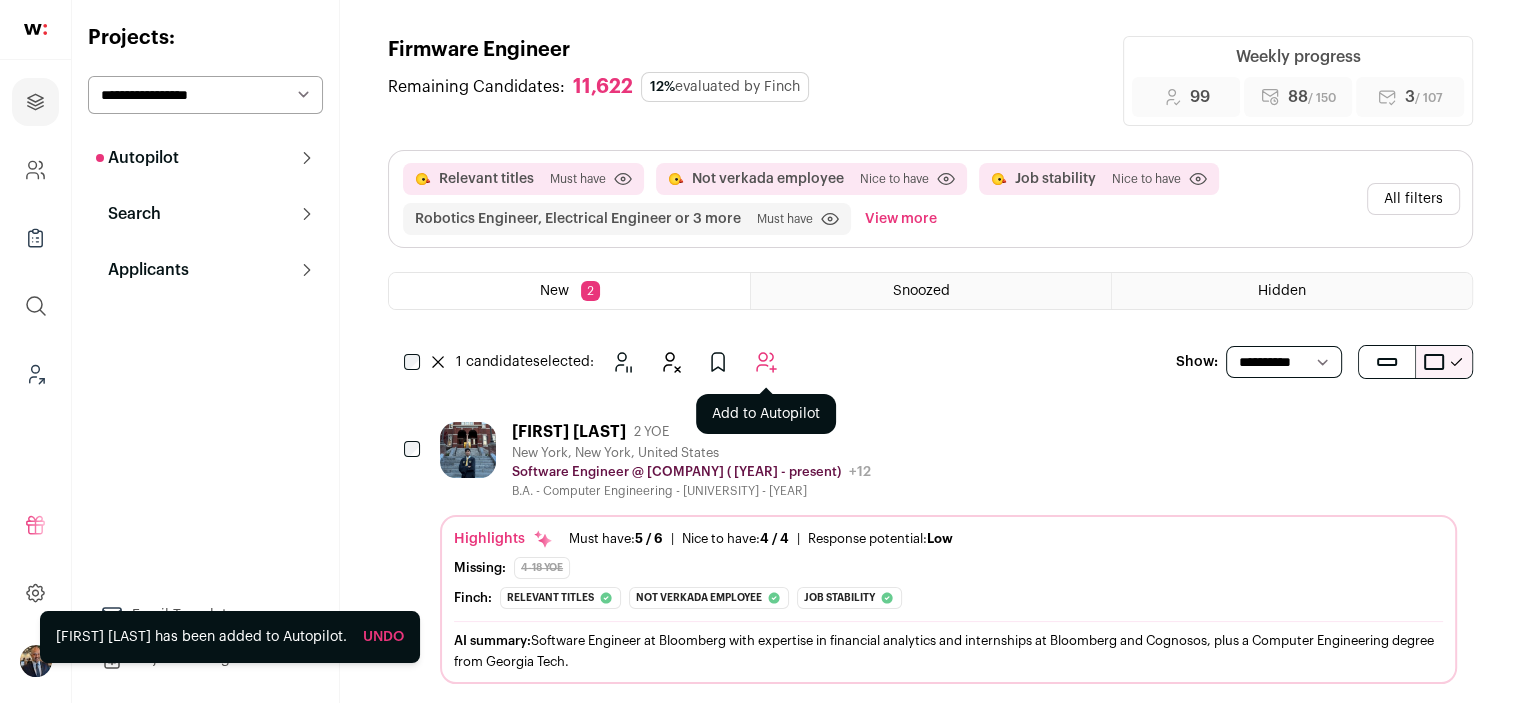 click 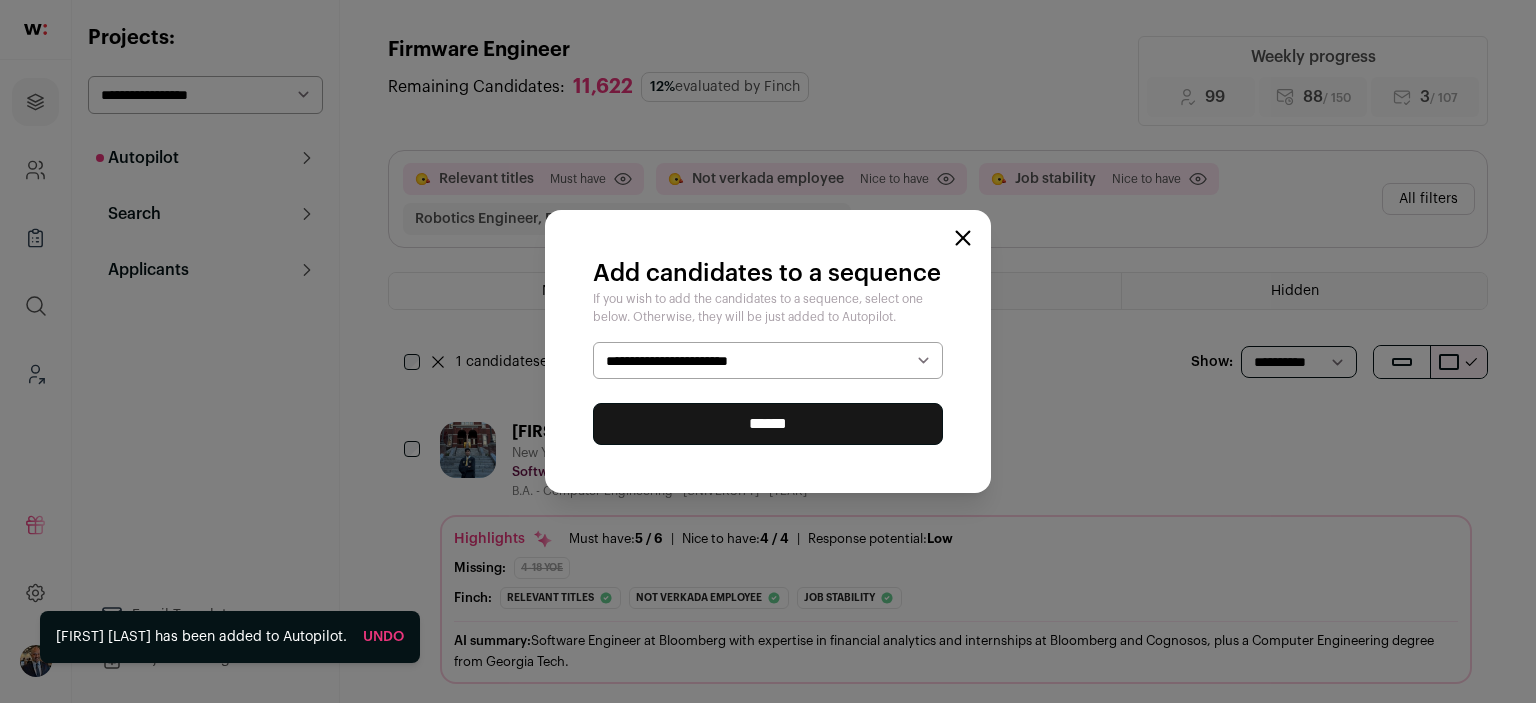 select on "*****" 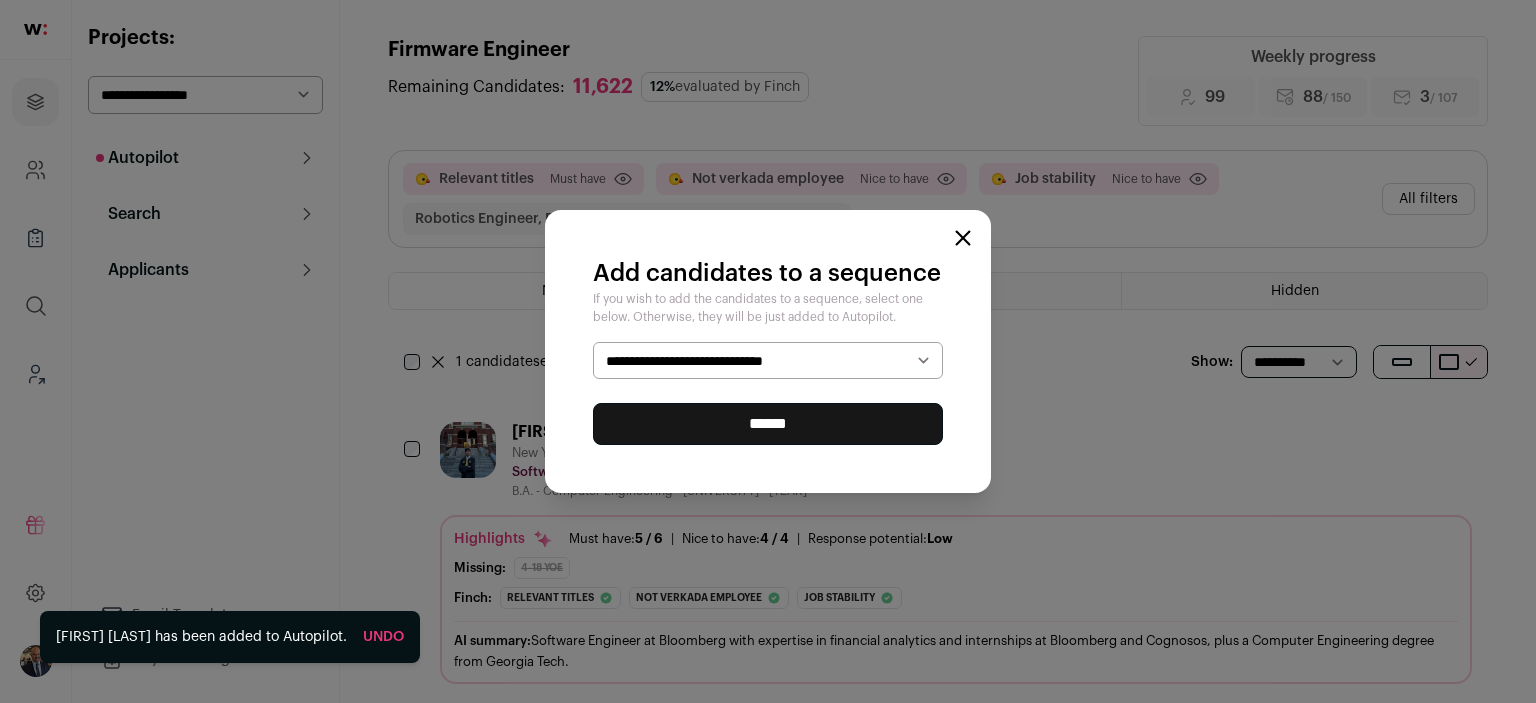 click on "******" at bounding box center (768, 424) 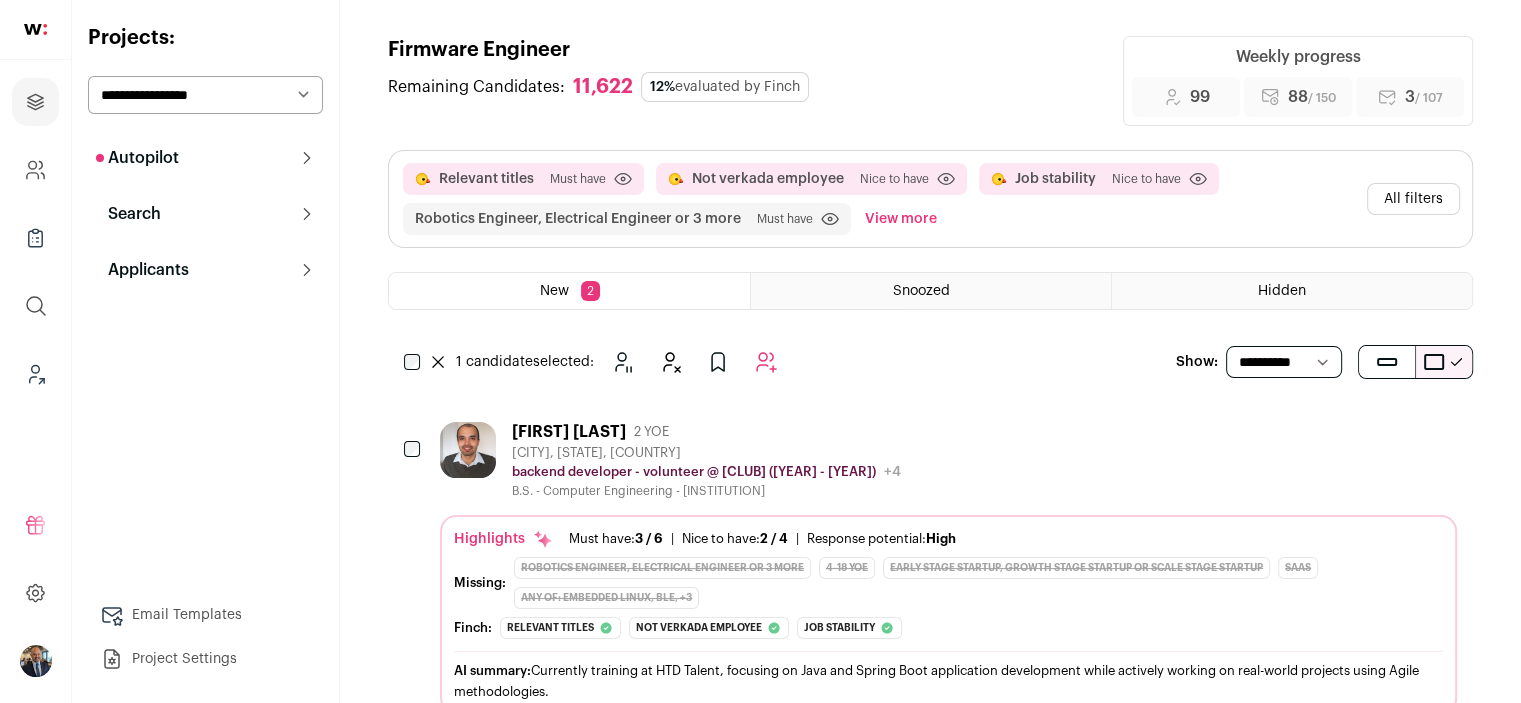 click on "Hidden" at bounding box center (1282, 291) 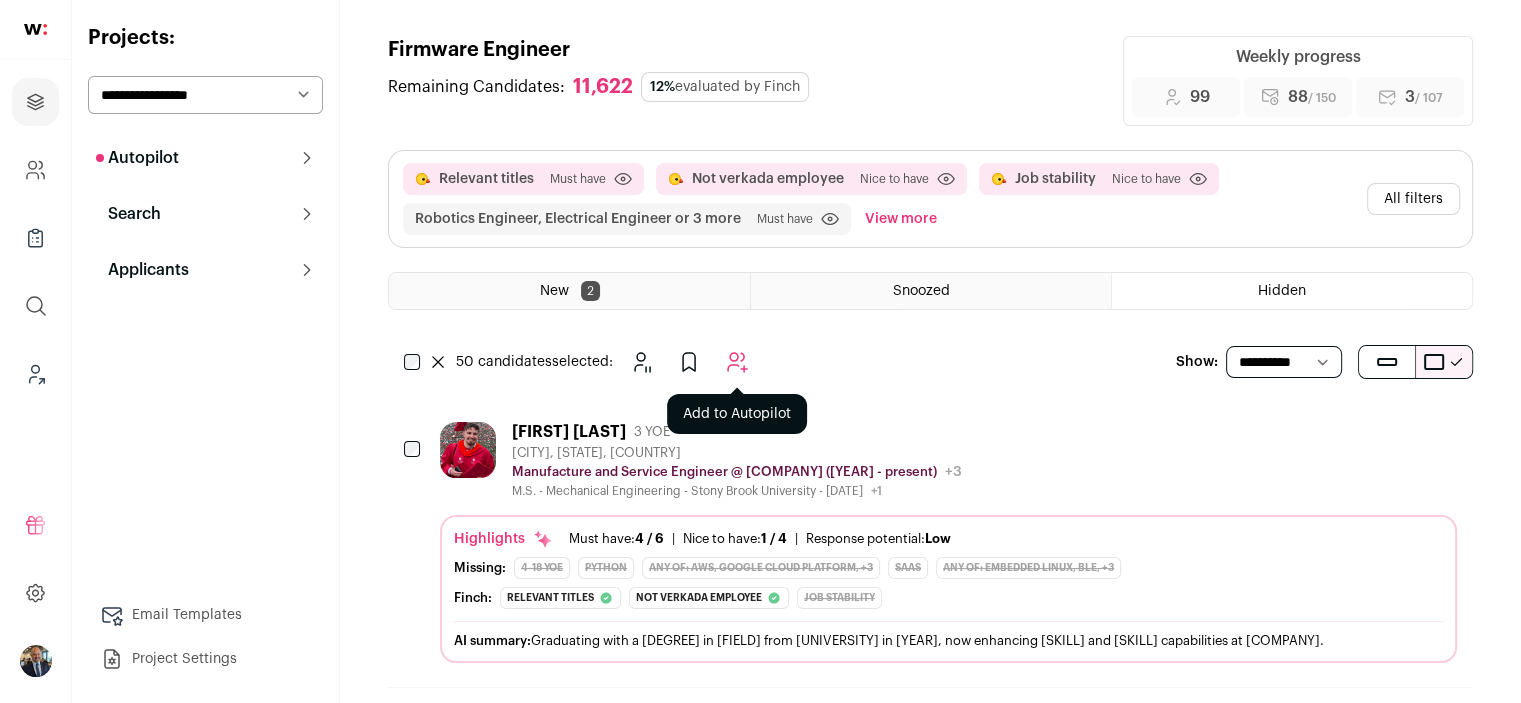 click 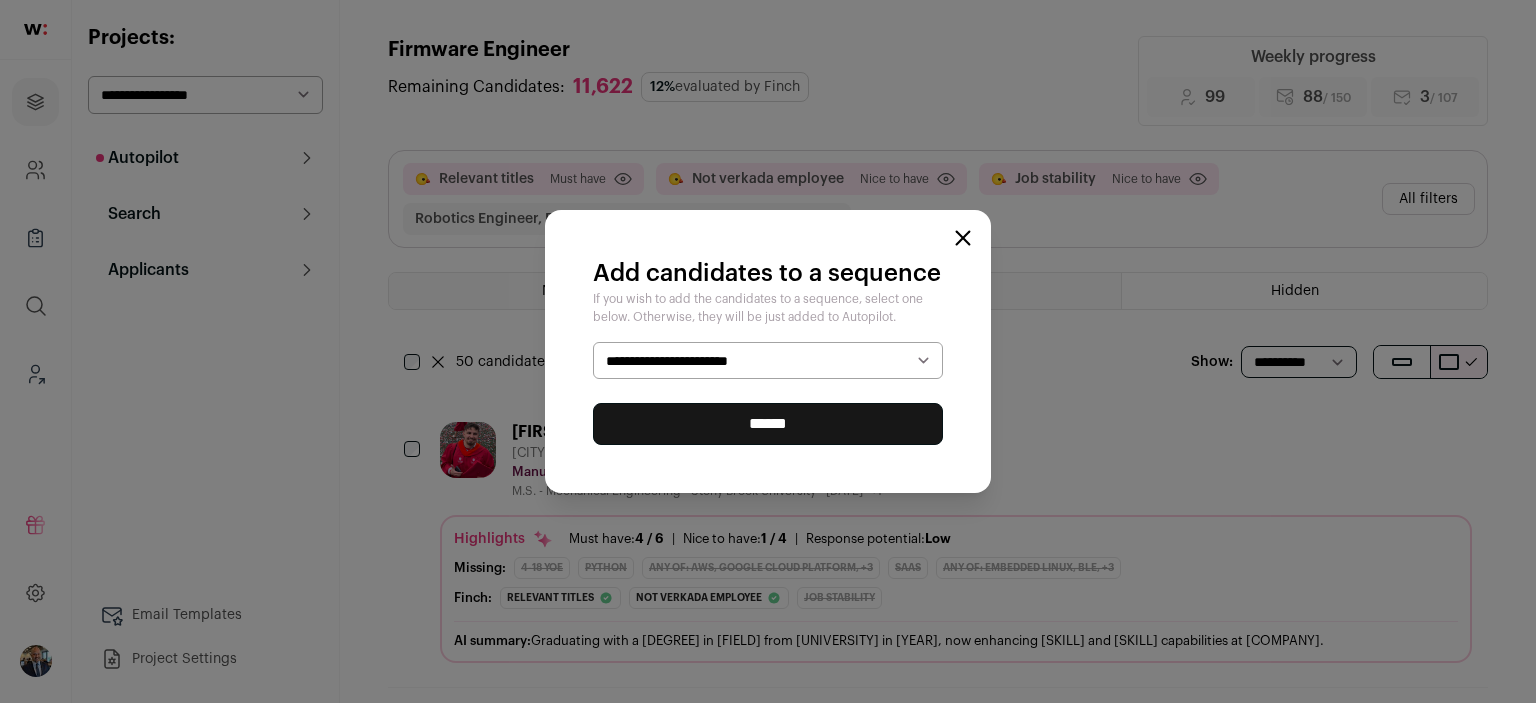 select on "*****" 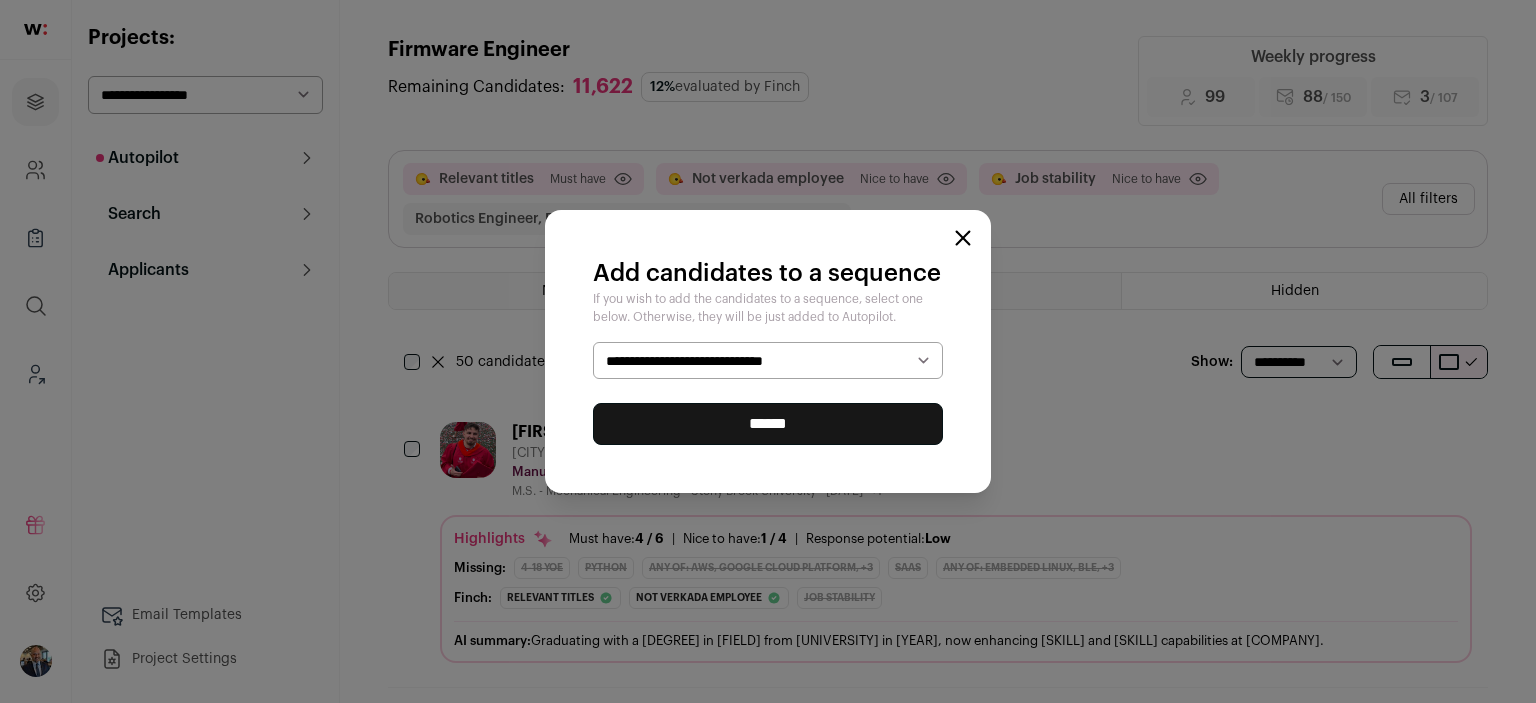 click on "******" at bounding box center (768, 424) 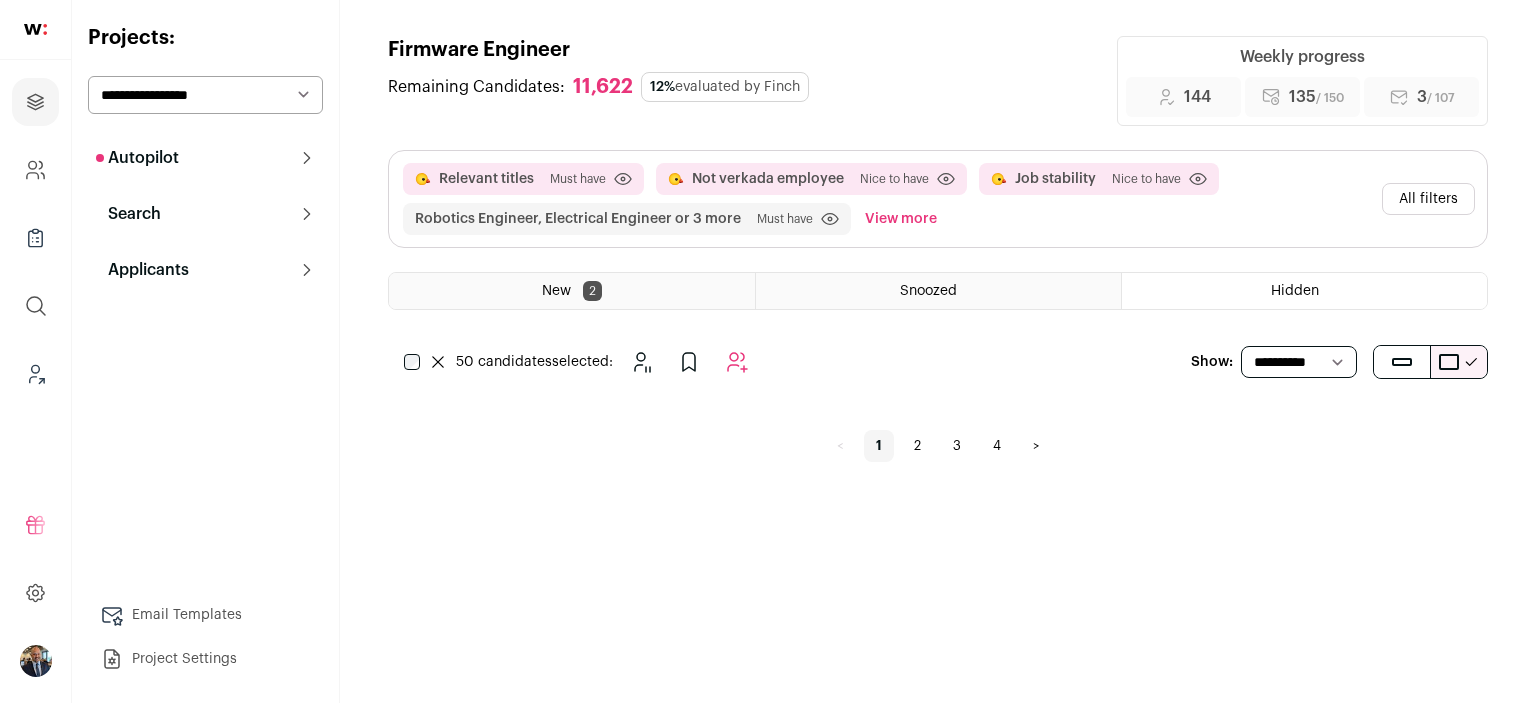 click on "**********" at bounding box center [205, 95] 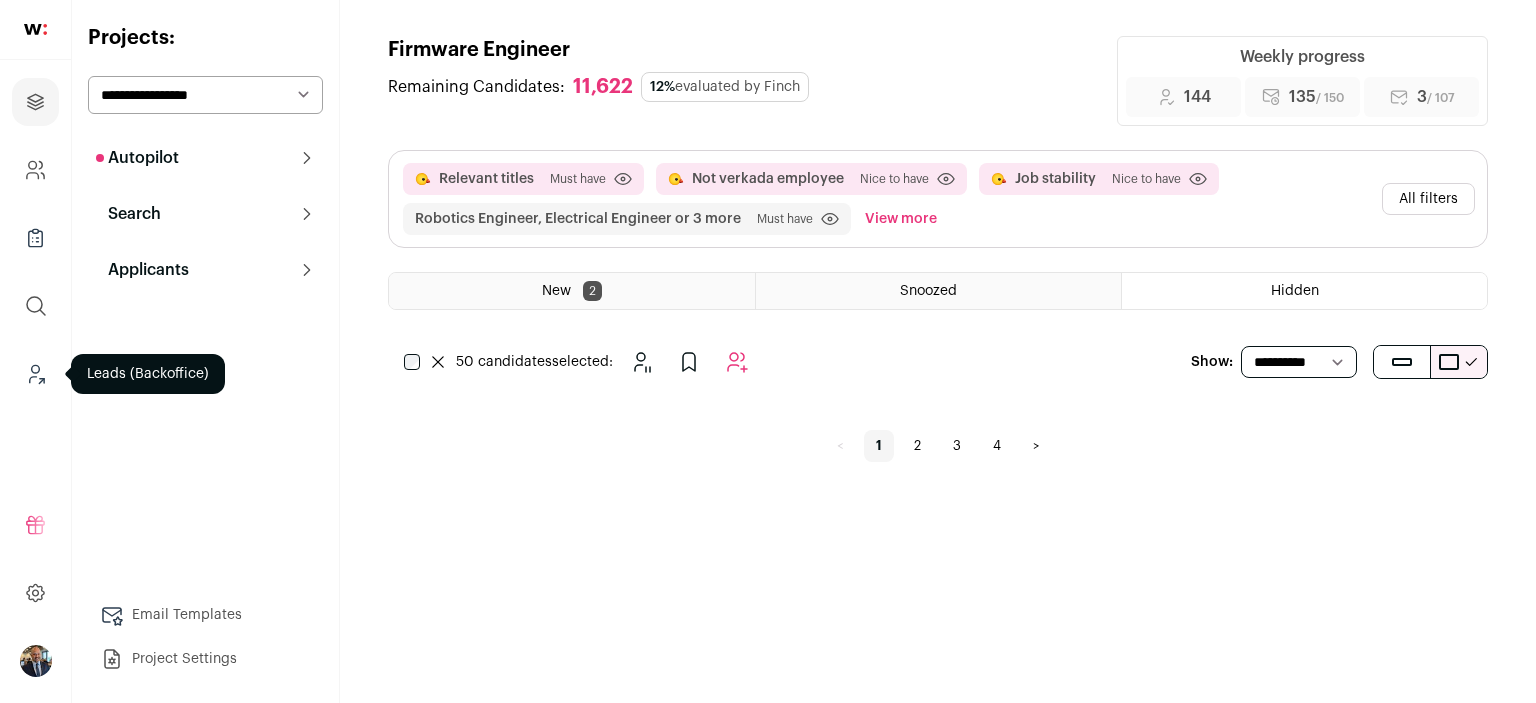 click 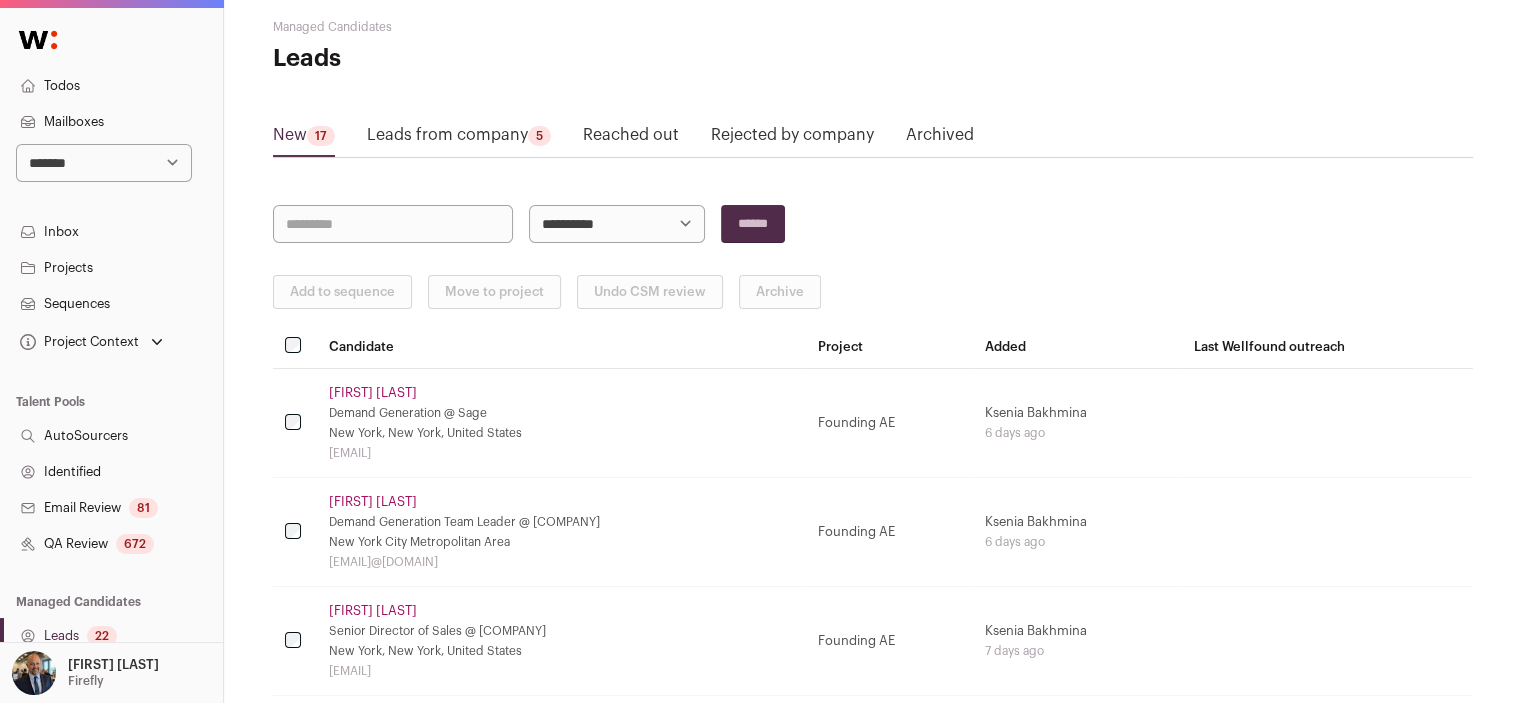scroll, scrollTop: 0, scrollLeft: 0, axis: both 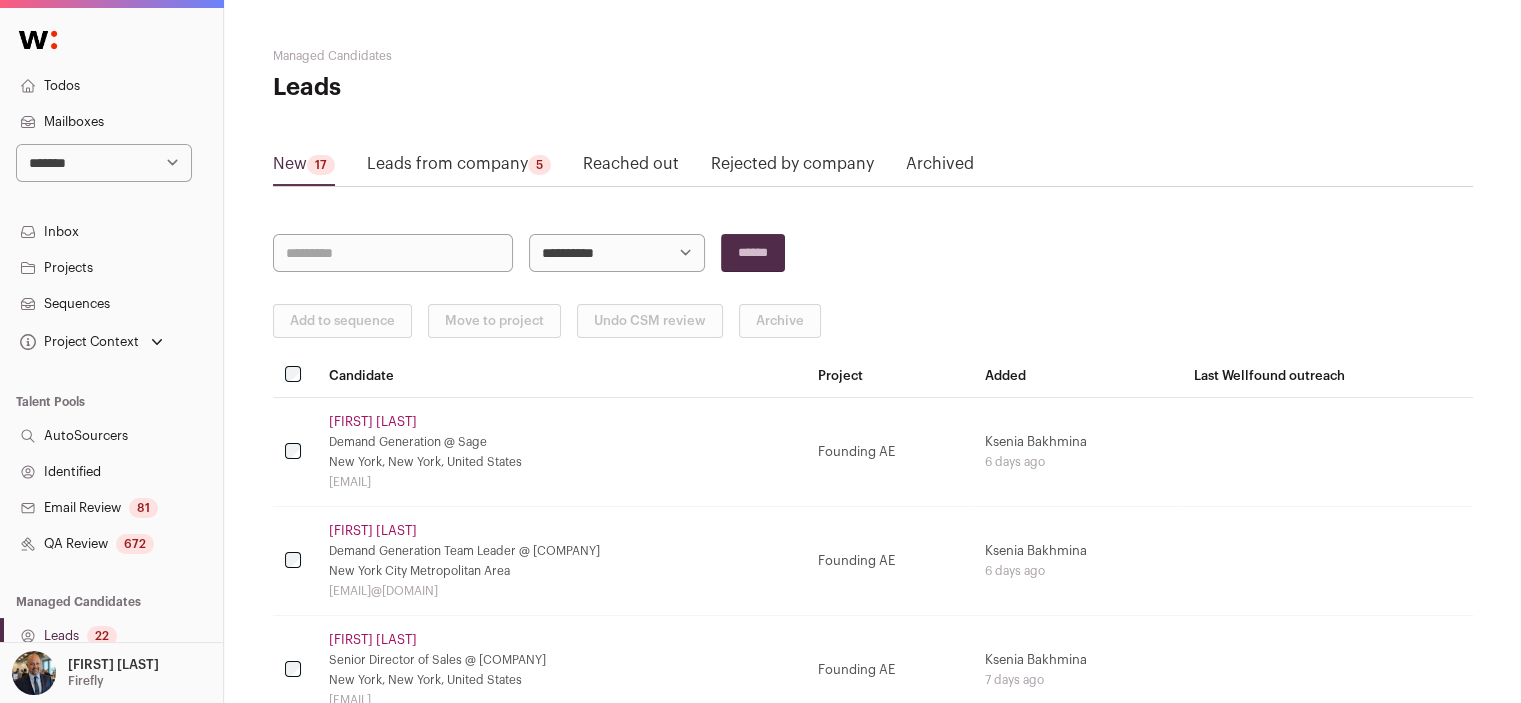 click on "**********" at bounding box center [104, 163] 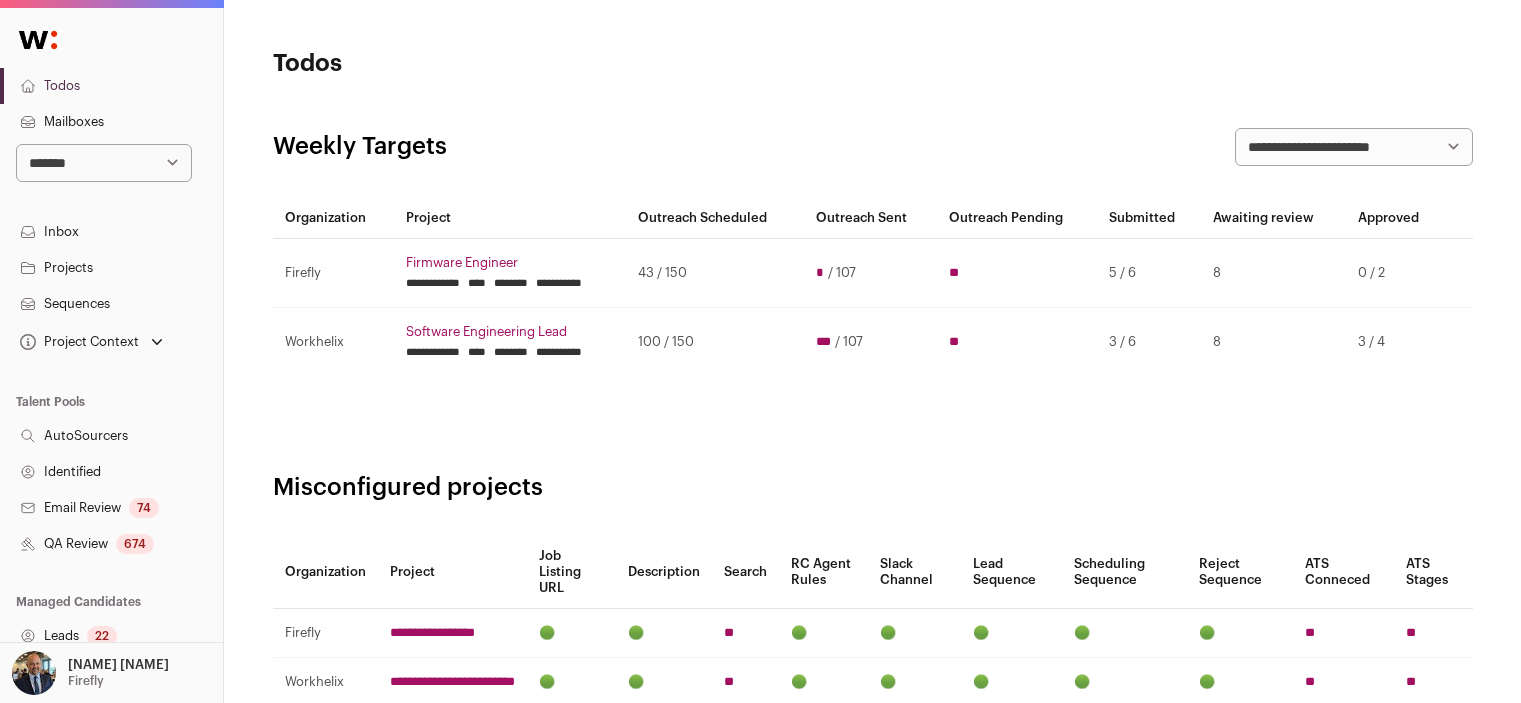 scroll, scrollTop: 0, scrollLeft: 0, axis: both 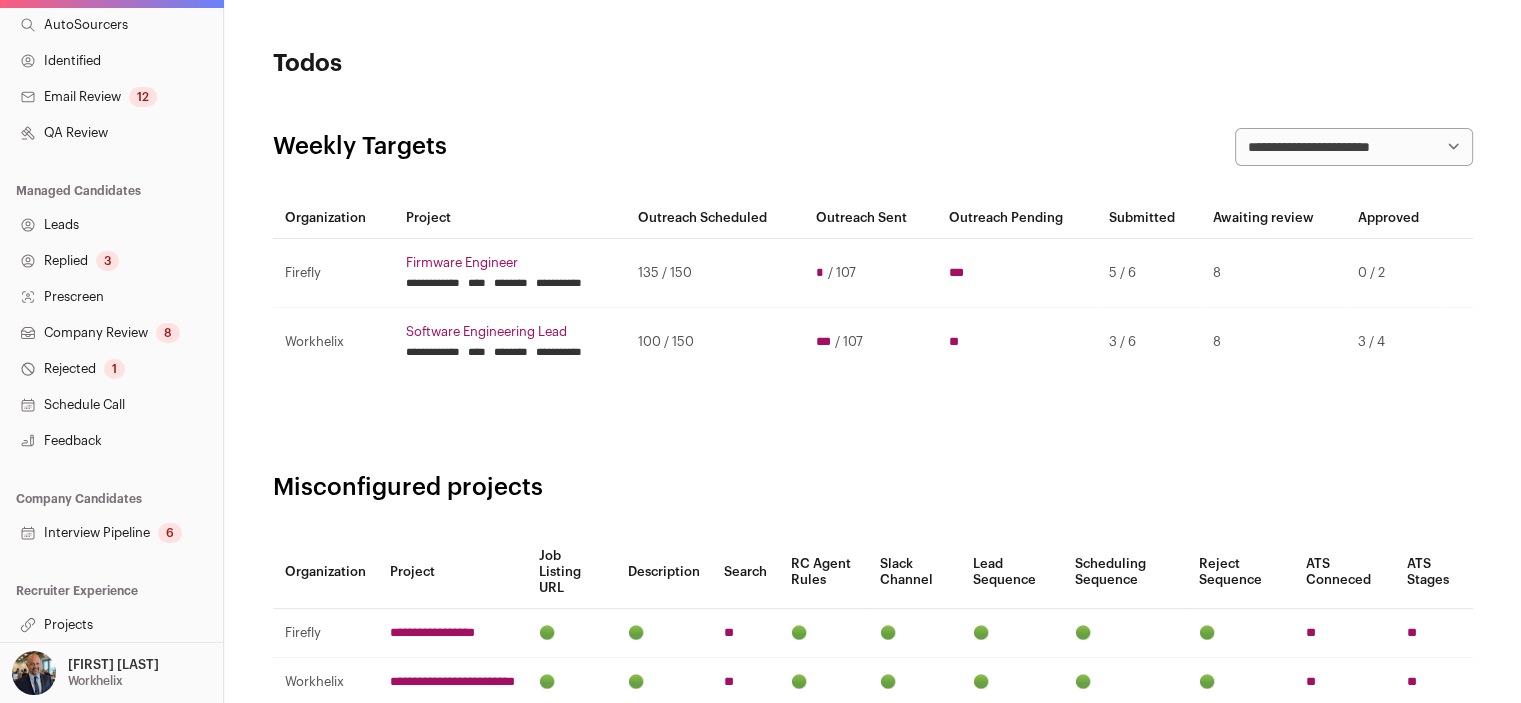 click on "Interview Pipeline
6" at bounding box center [111, 533] 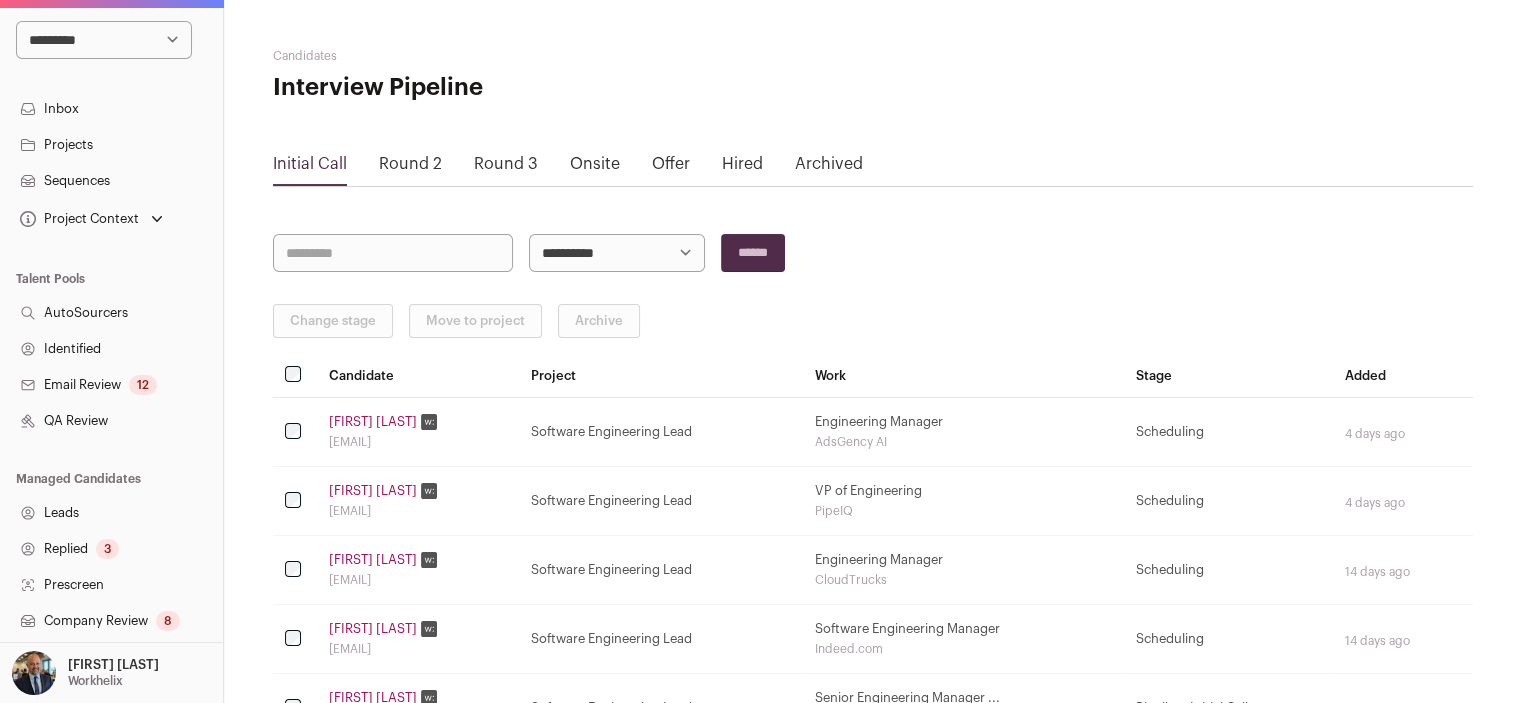scroll, scrollTop: 411, scrollLeft: 0, axis: vertical 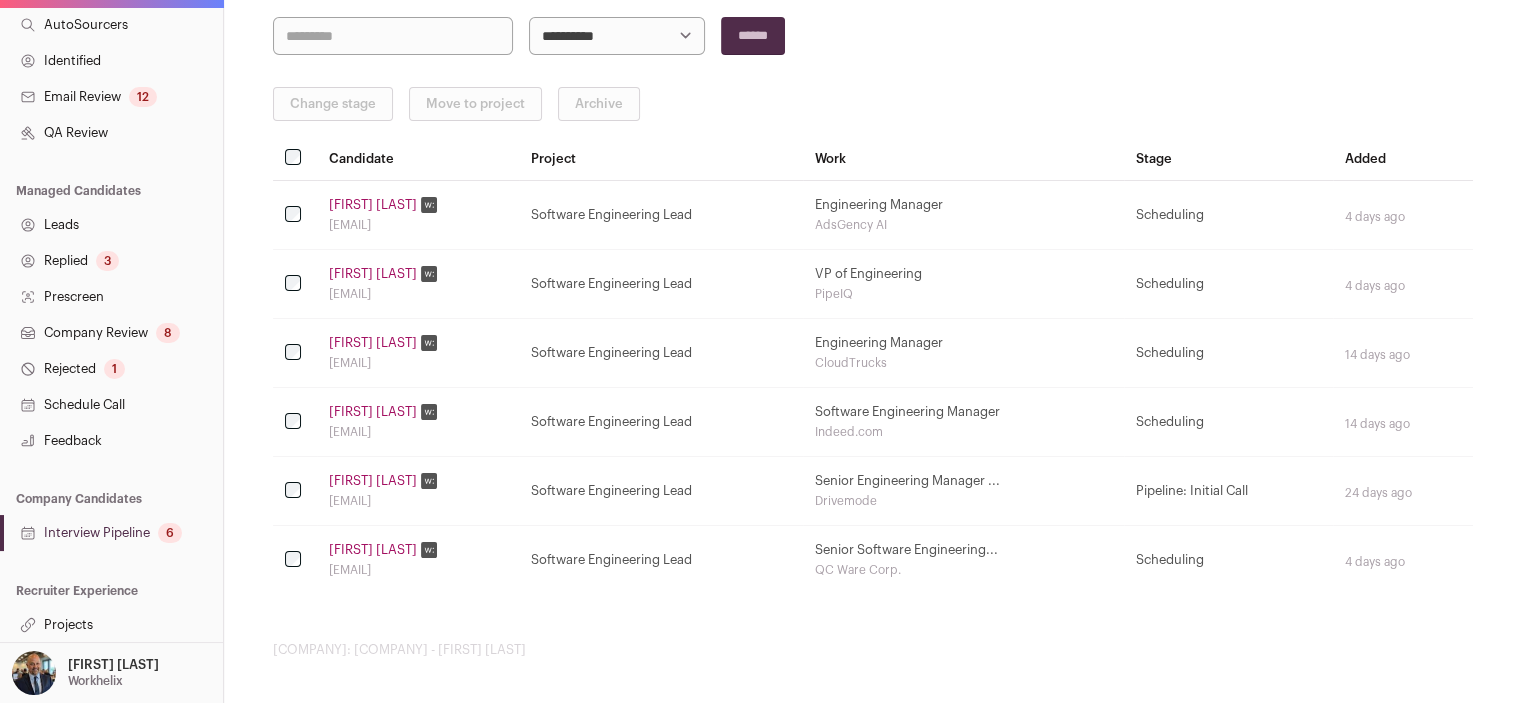 click on "Projects" at bounding box center (111, 625) 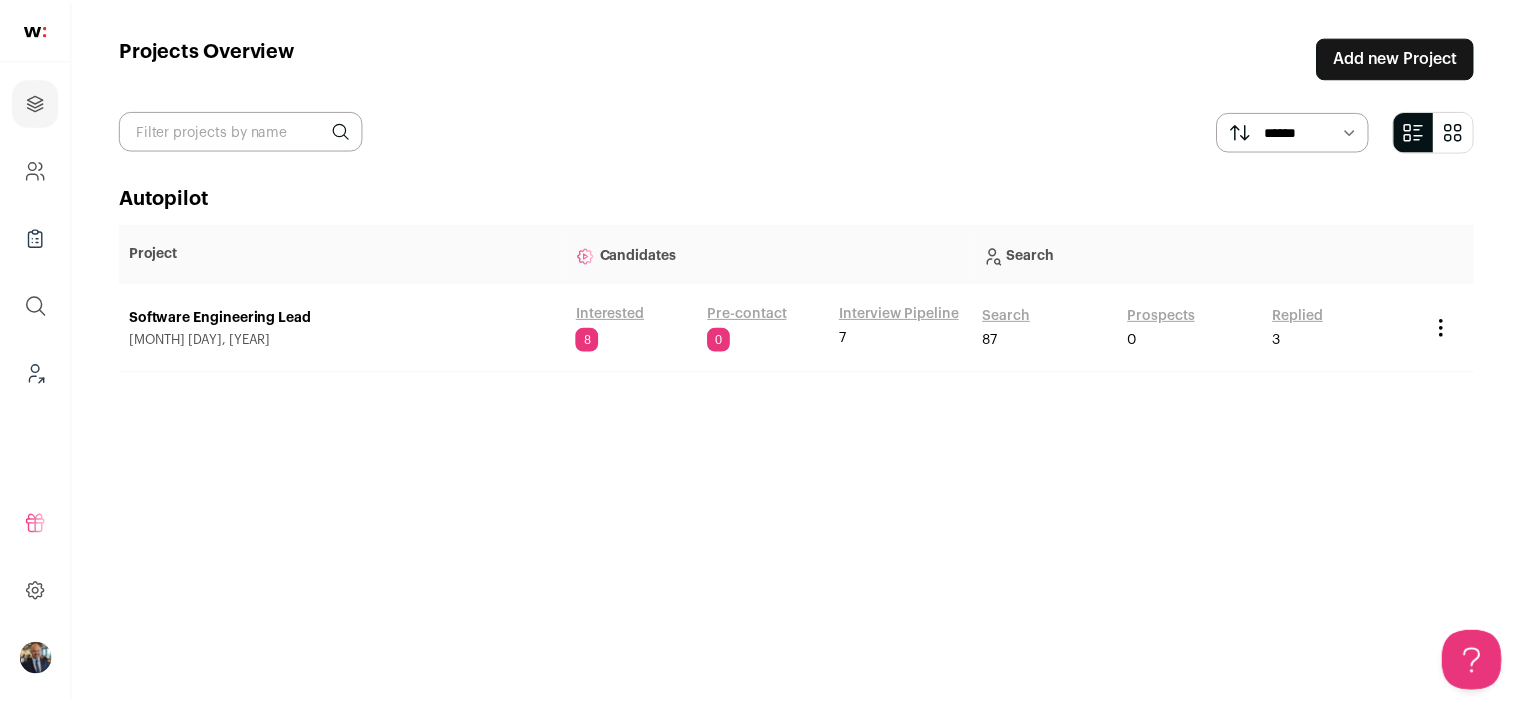 scroll, scrollTop: 0, scrollLeft: 0, axis: both 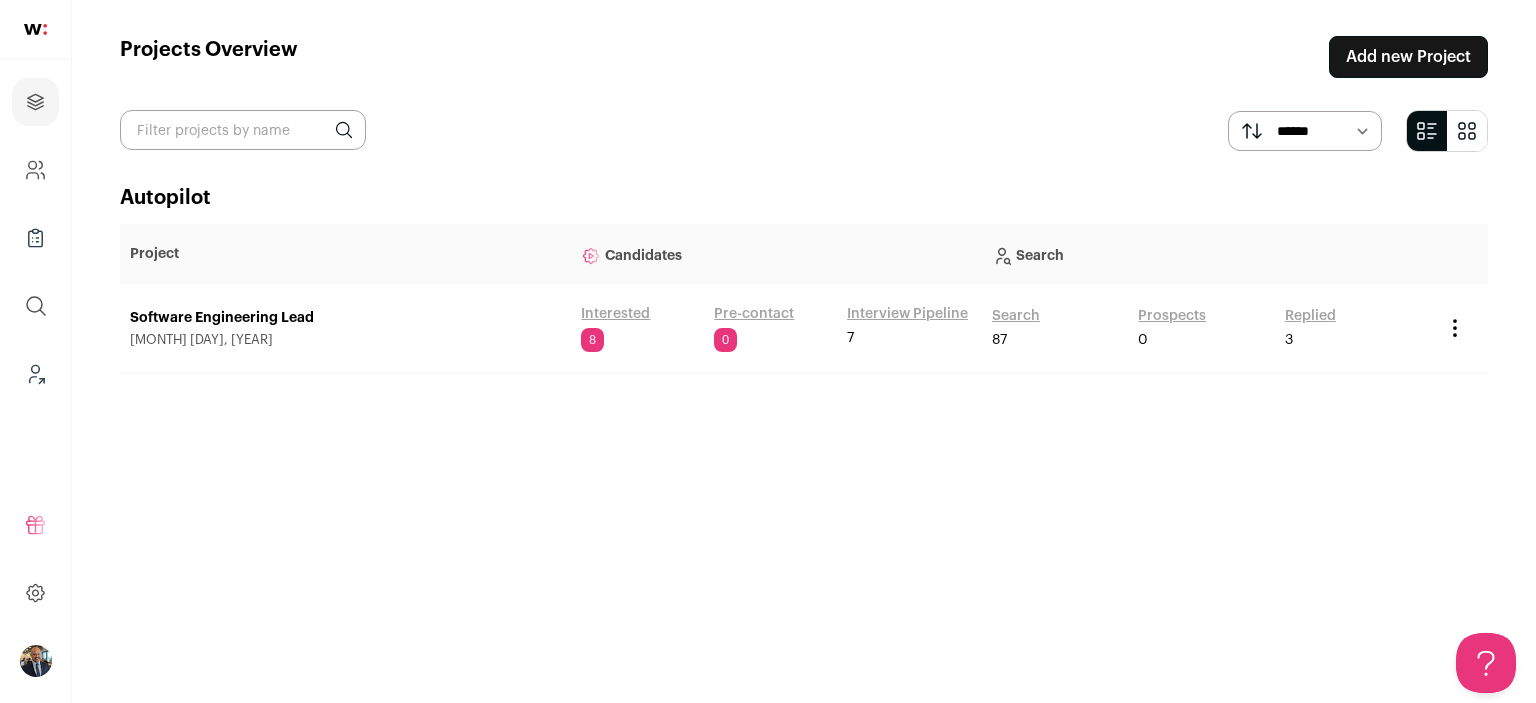 click on "Software Engineering Lead" at bounding box center [345, 318] 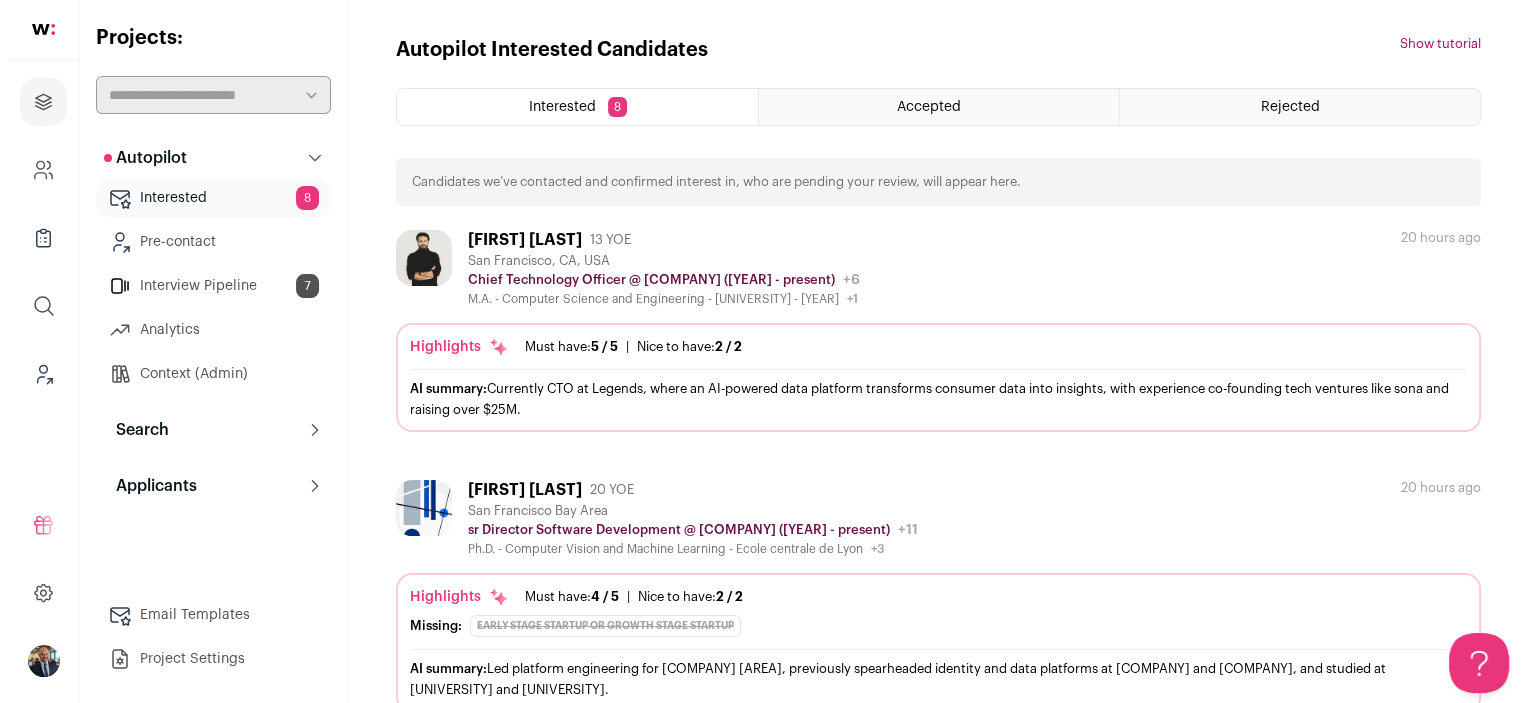 scroll, scrollTop: 0, scrollLeft: 0, axis: both 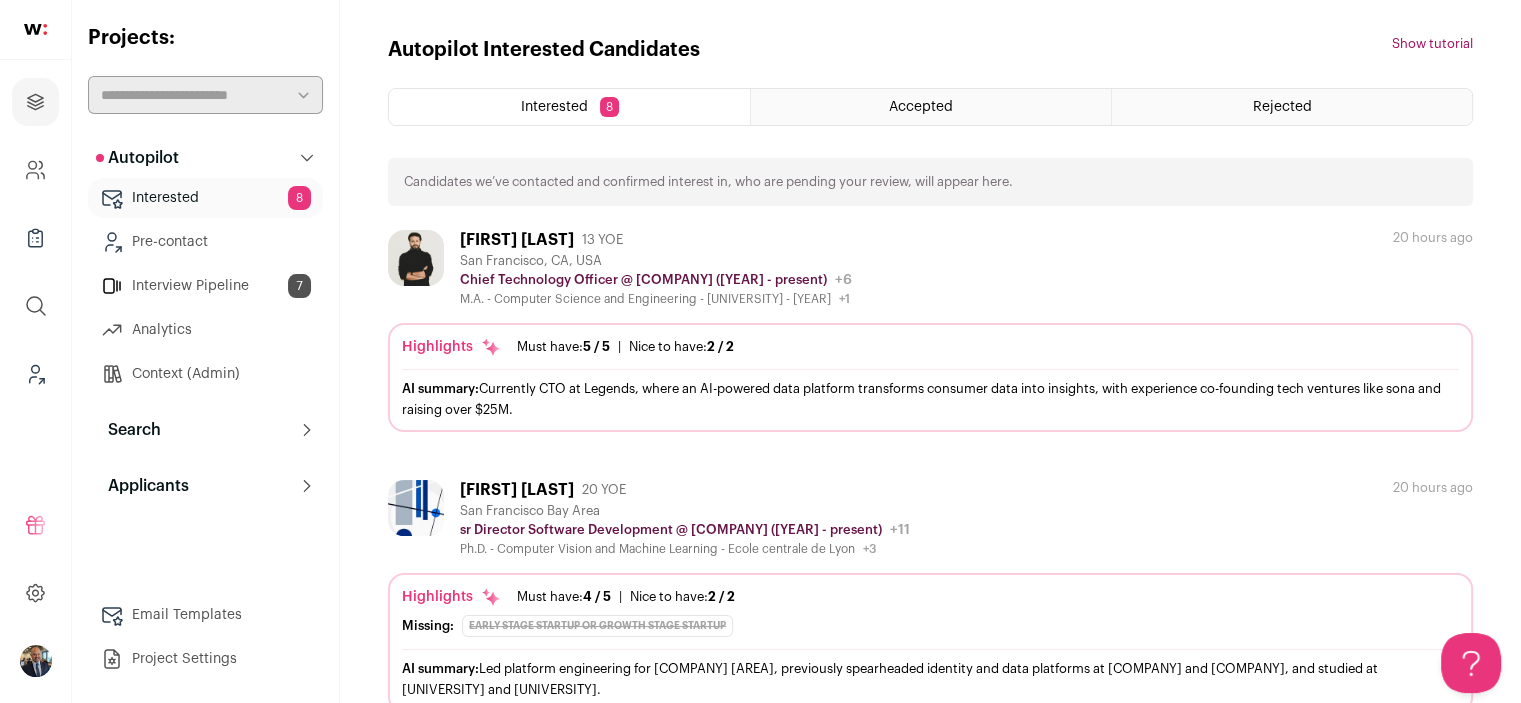 click on "Search" at bounding box center [205, 430] 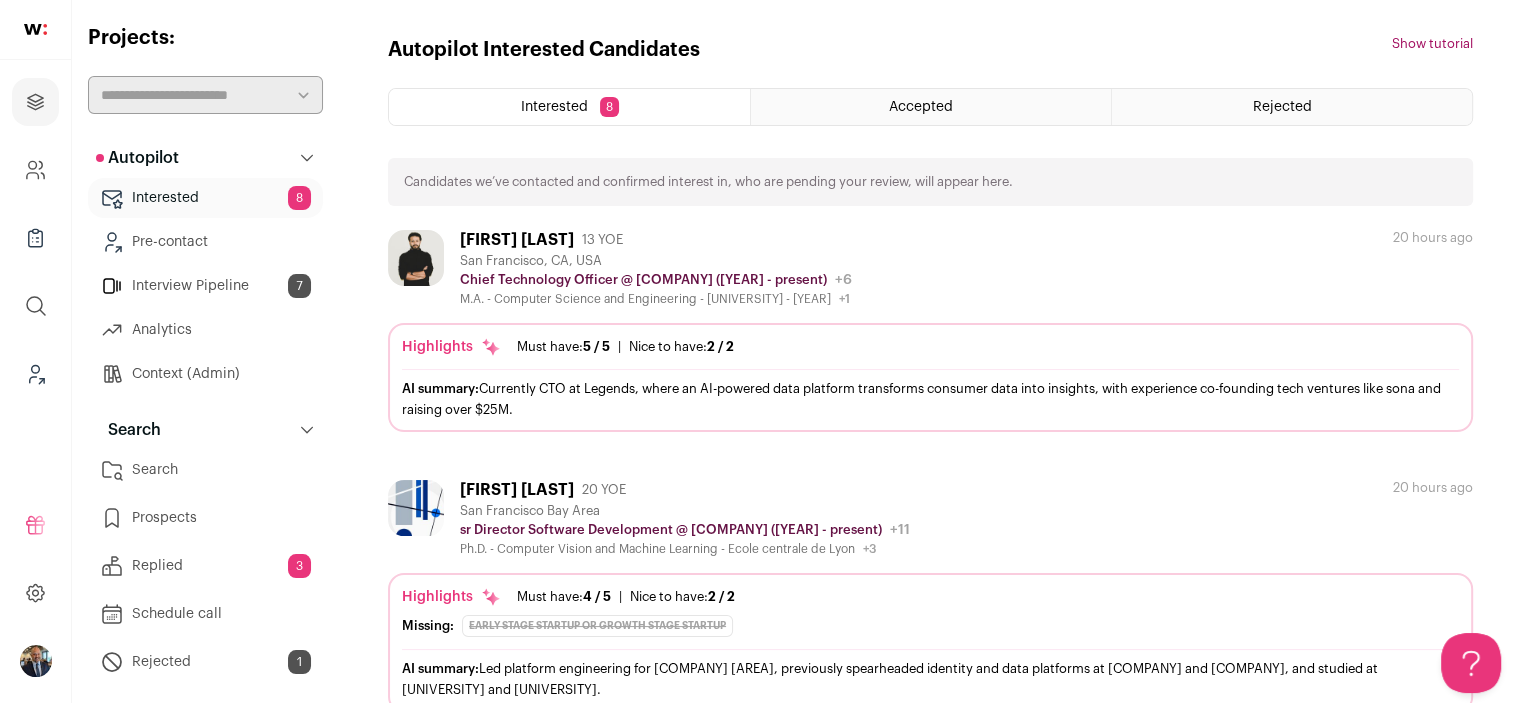 click on "Replied
3" at bounding box center (205, 566) 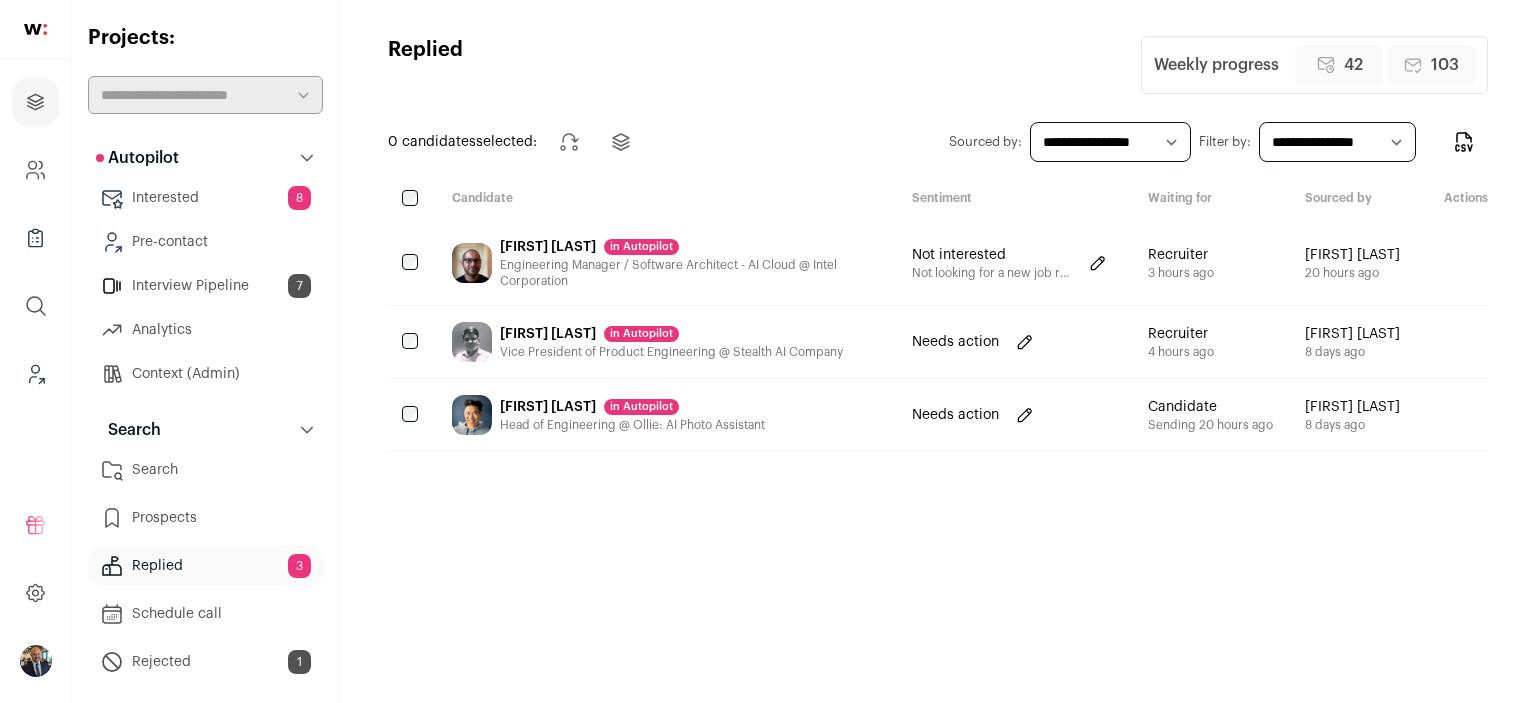 scroll, scrollTop: 0, scrollLeft: 0, axis: both 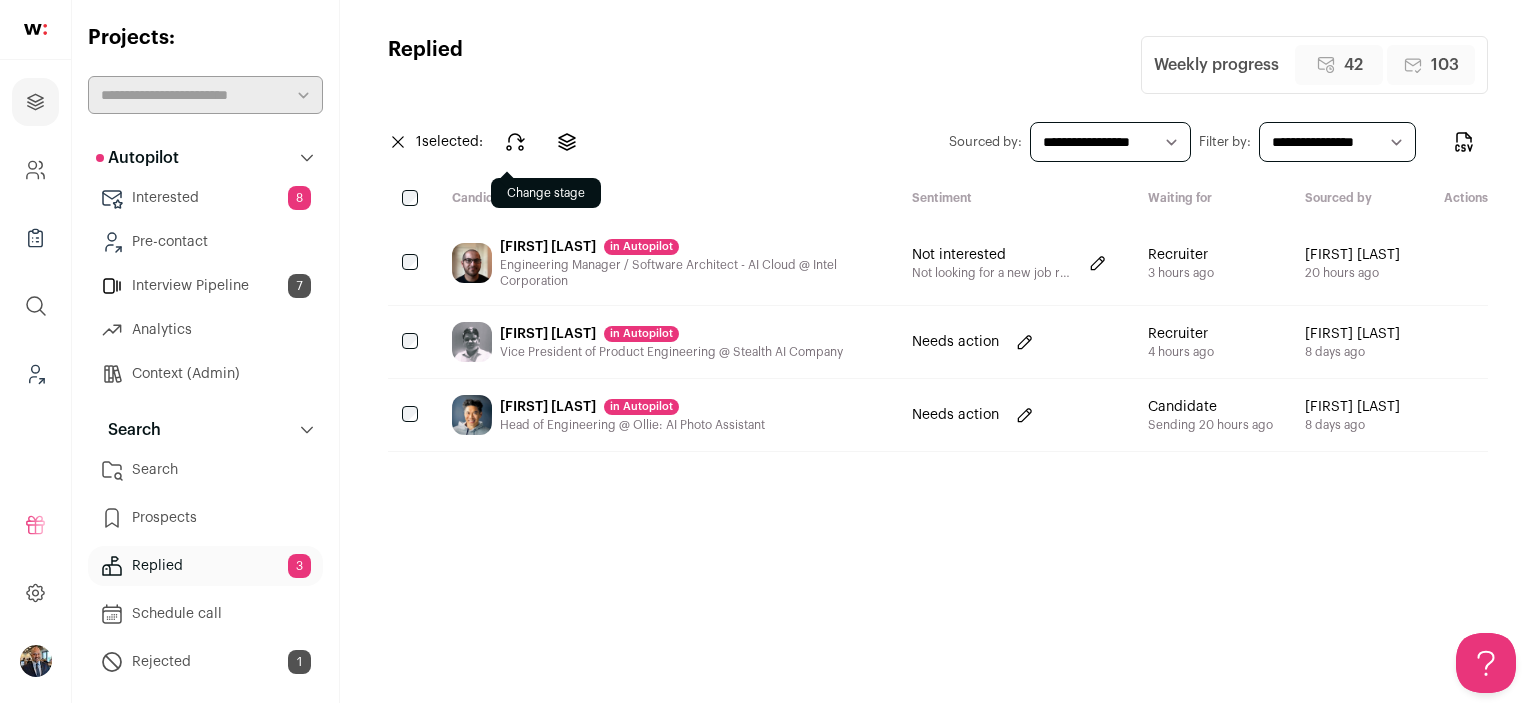 click 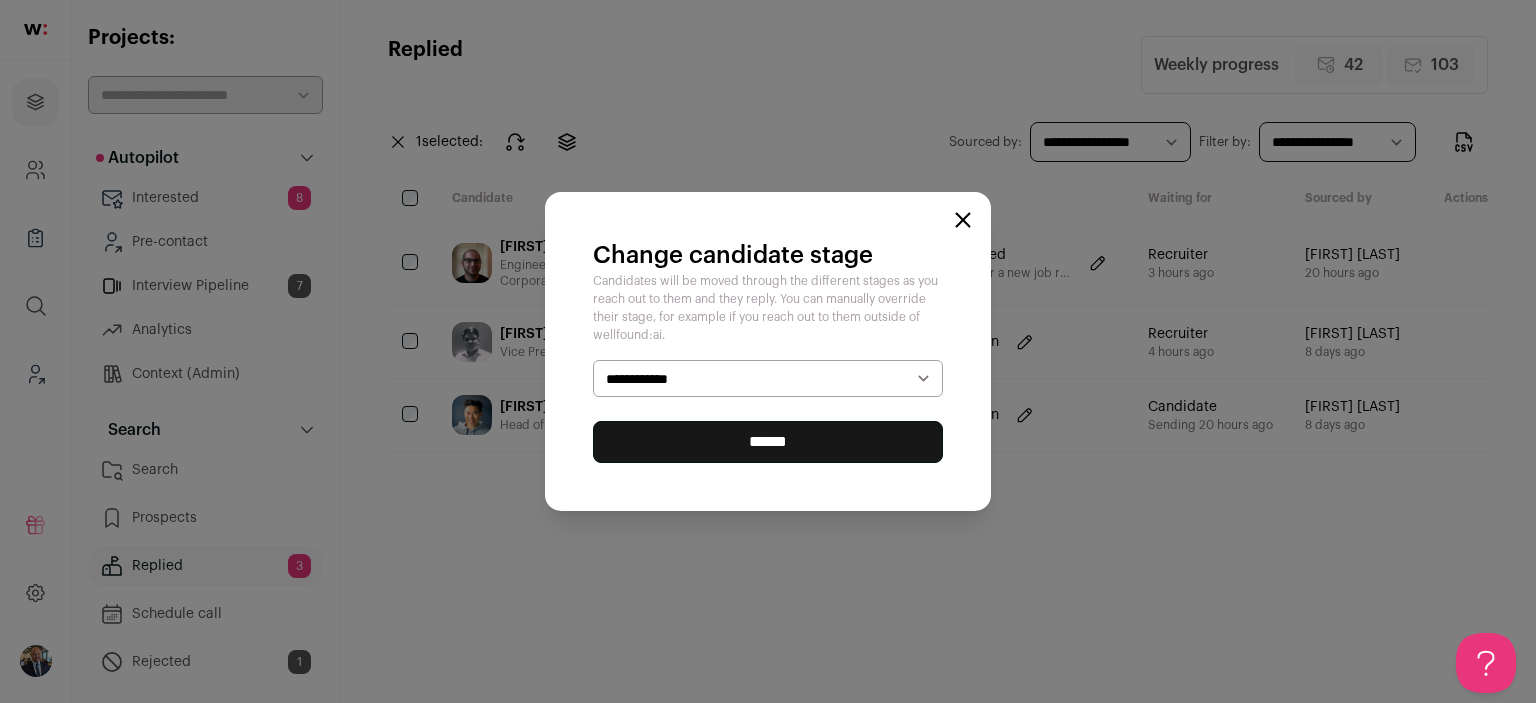click on "**********" at bounding box center [768, 379] 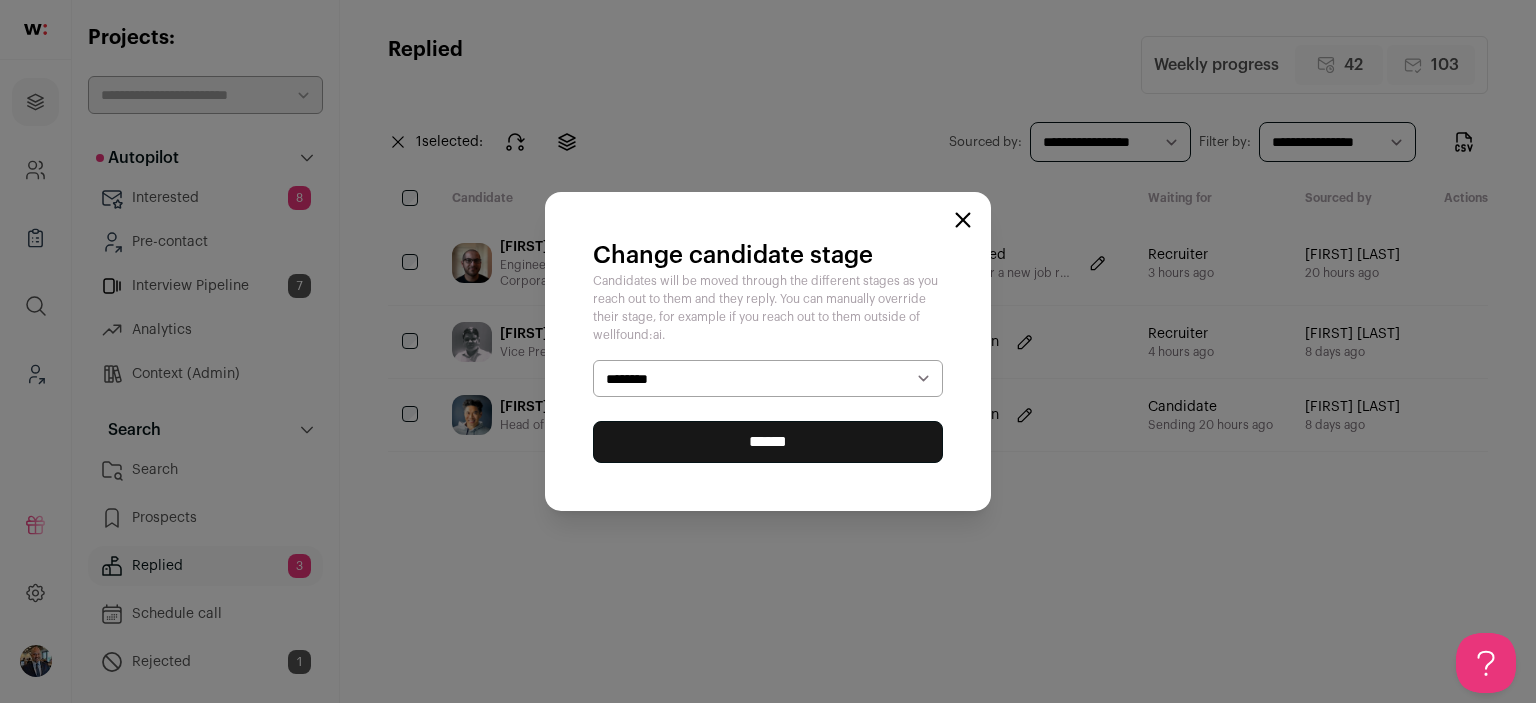 click on "******" at bounding box center (768, 442) 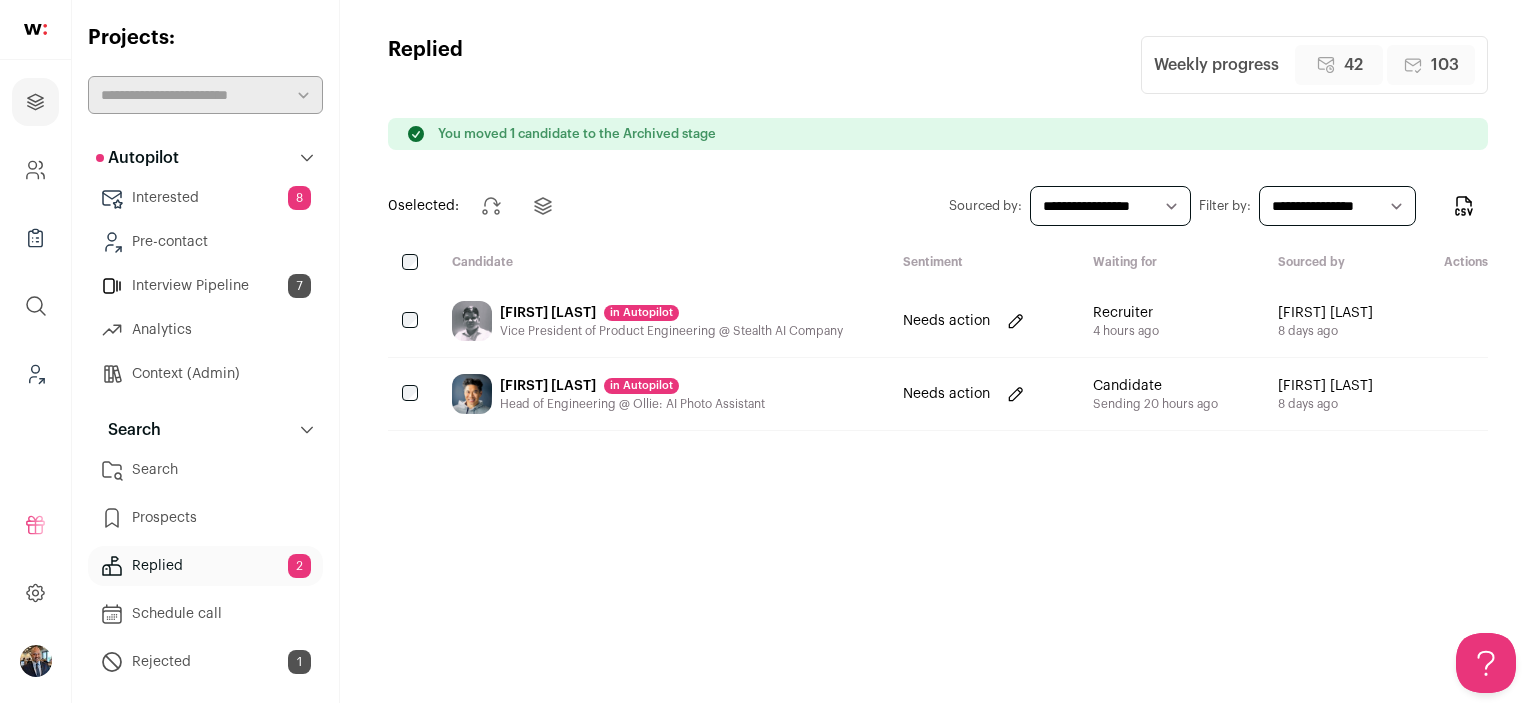 scroll, scrollTop: 0, scrollLeft: 0, axis: both 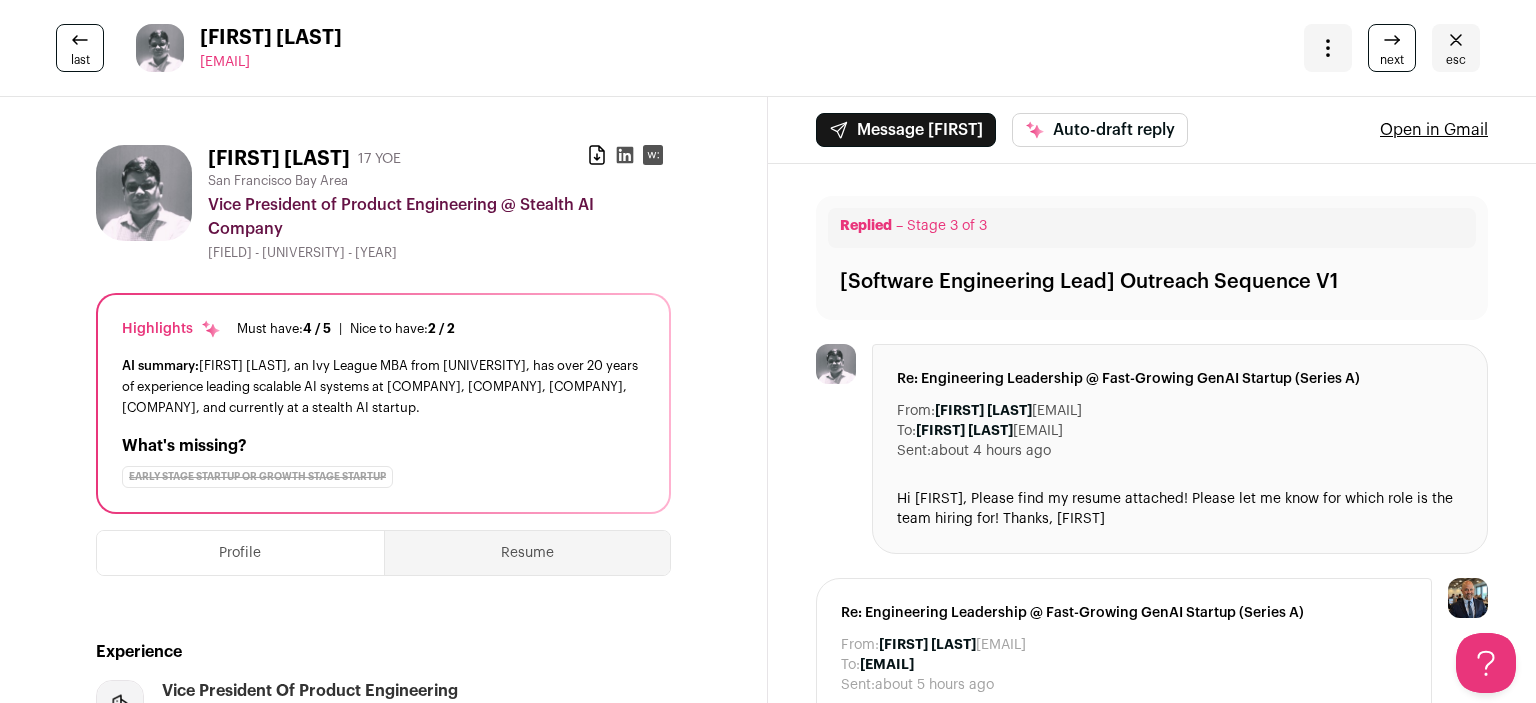 click 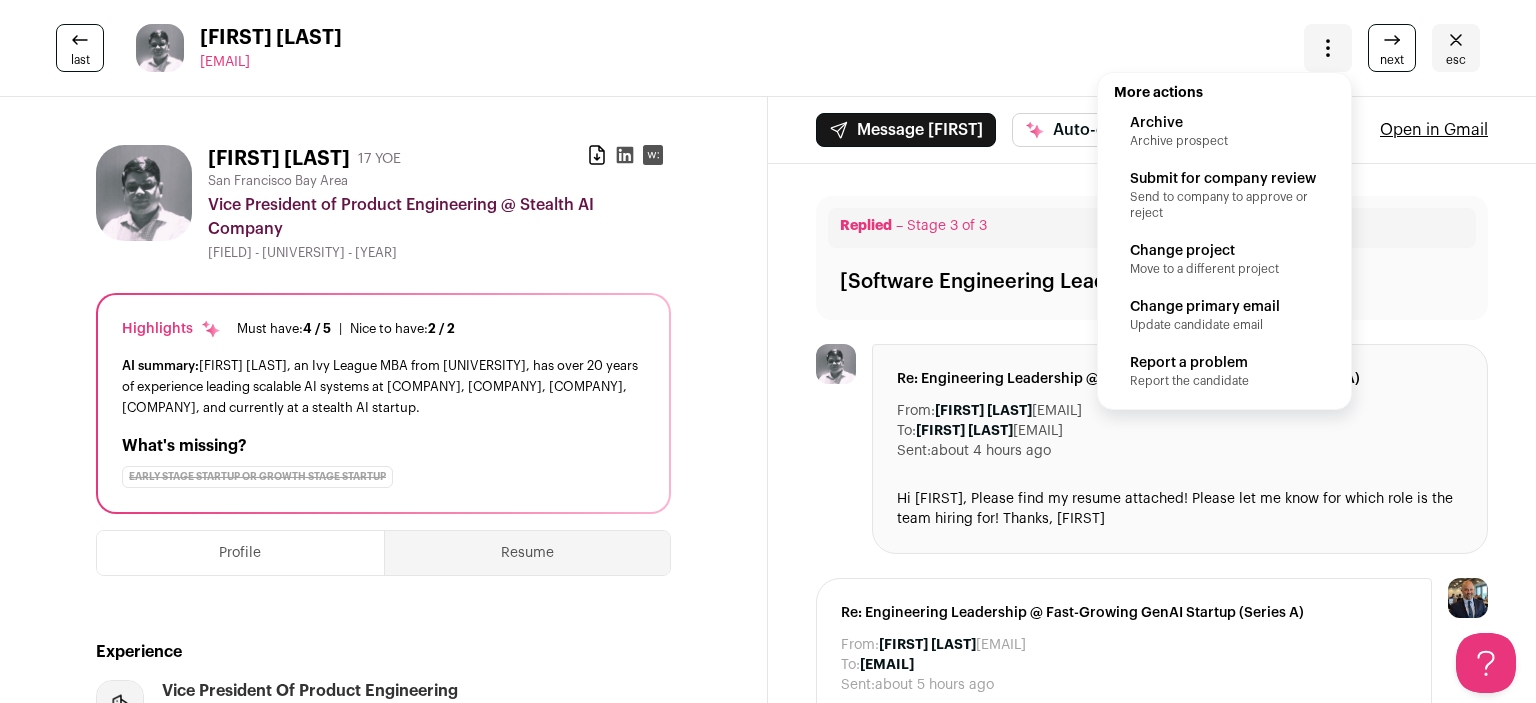 click on "Submit for company review" at bounding box center [1224, 179] 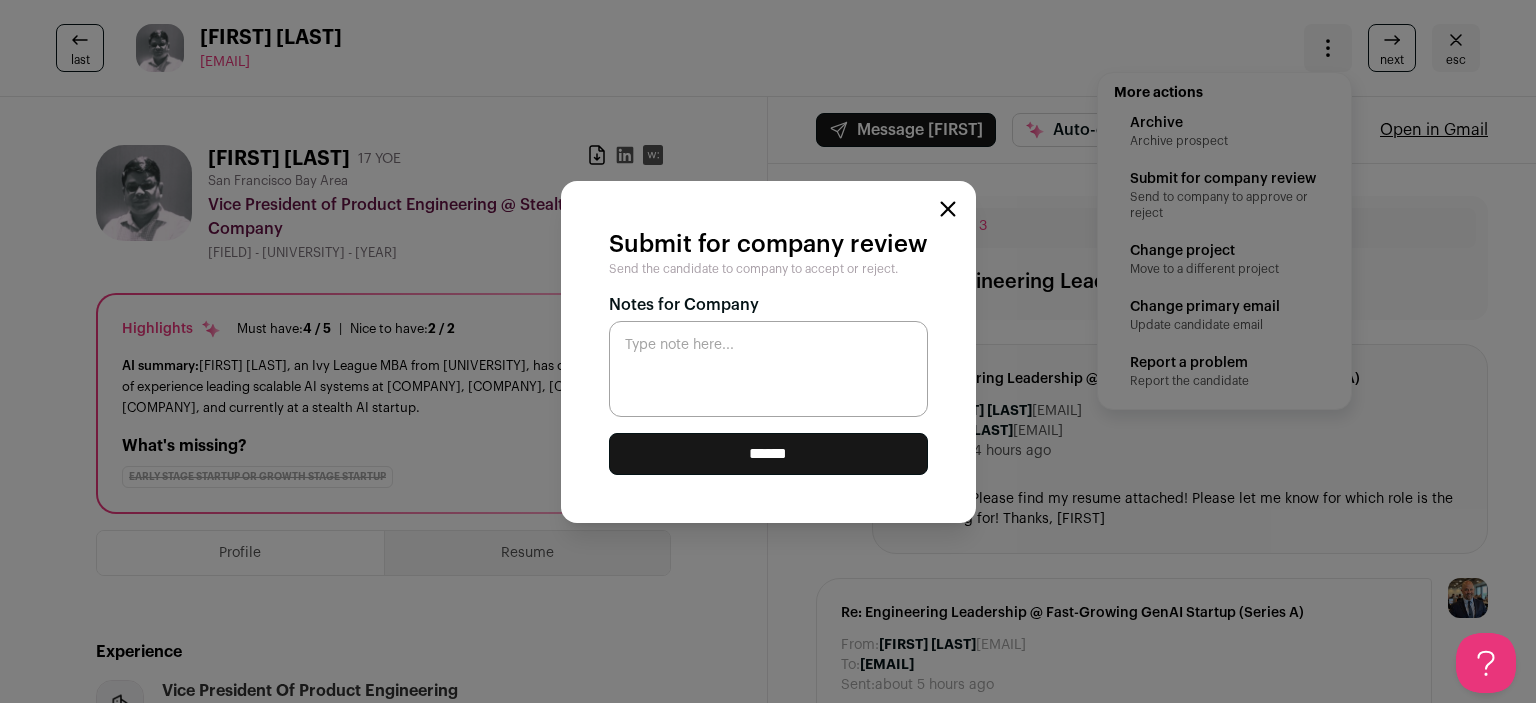 click on "******" at bounding box center (768, 454) 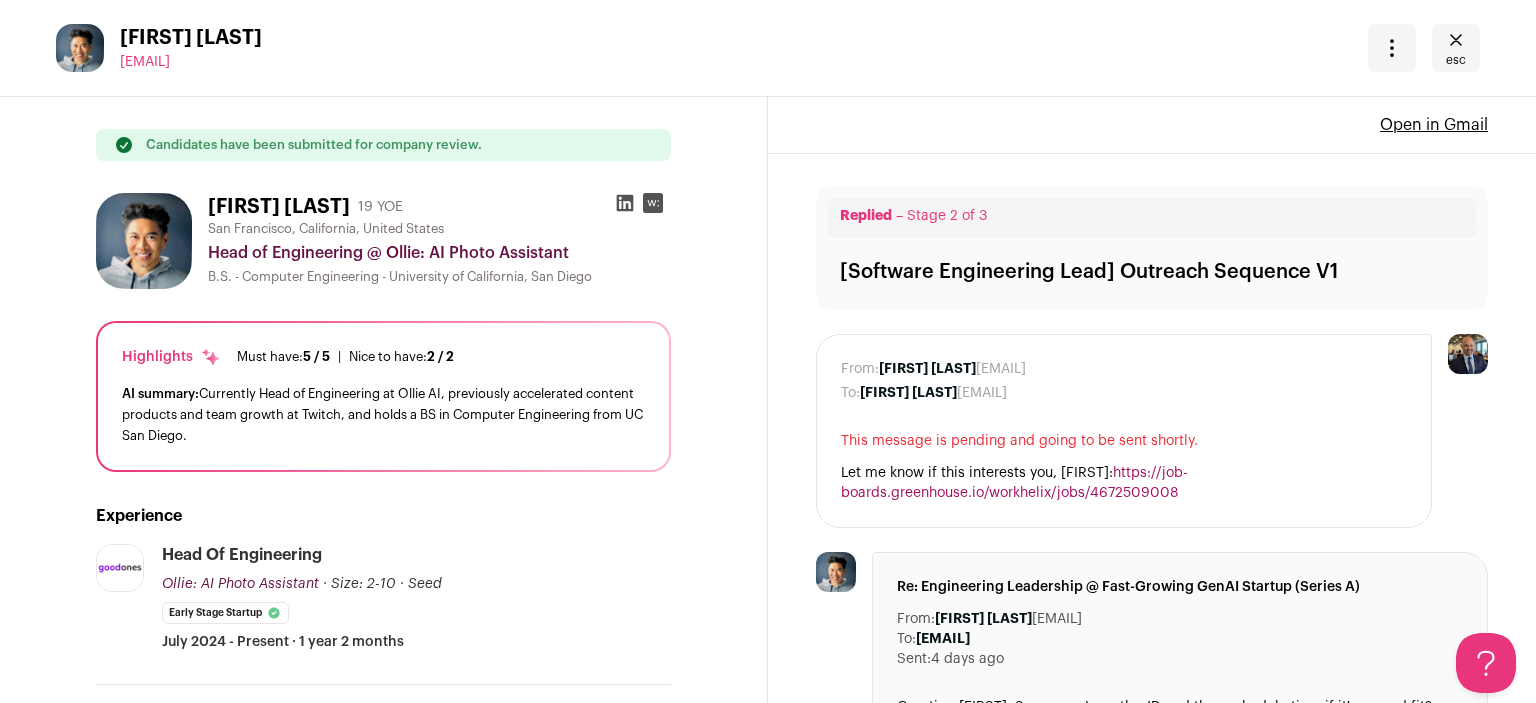 scroll, scrollTop: 0, scrollLeft: 0, axis: both 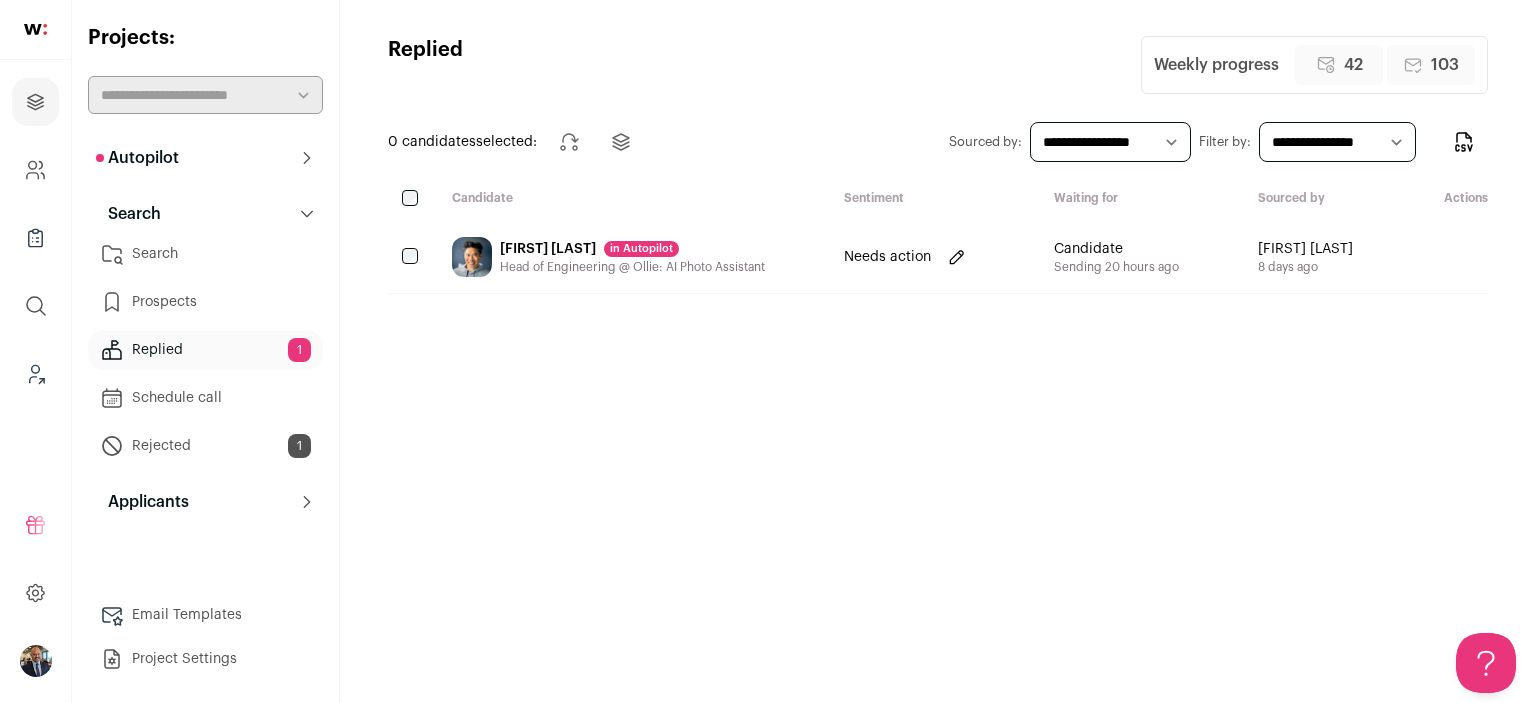 click on "Search" at bounding box center (205, 254) 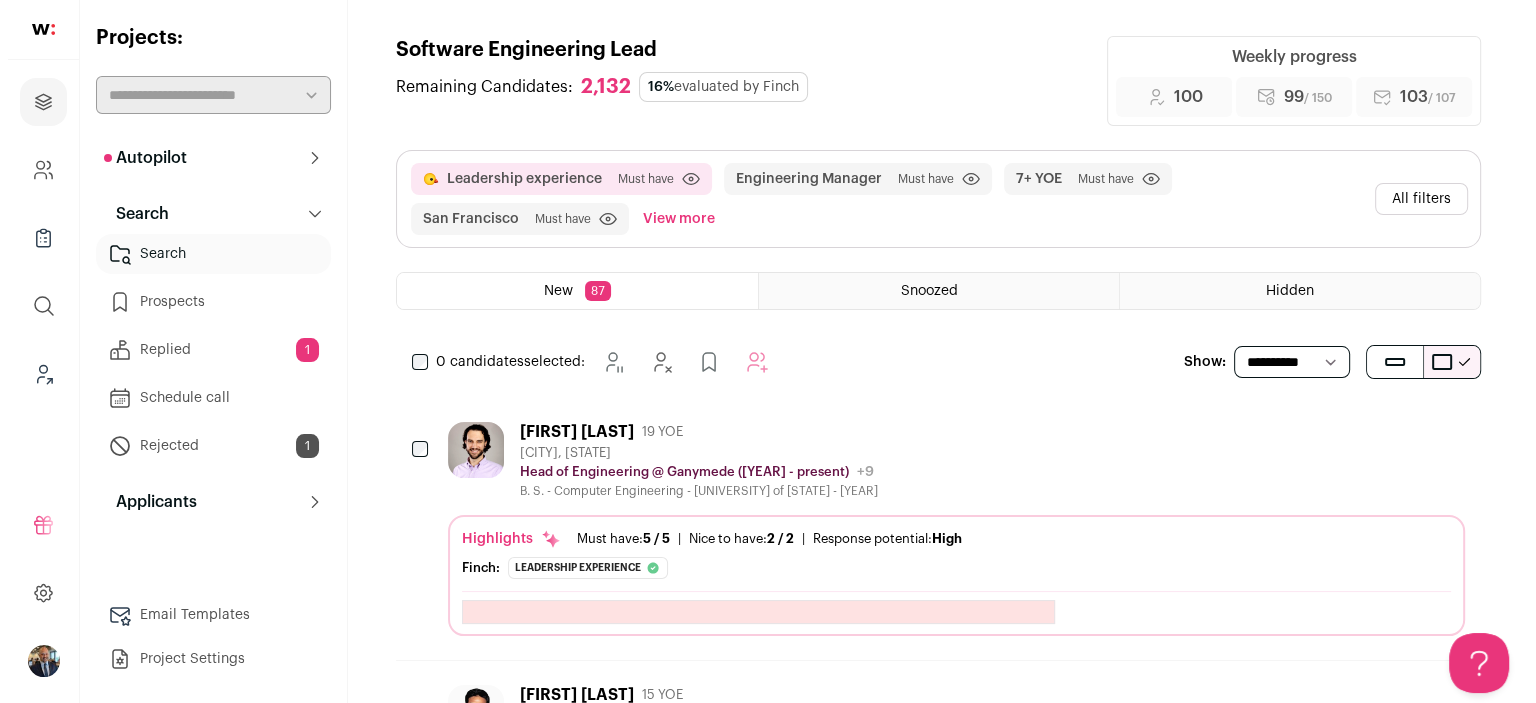 scroll, scrollTop: 0, scrollLeft: 0, axis: both 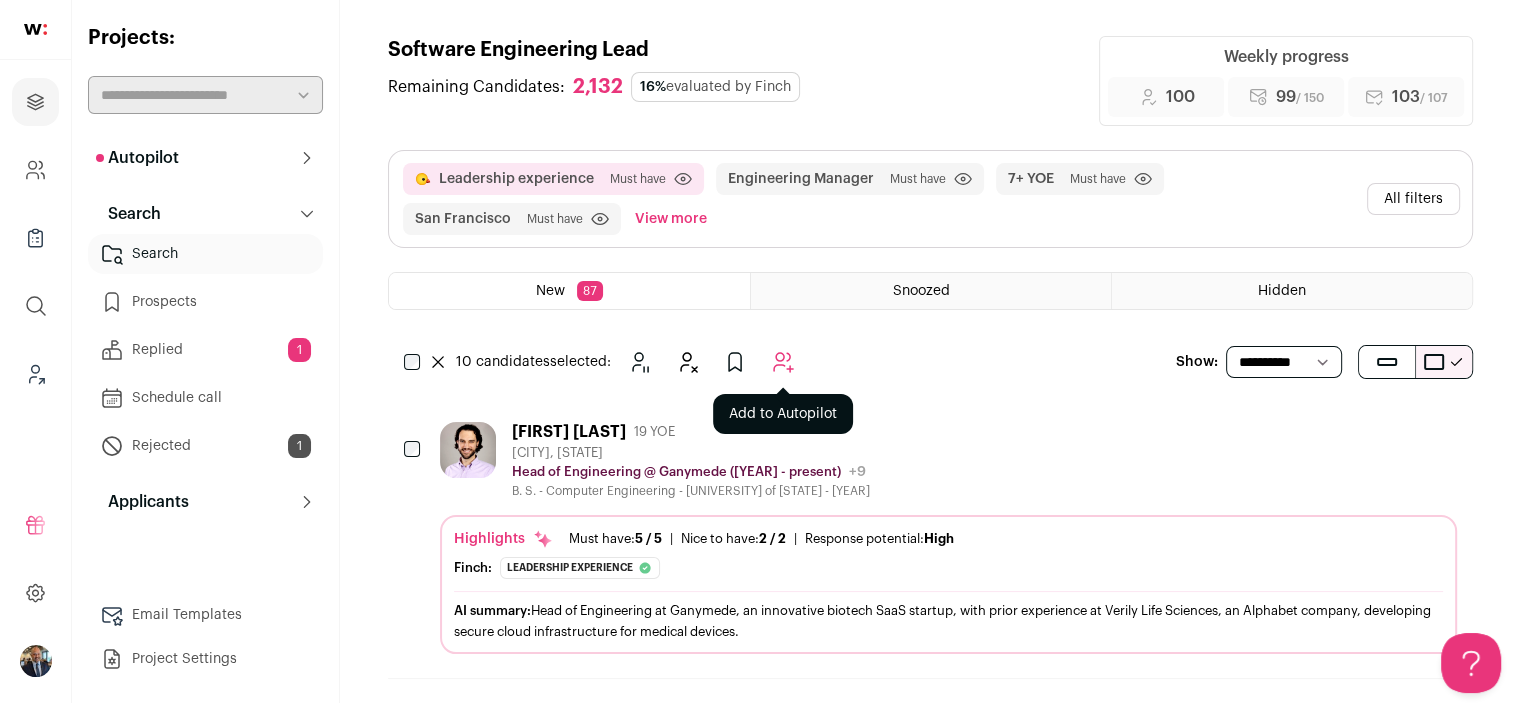 click 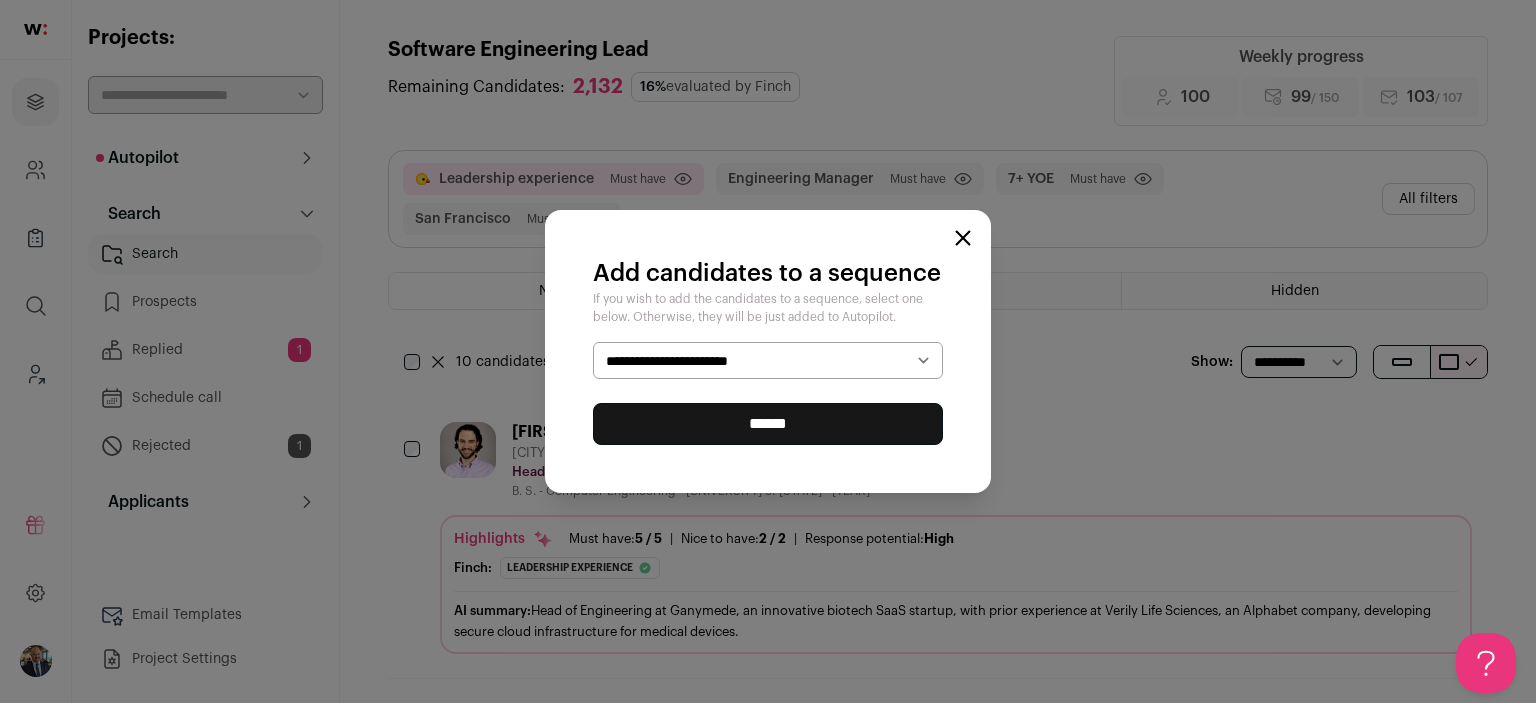 select on "*****" 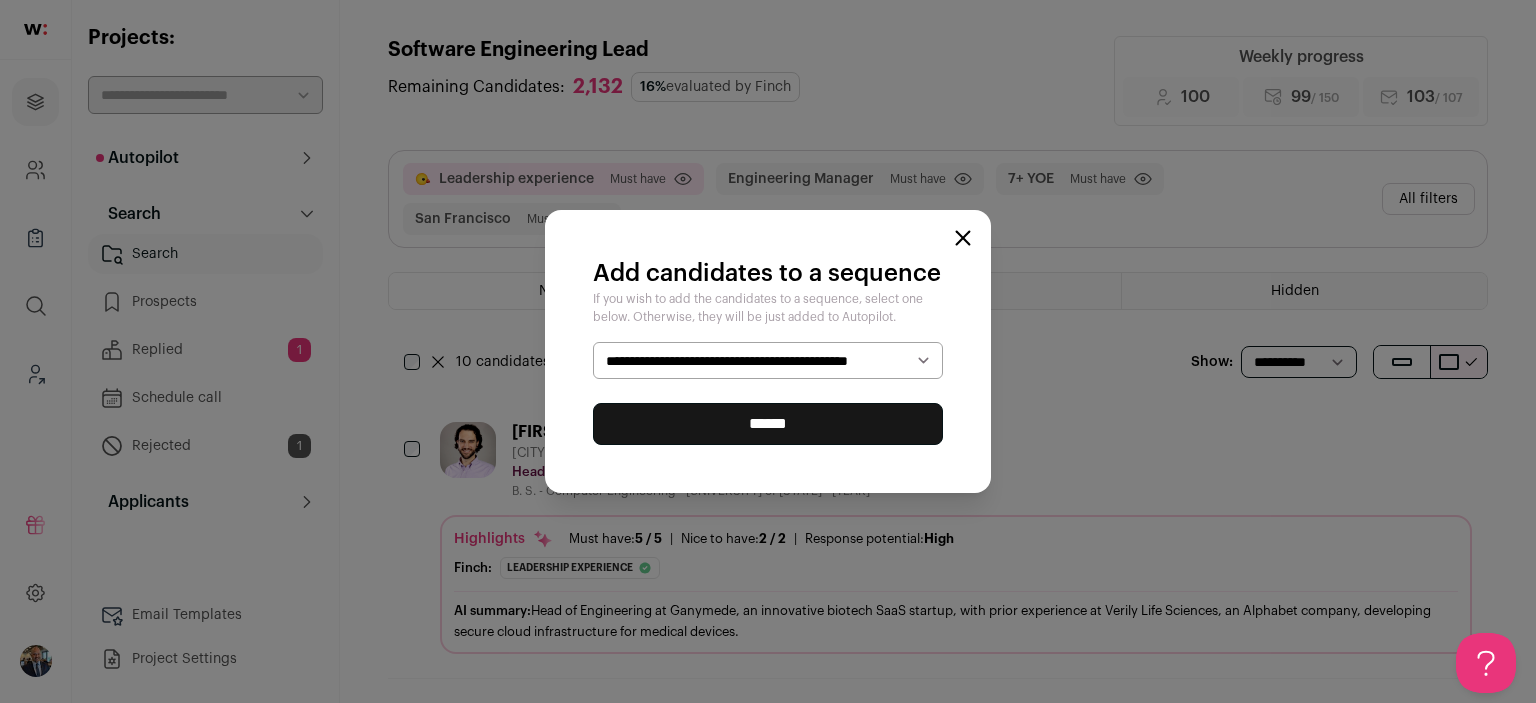 click on "******" at bounding box center (768, 424) 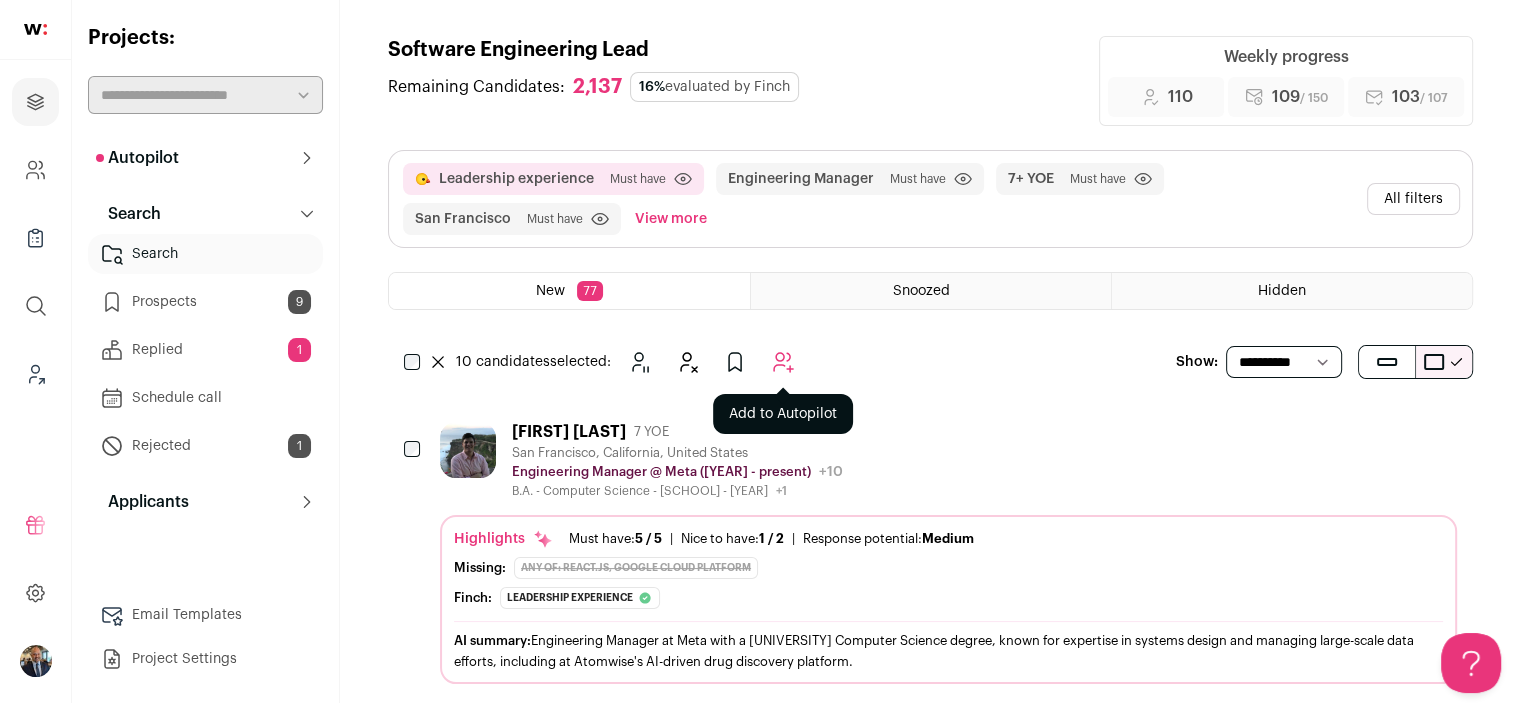 click 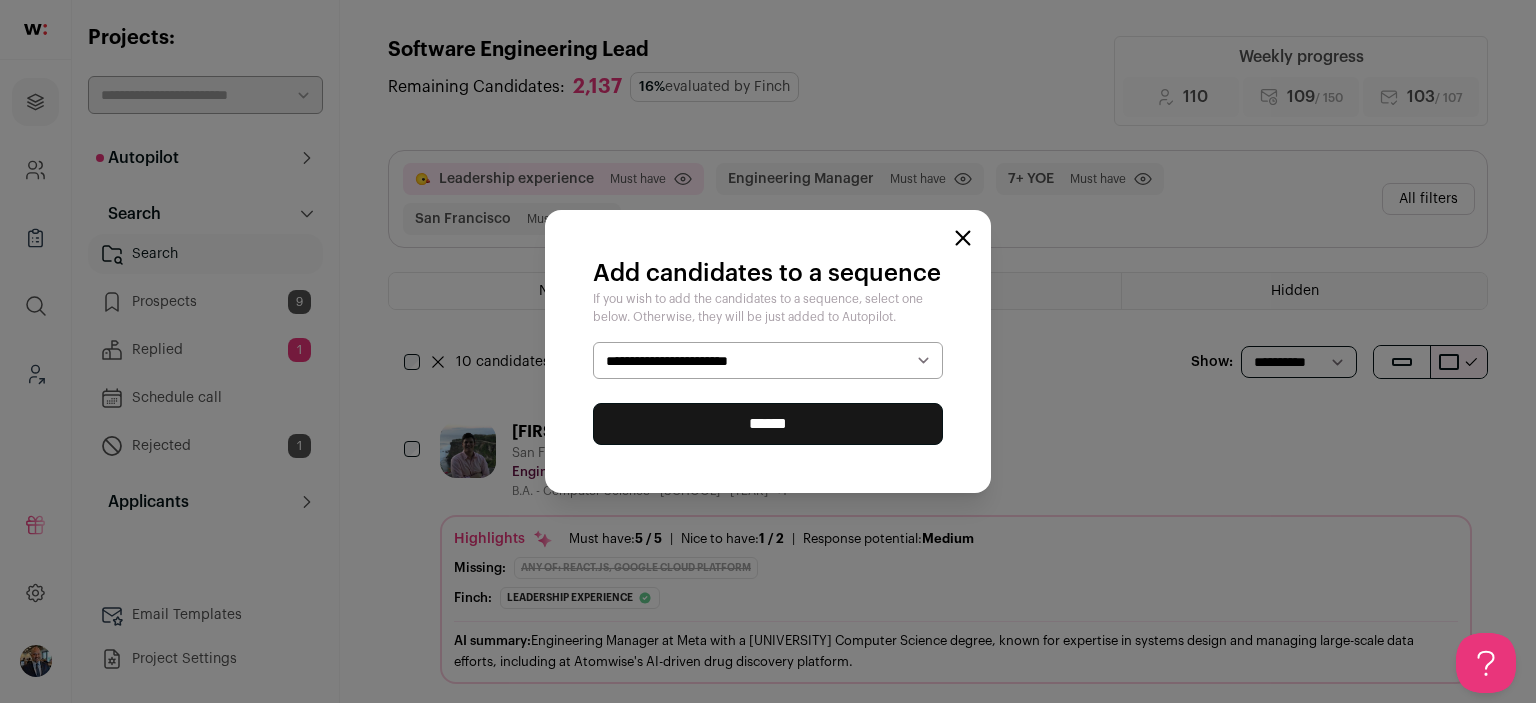 select on "*****" 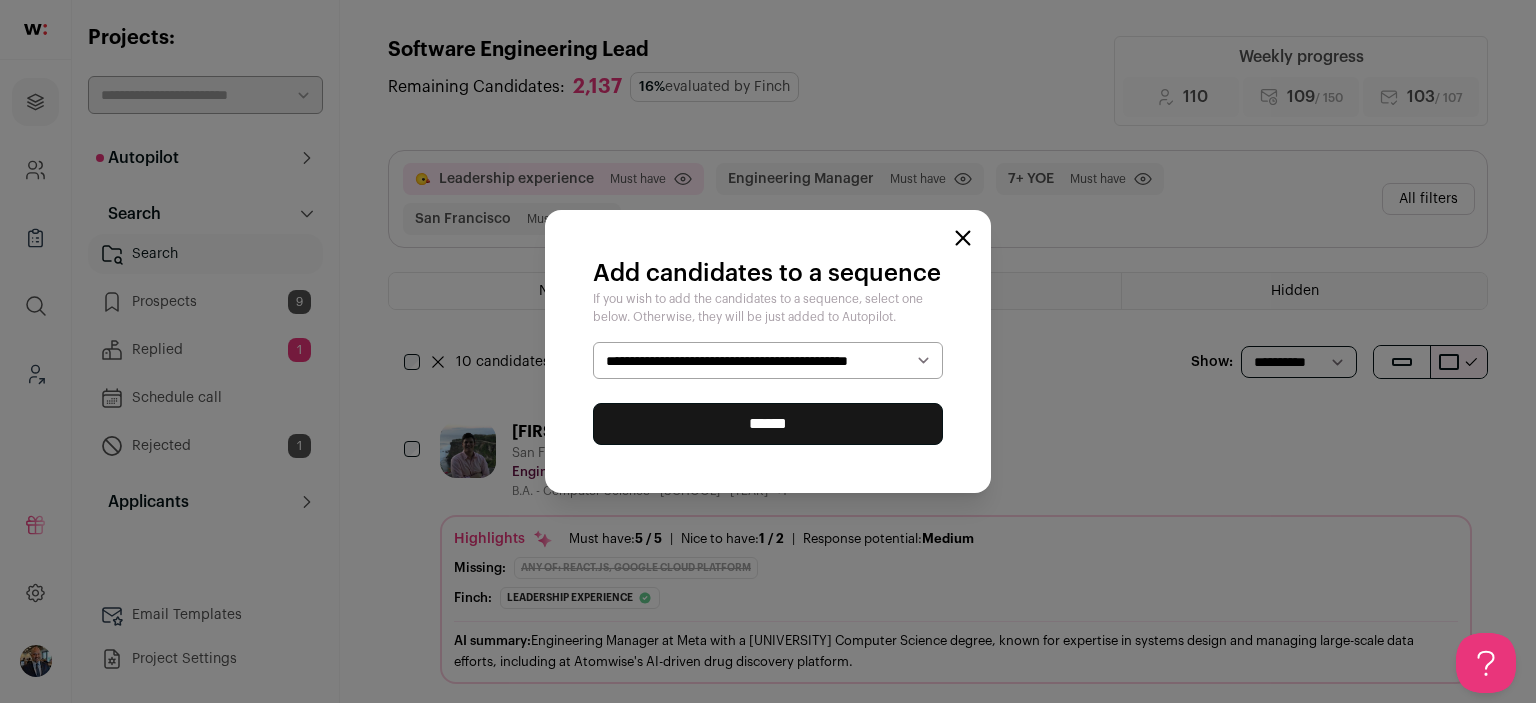 click on "******" at bounding box center [768, 424] 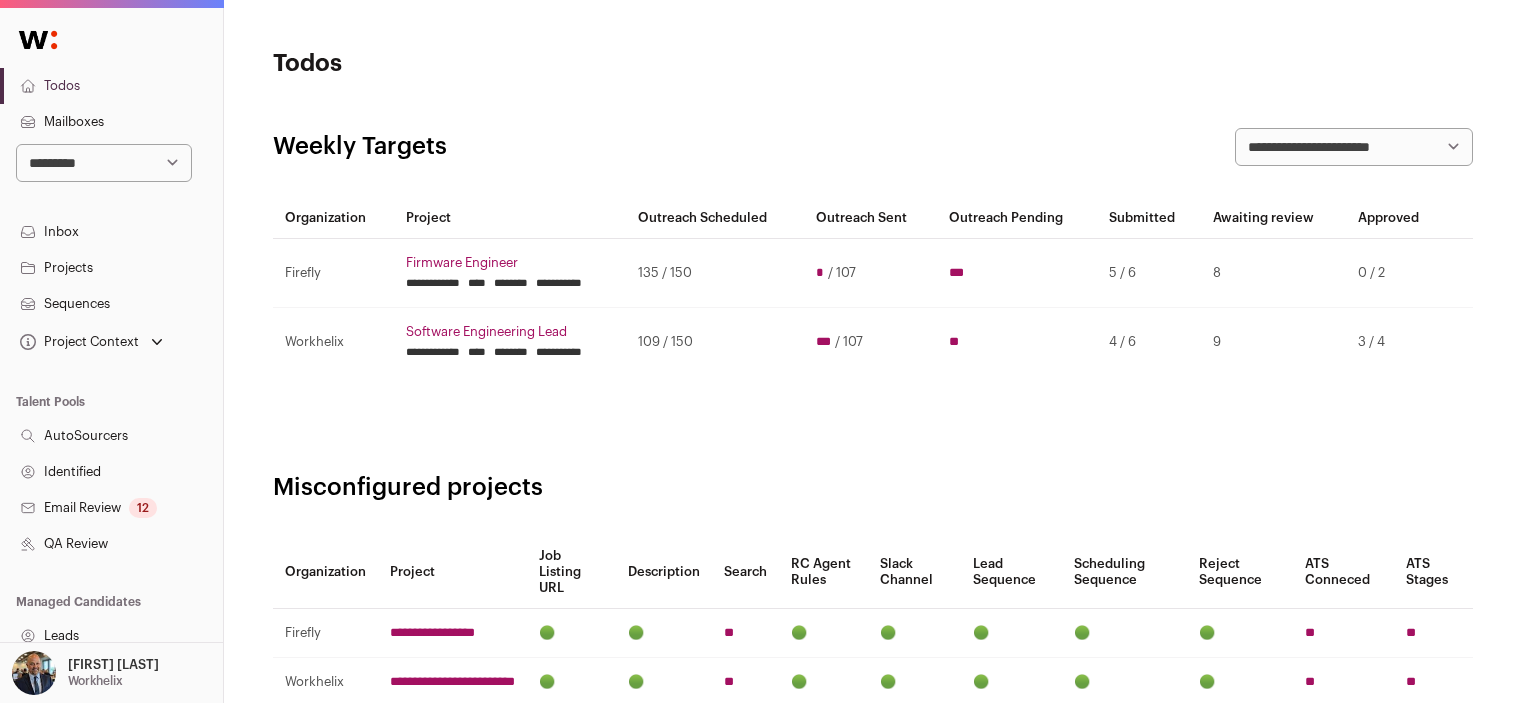 scroll, scrollTop: 0, scrollLeft: 0, axis: both 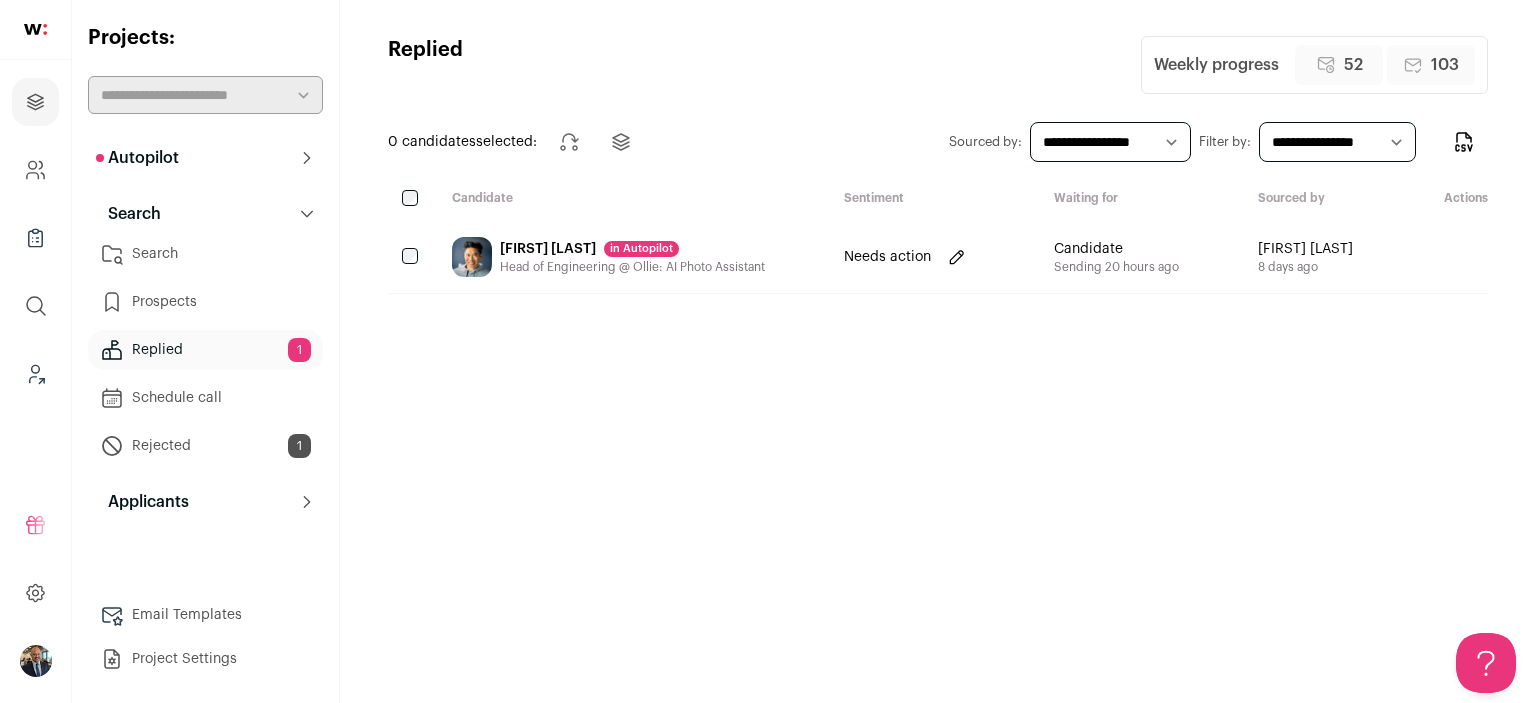click on "Search" at bounding box center (205, 254) 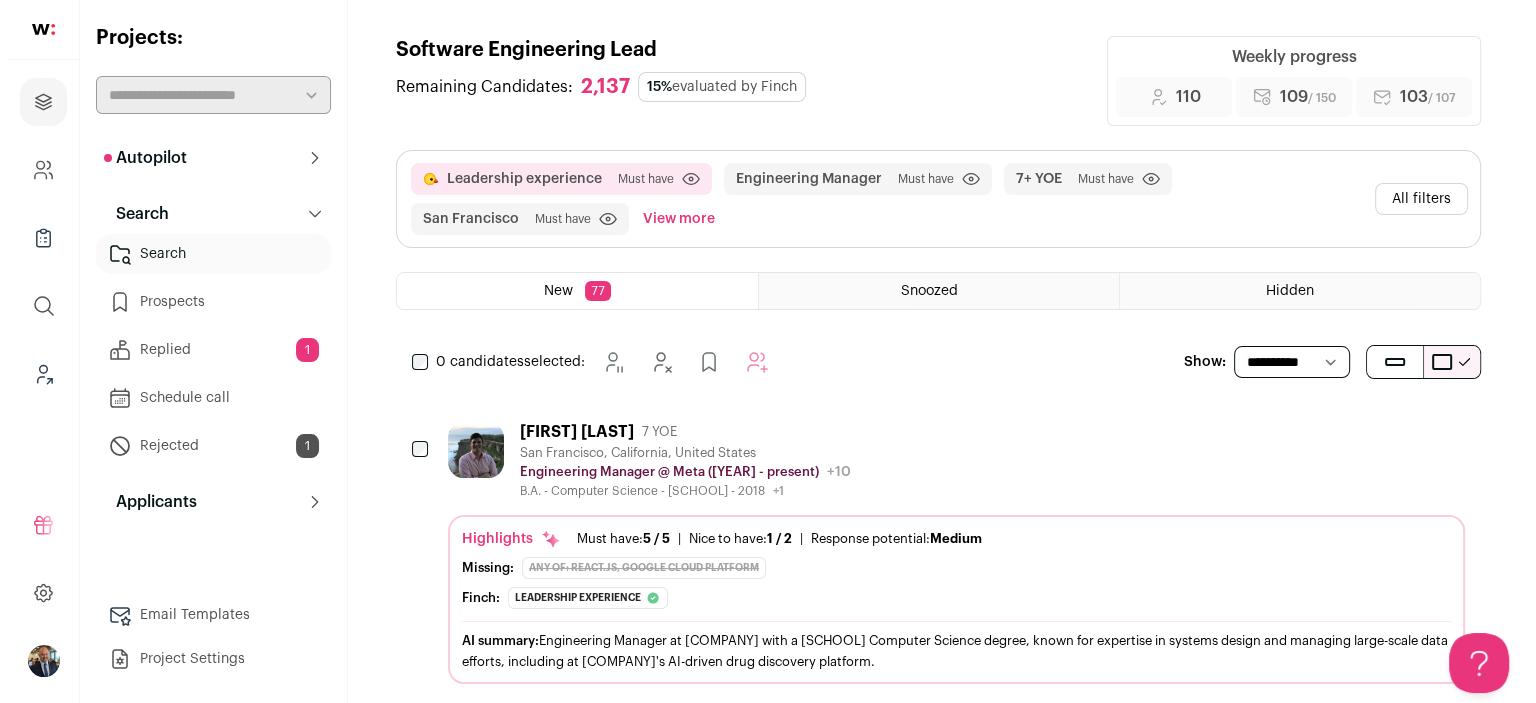 scroll, scrollTop: 0, scrollLeft: 0, axis: both 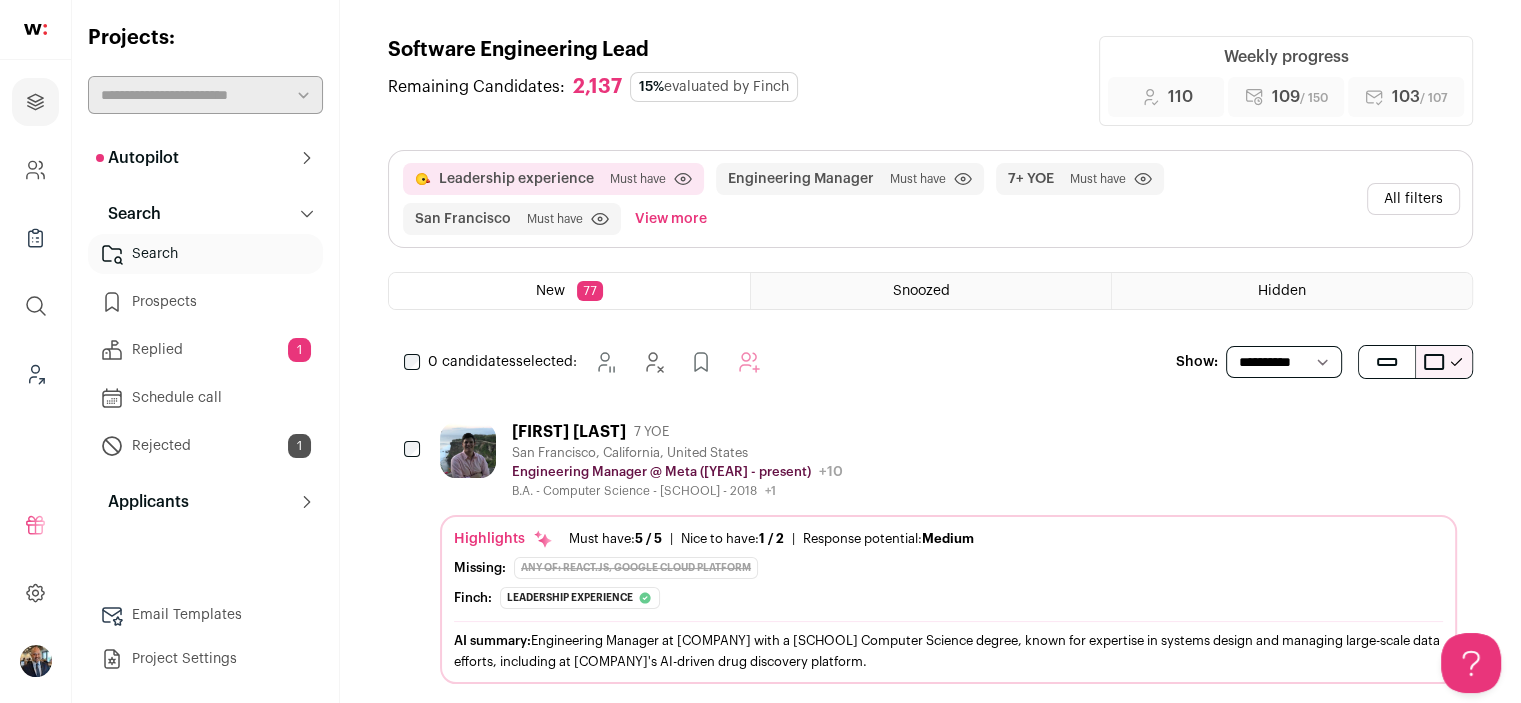 click on "0 candidates
selected:
Snooze
Hide" at bounding box center [586, 362] 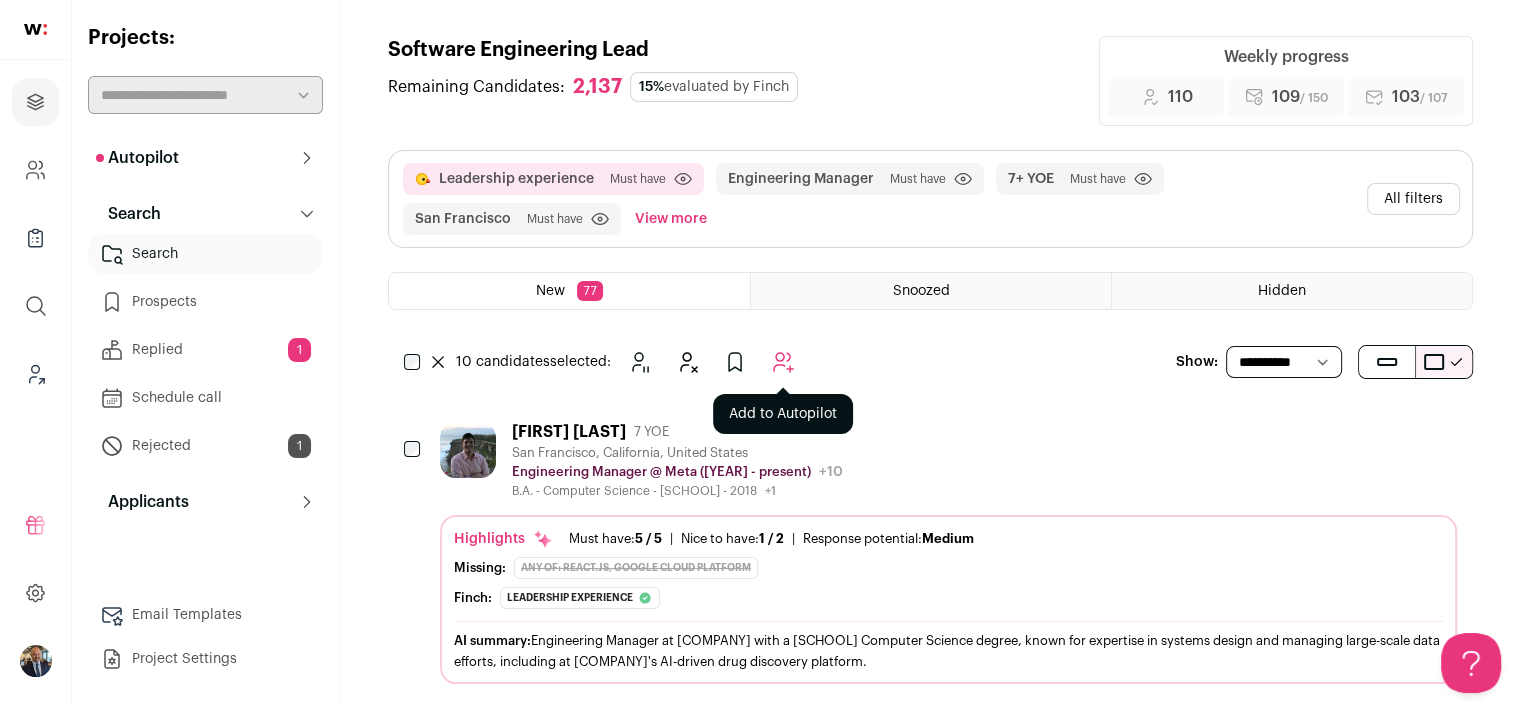 click 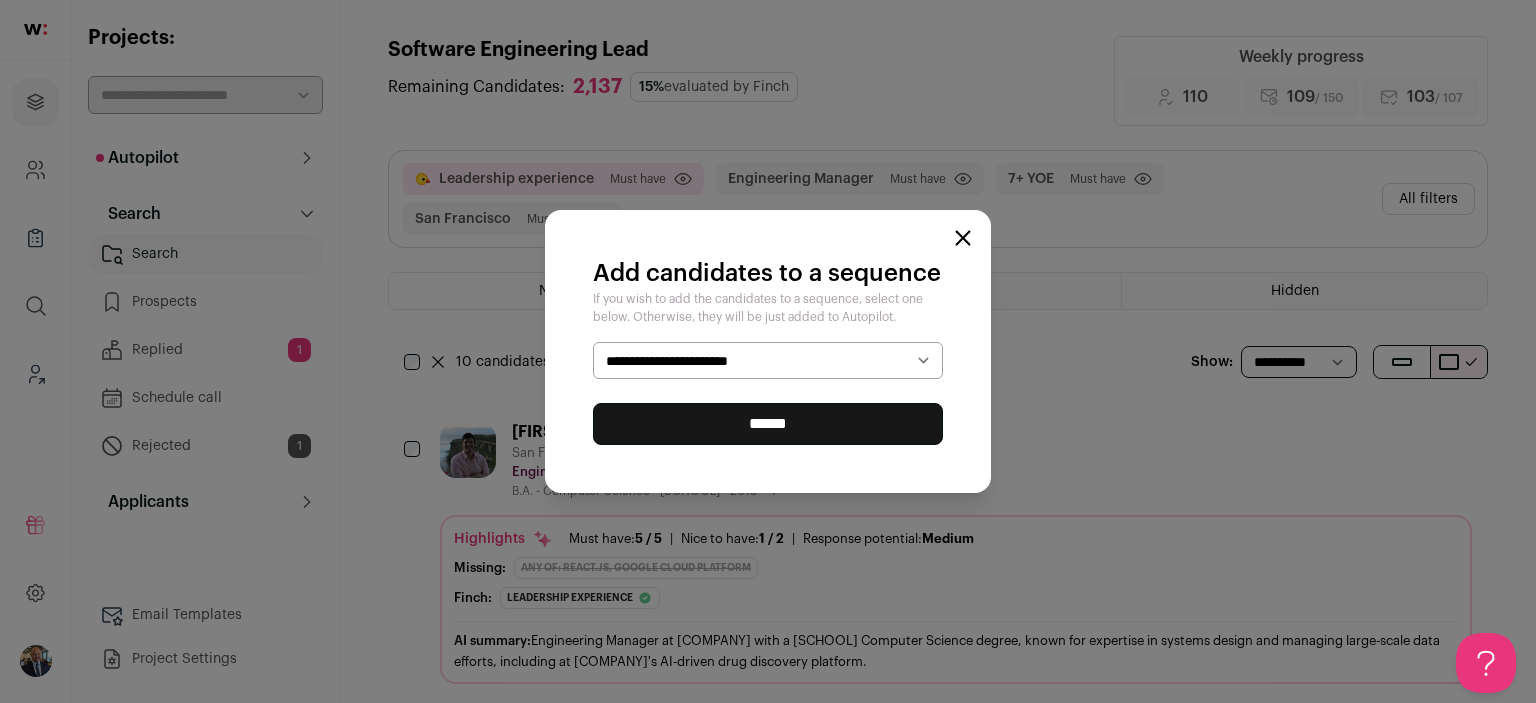 select on "*****" 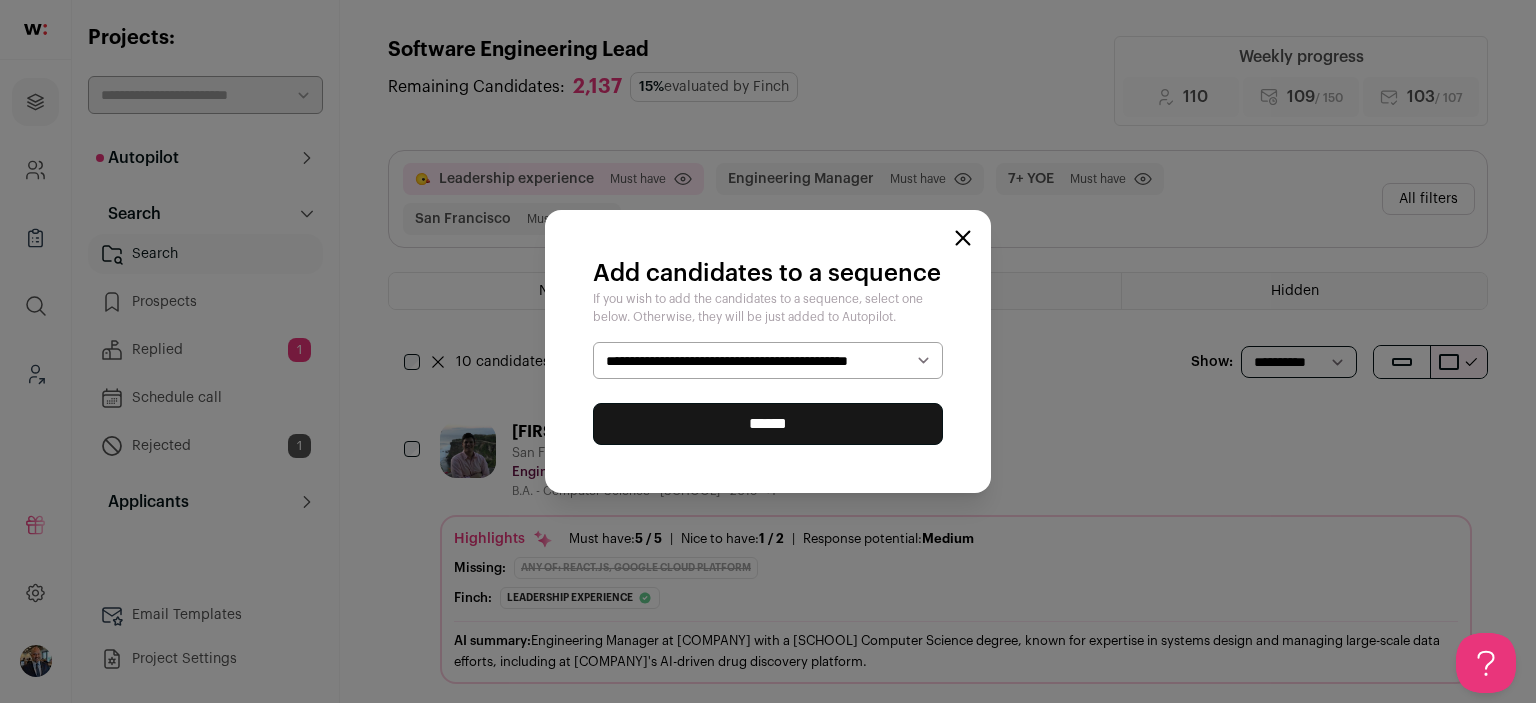 click on "******" at bounding box center [768, 424] 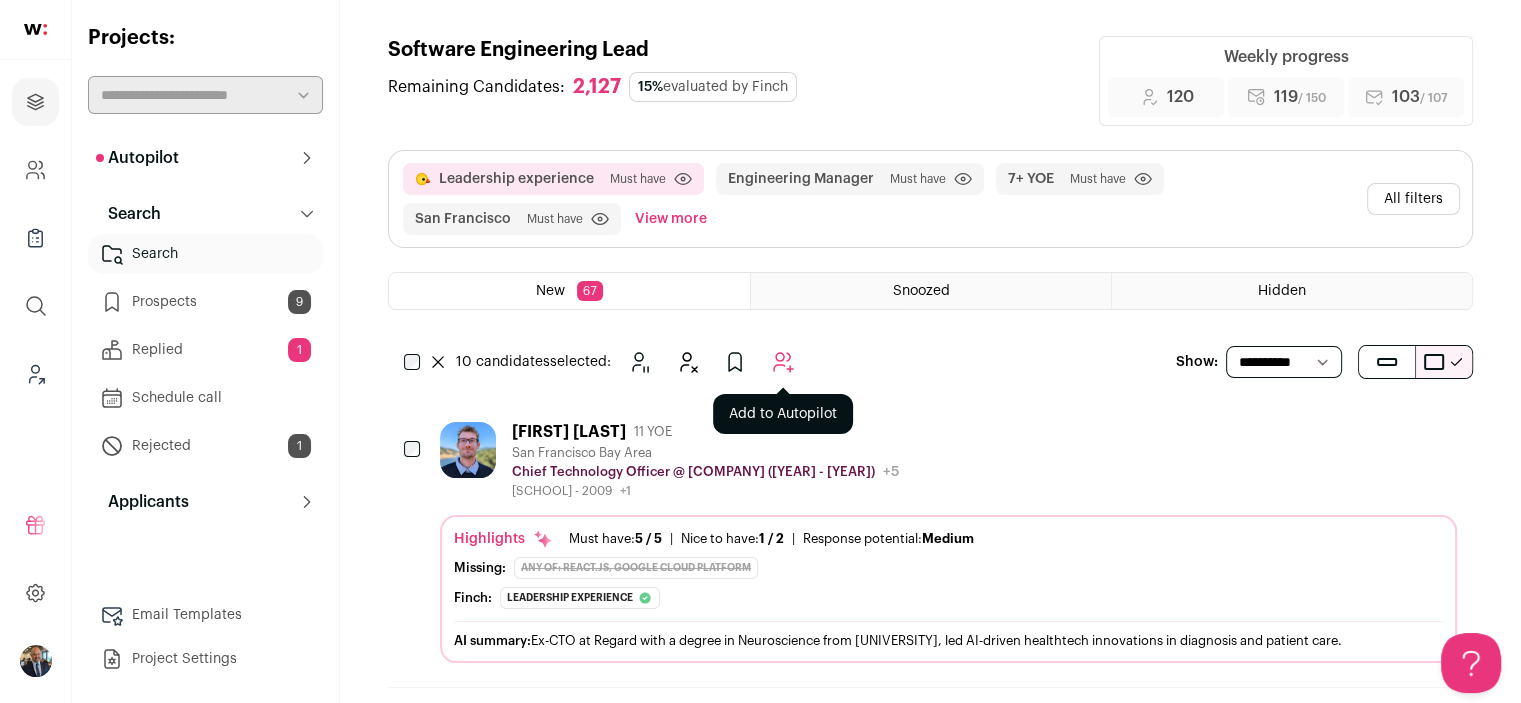 click 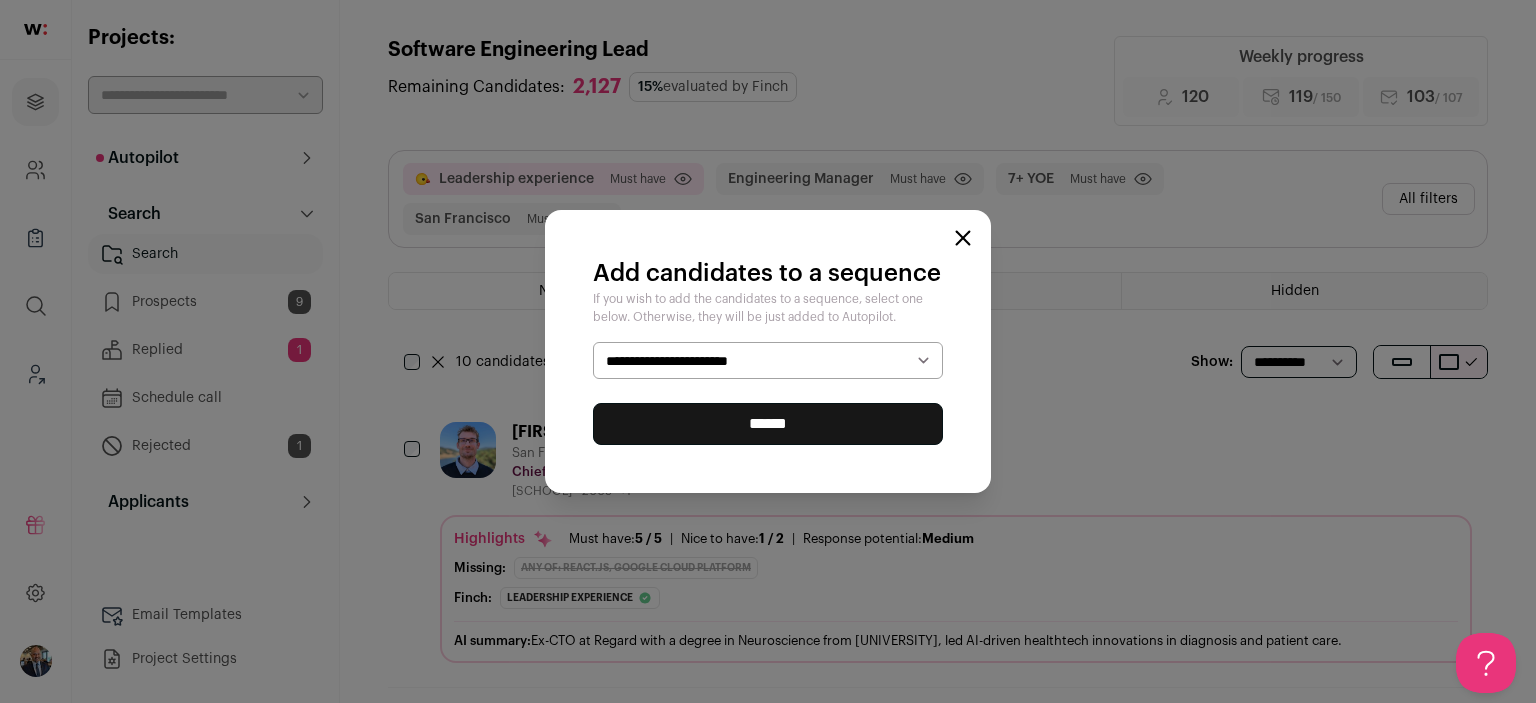 select on "*****" 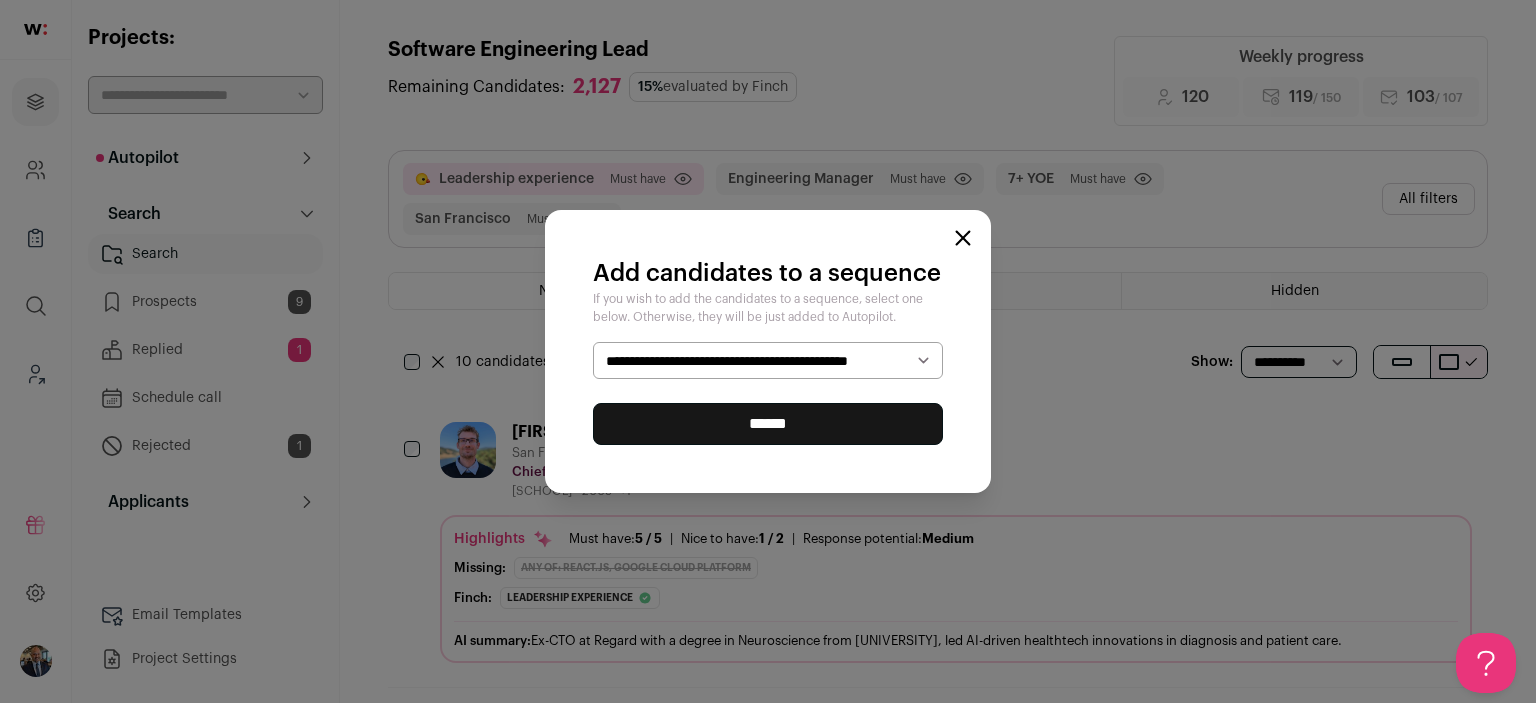 click on "******" at bounding box center (768, 424) 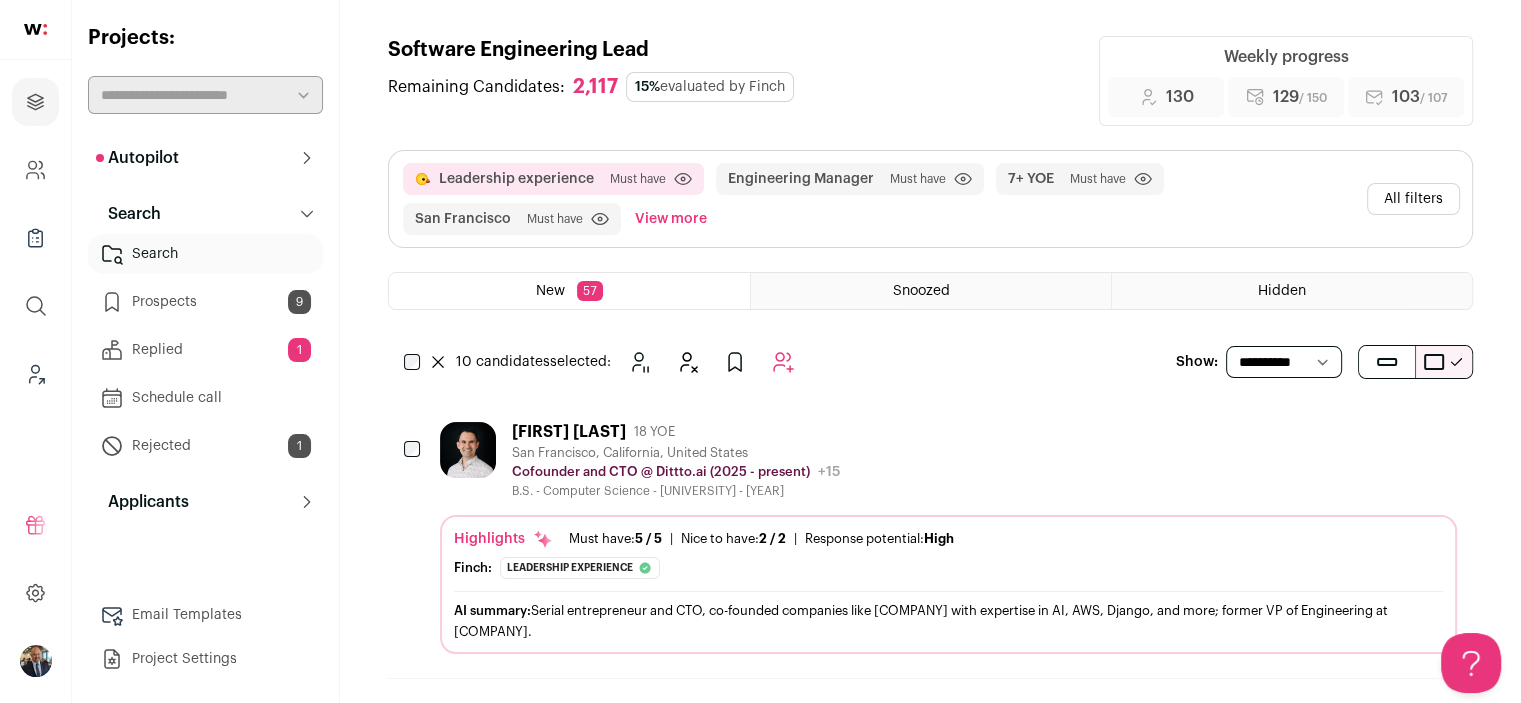 click on "Leadership experience
Must have
Click to disable/enable criteria
Engineering Manager
Must have
Click to disable/enable filter
7+ YOE
Must have
Click to disable/enable filter
San Francisco
Must have
Click to disable/enable filter" at bounding box center [880, 199] 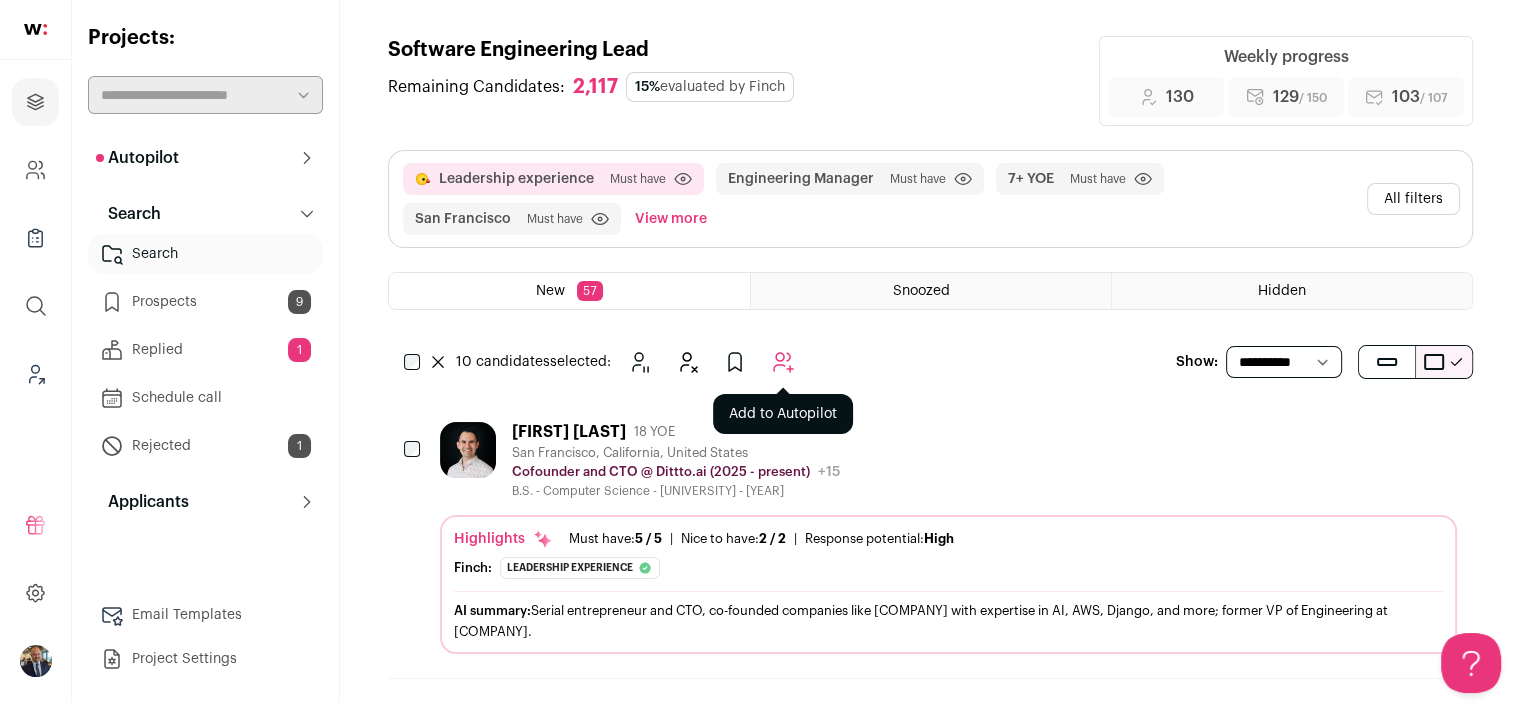 click 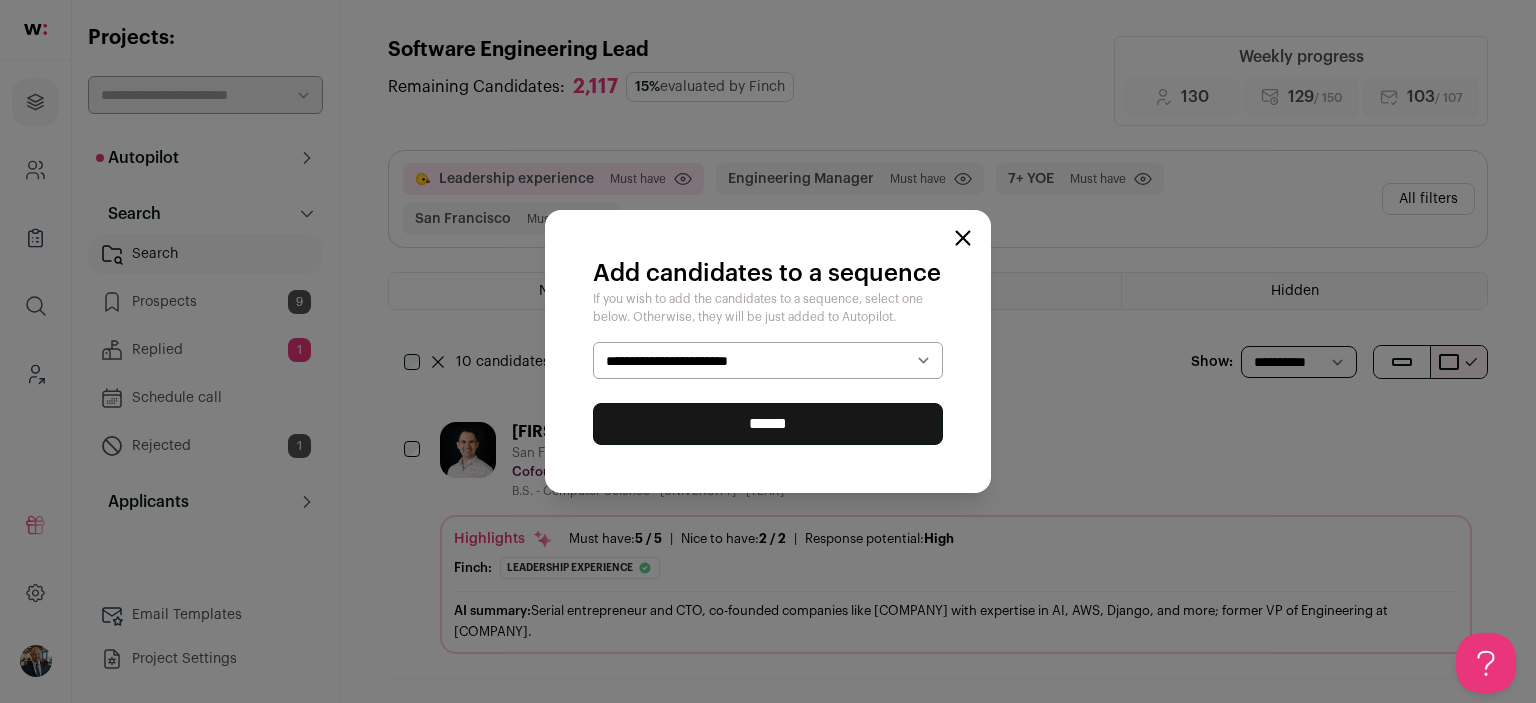 select on "*****" 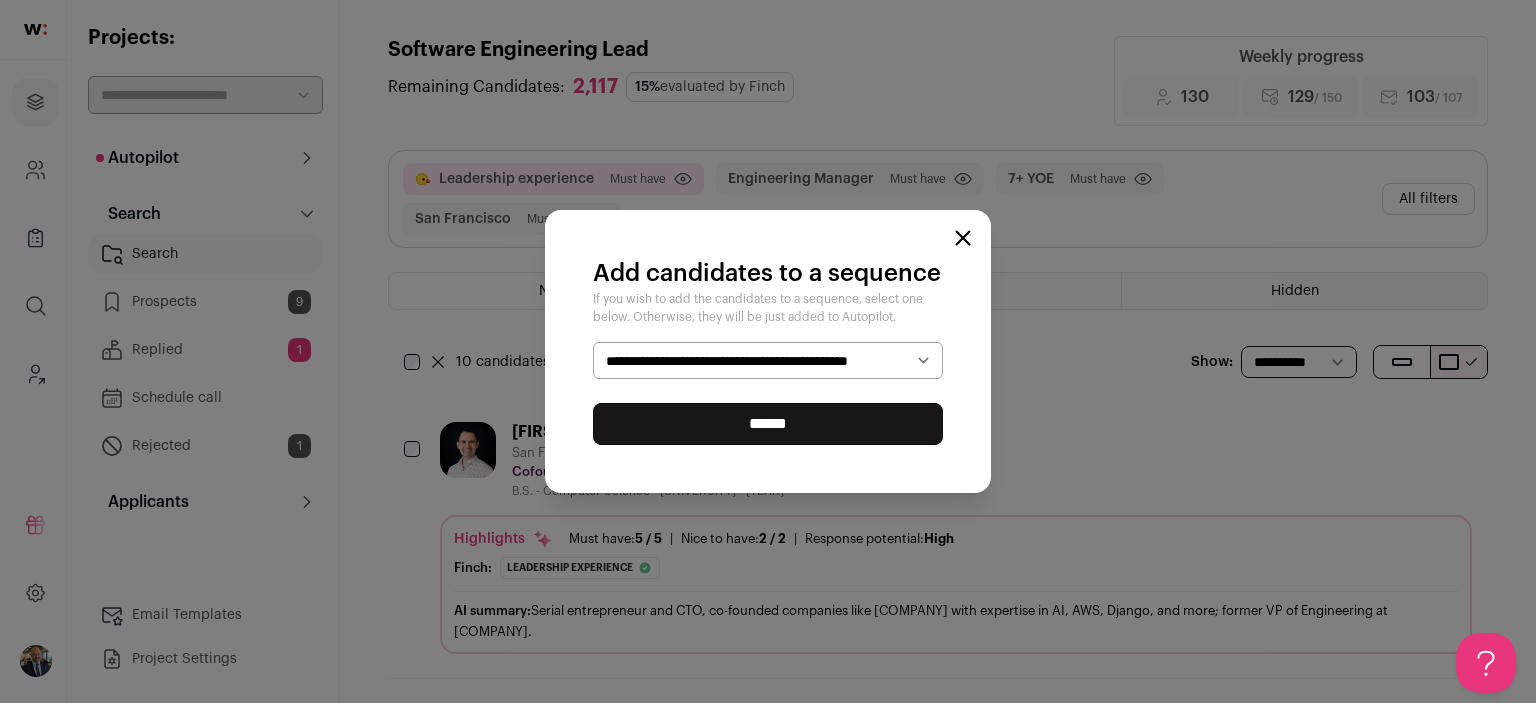 click on "******" at bounding box center [768, 424] 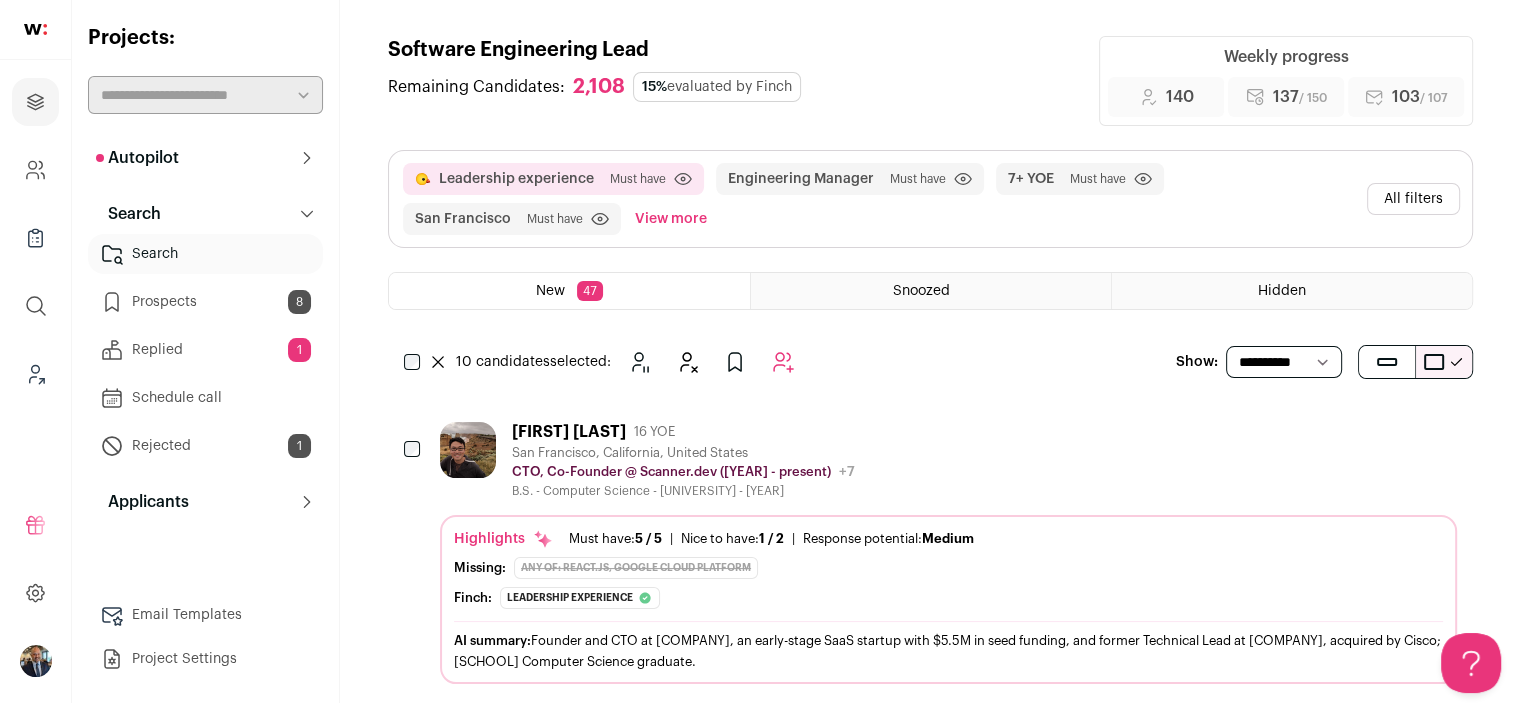 click on "10 candidates
selected:
Snooze
Hide" at bounding box center (603, 362) 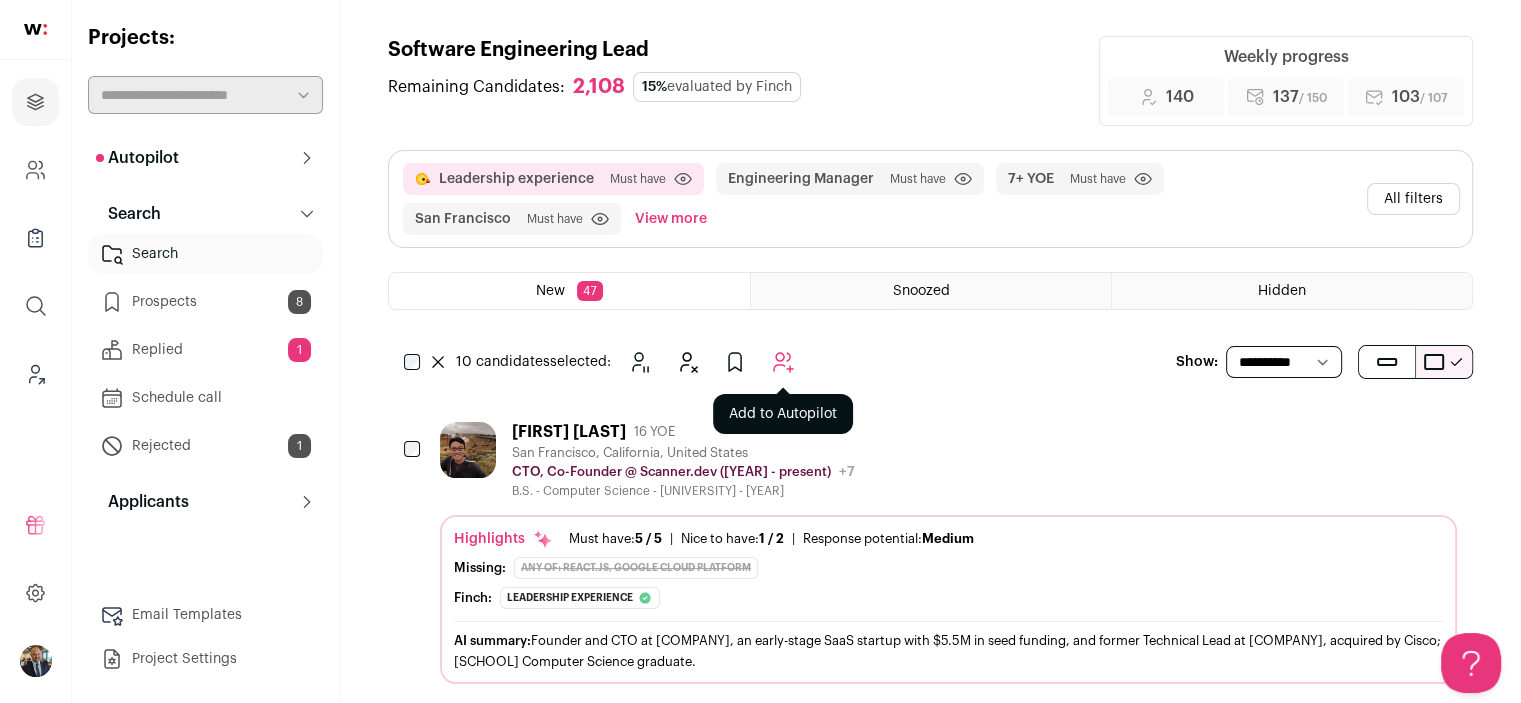 click 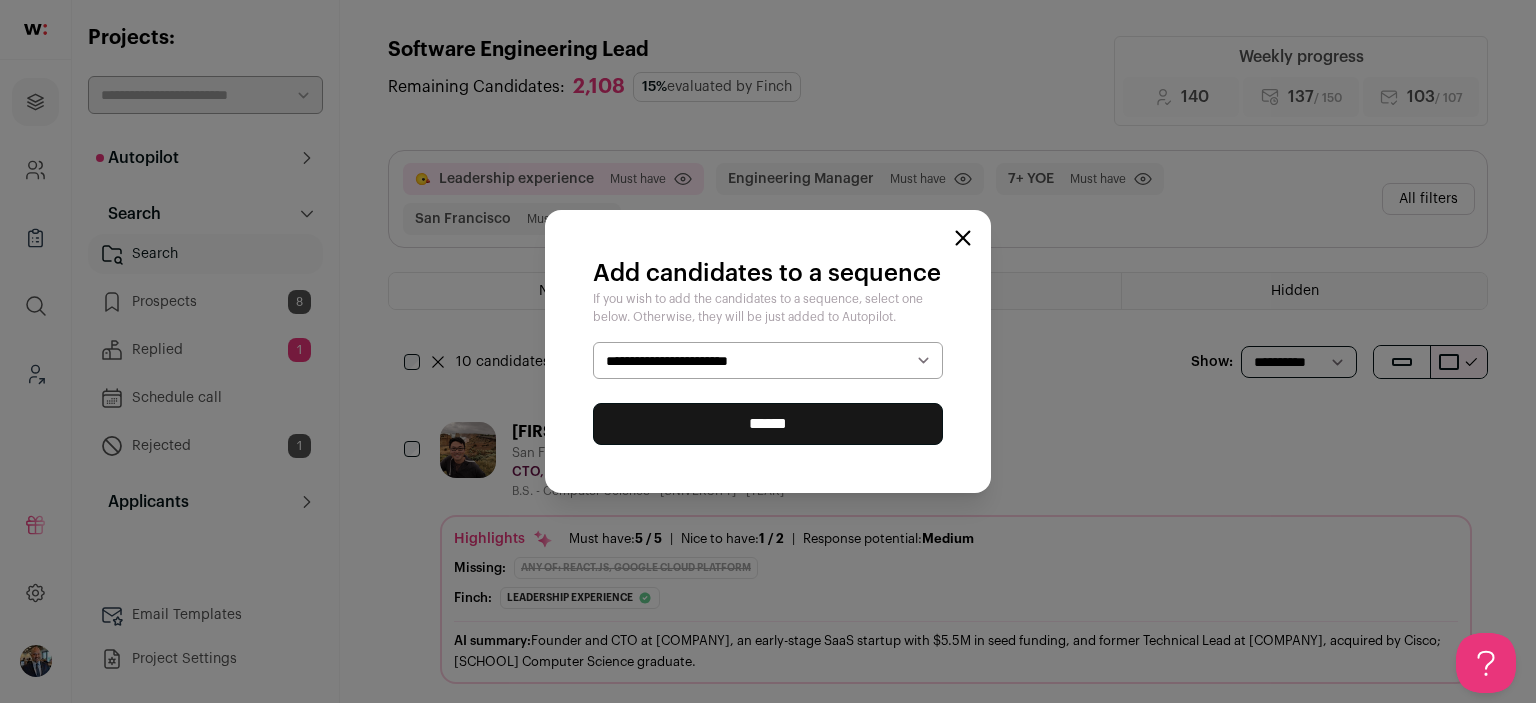 select on "*****" 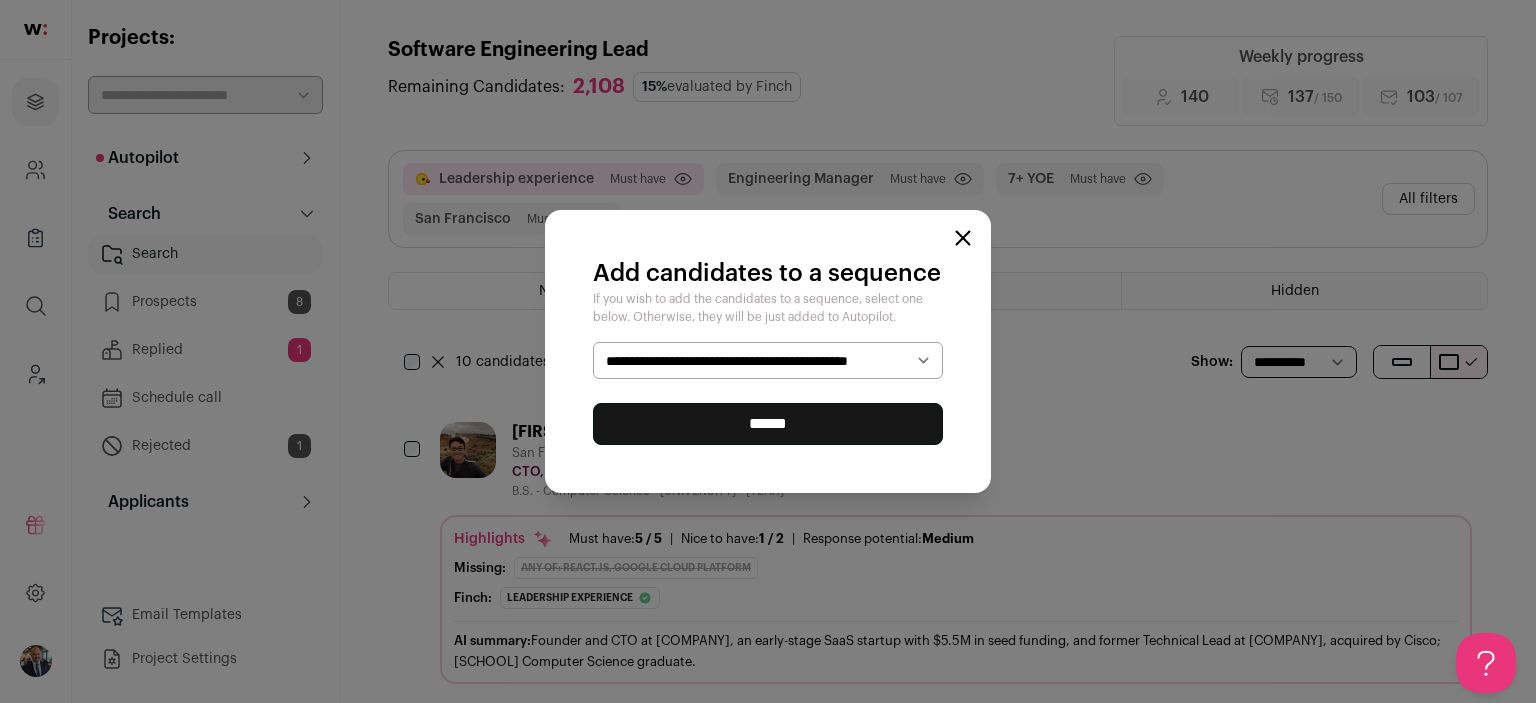 click on "******" at bounding box center [768, 424] 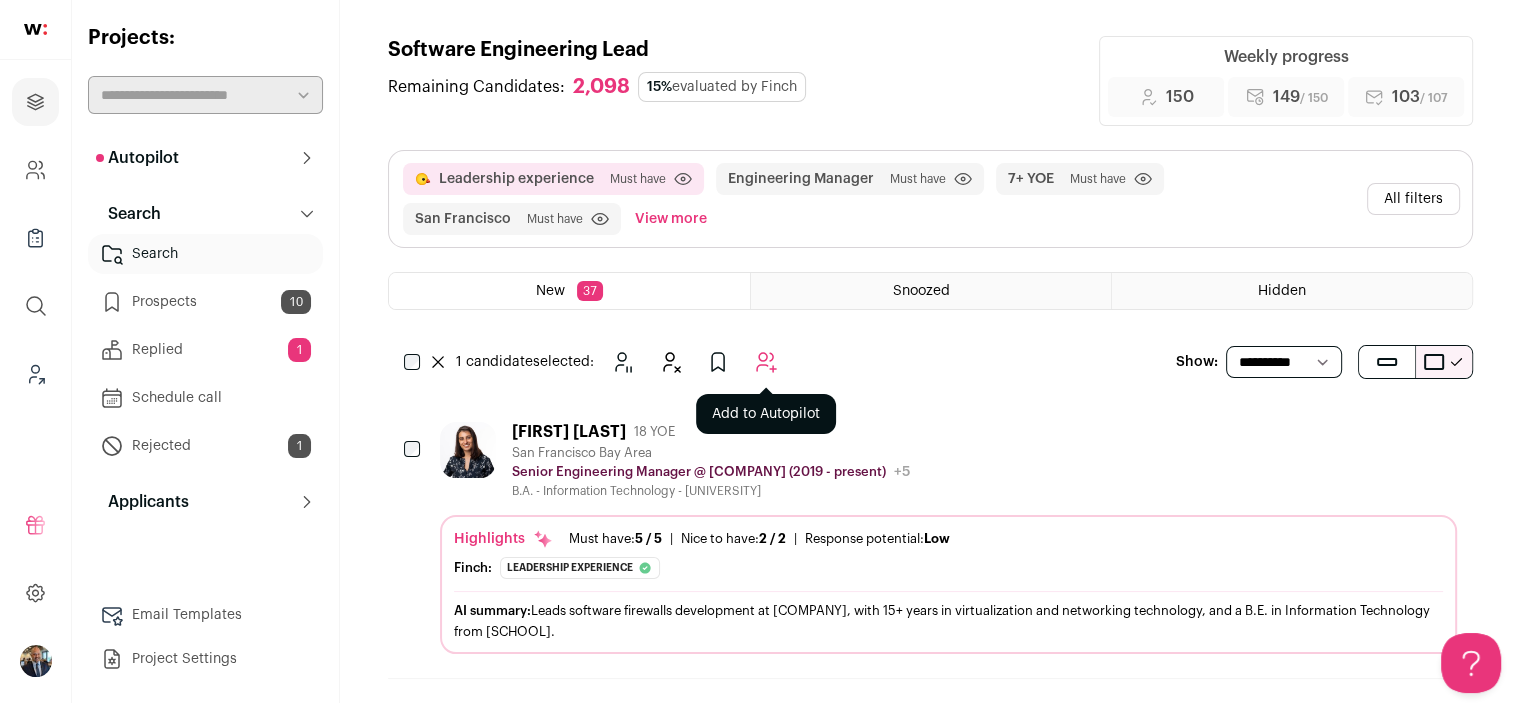 click 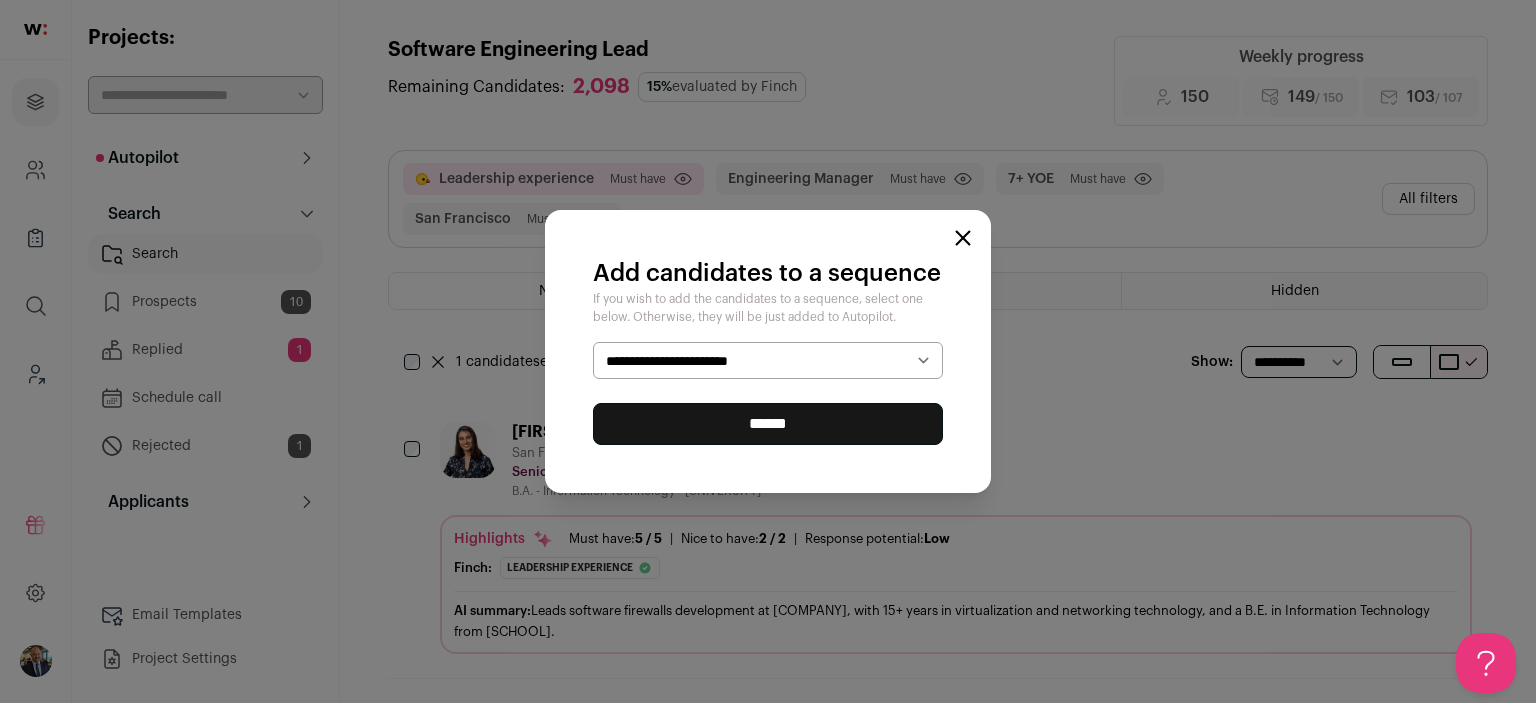 select on "*****" 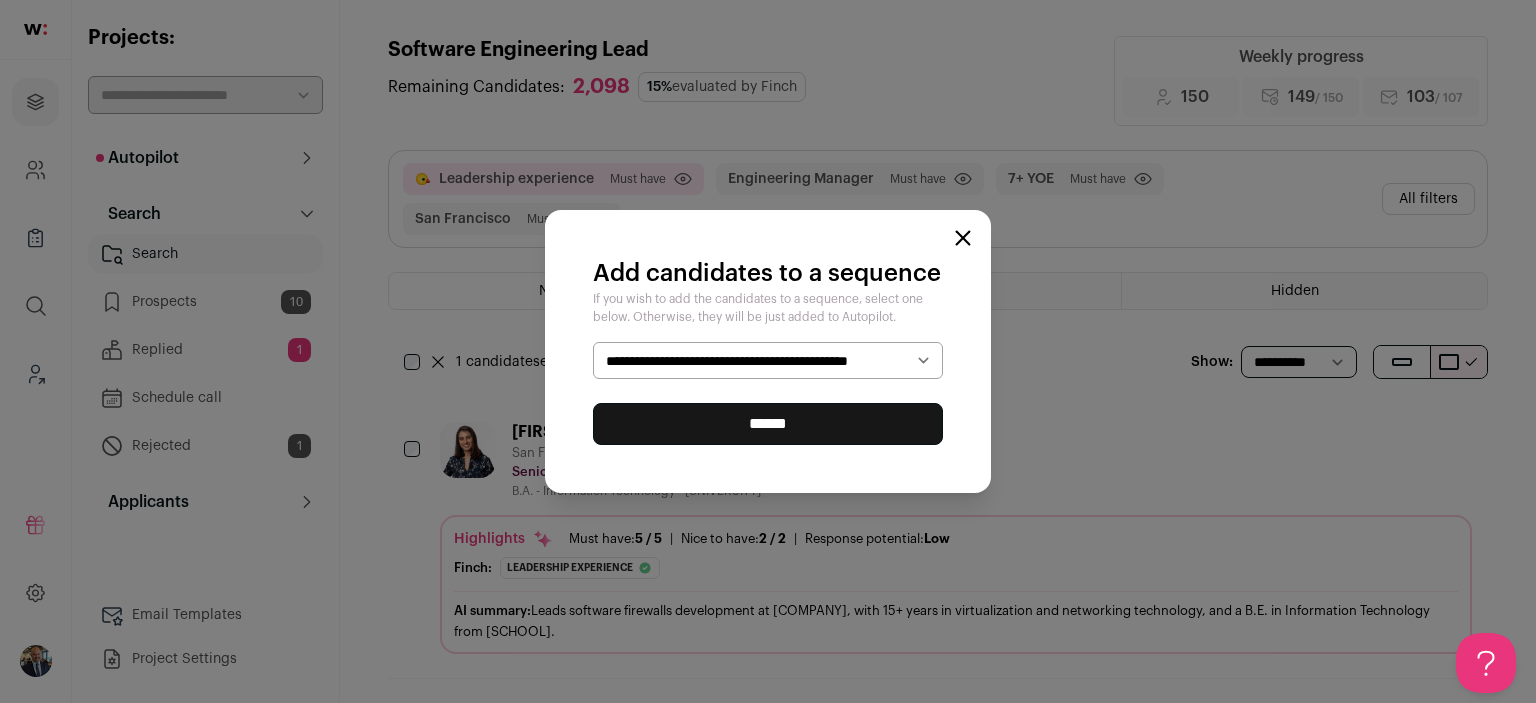 click on "******" at bounding box center [768, 424] 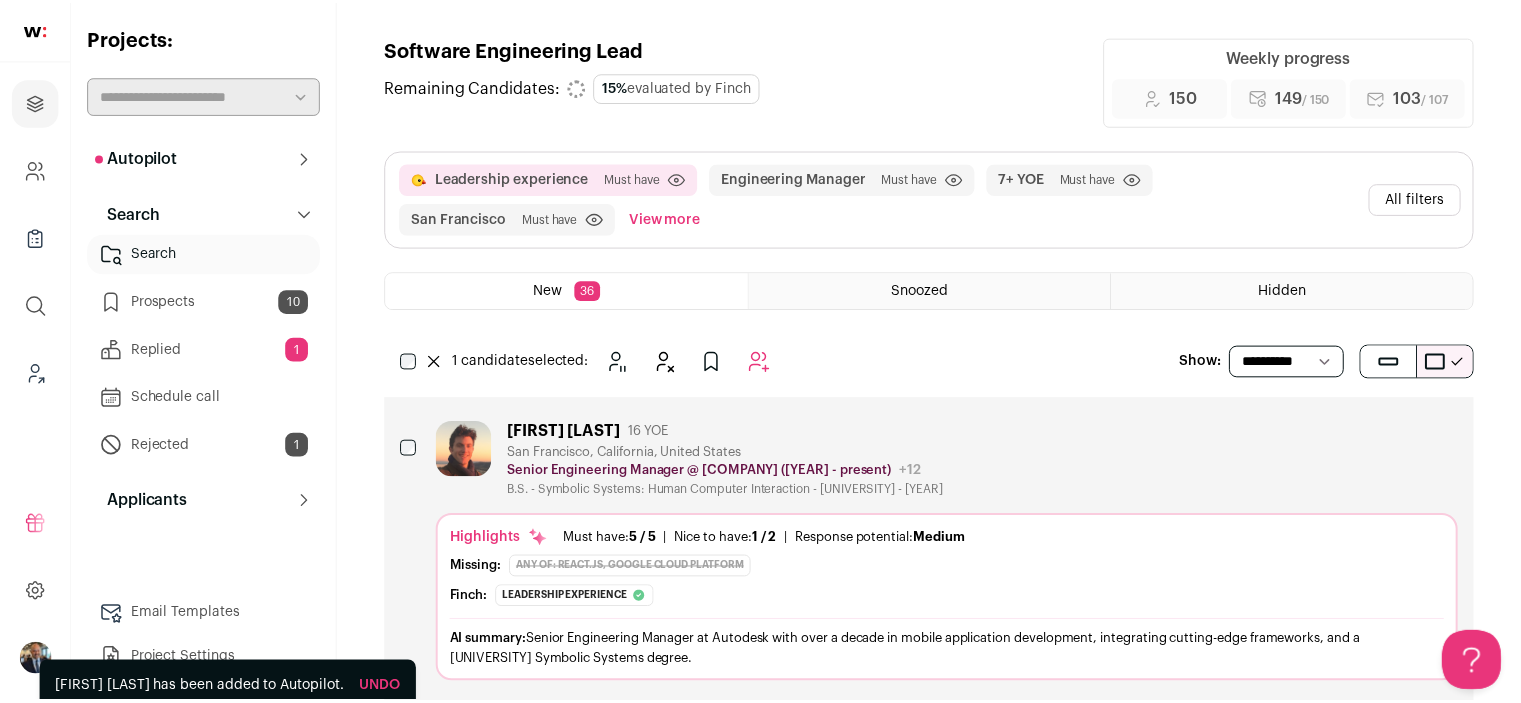 scroll, scrollTop: 3, scrollLeft: 0, axis: vertical 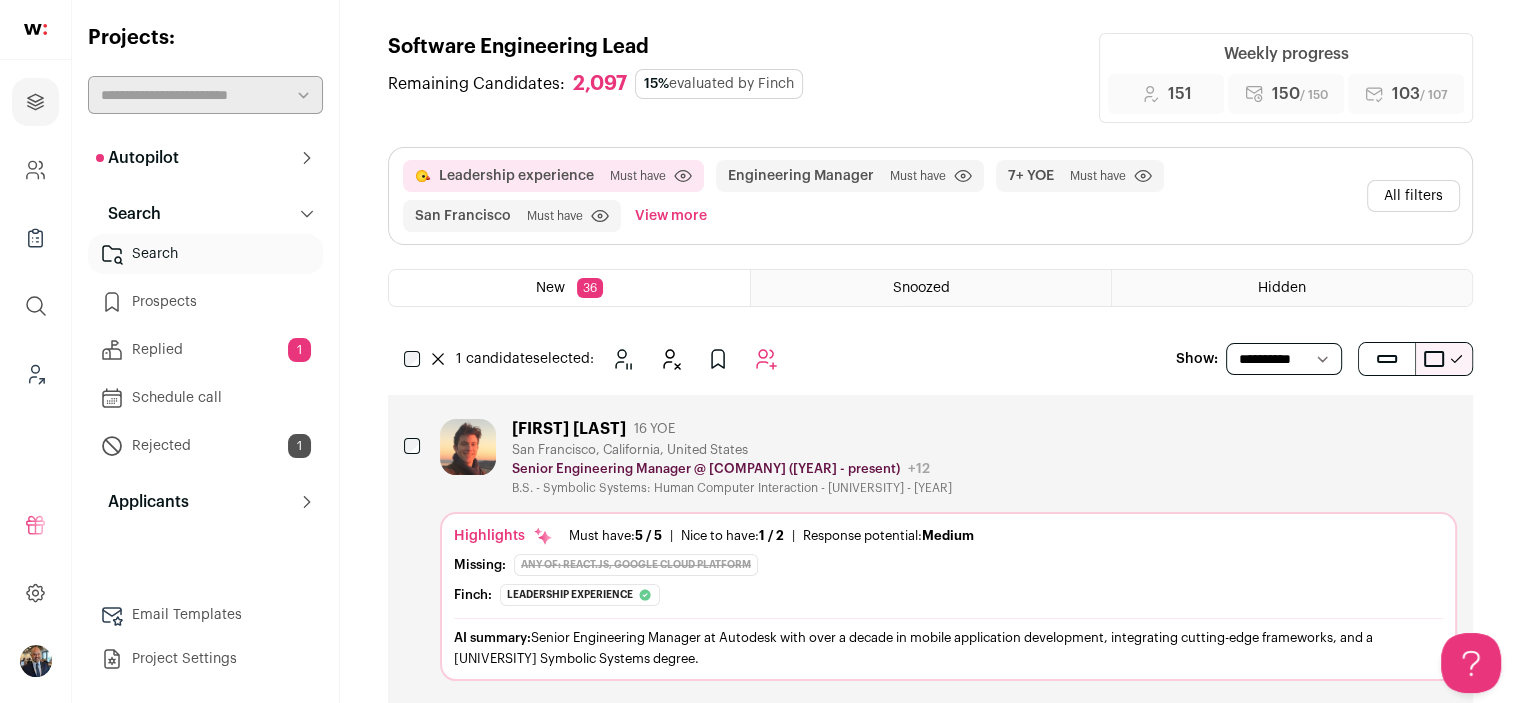 click on "Search" at bounding box center (205, 254) 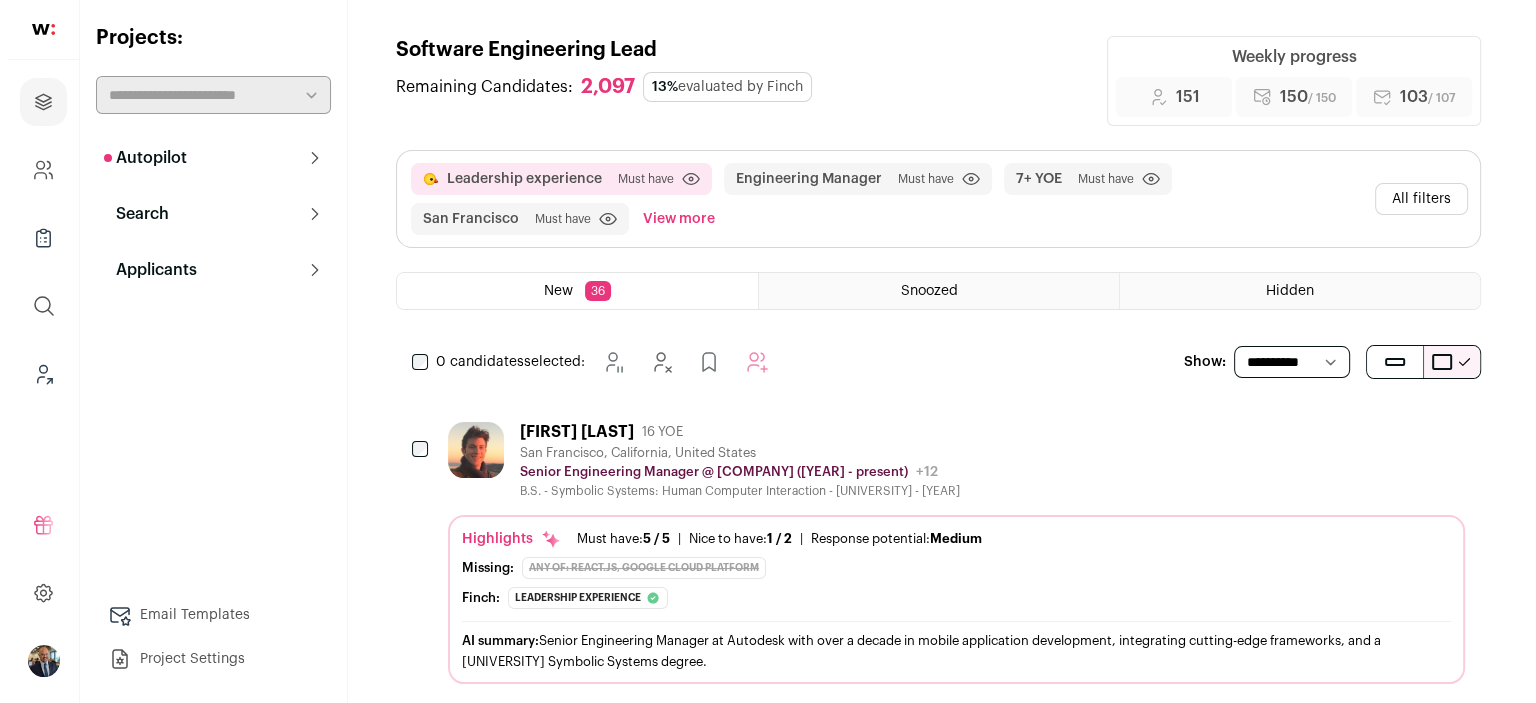 scroll, scrollTop: 0, scrollLeft: 0, axis: both 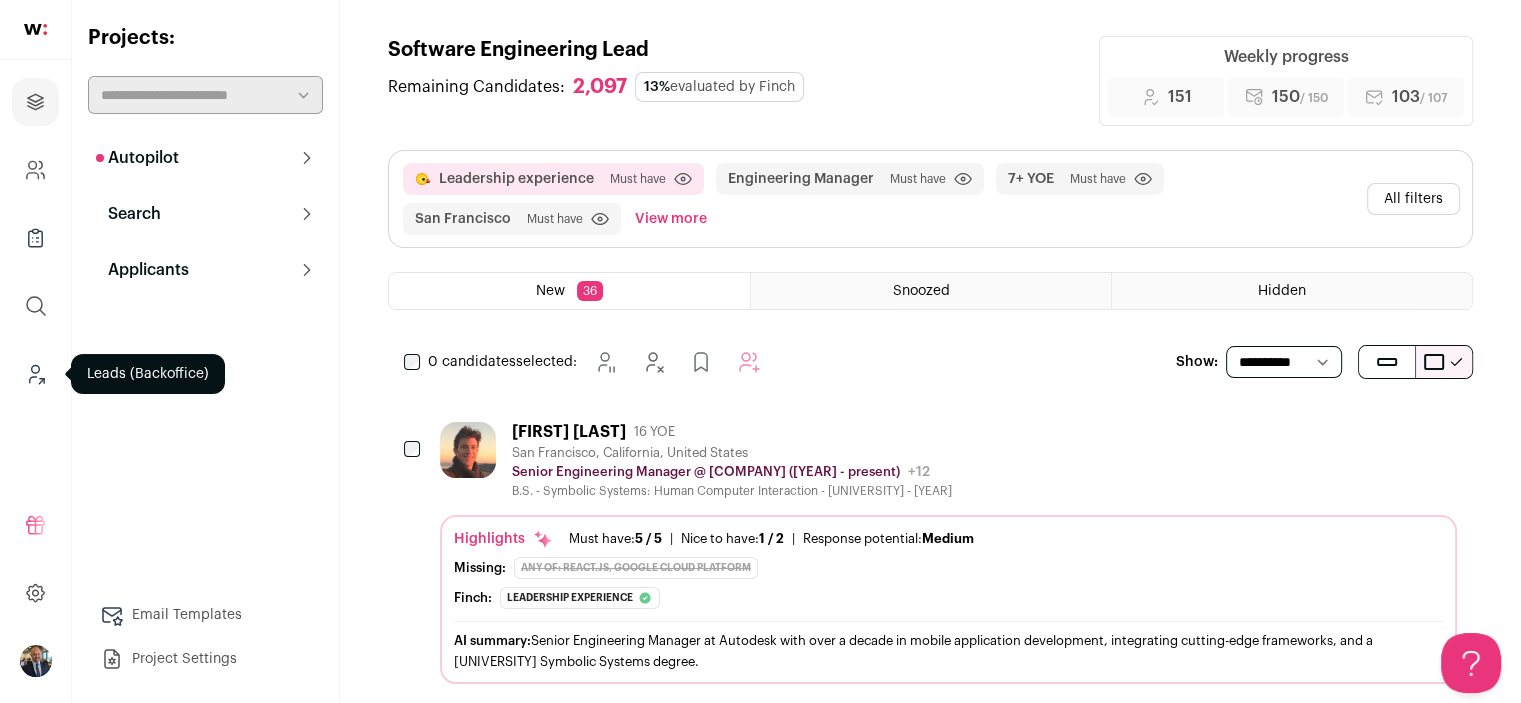click 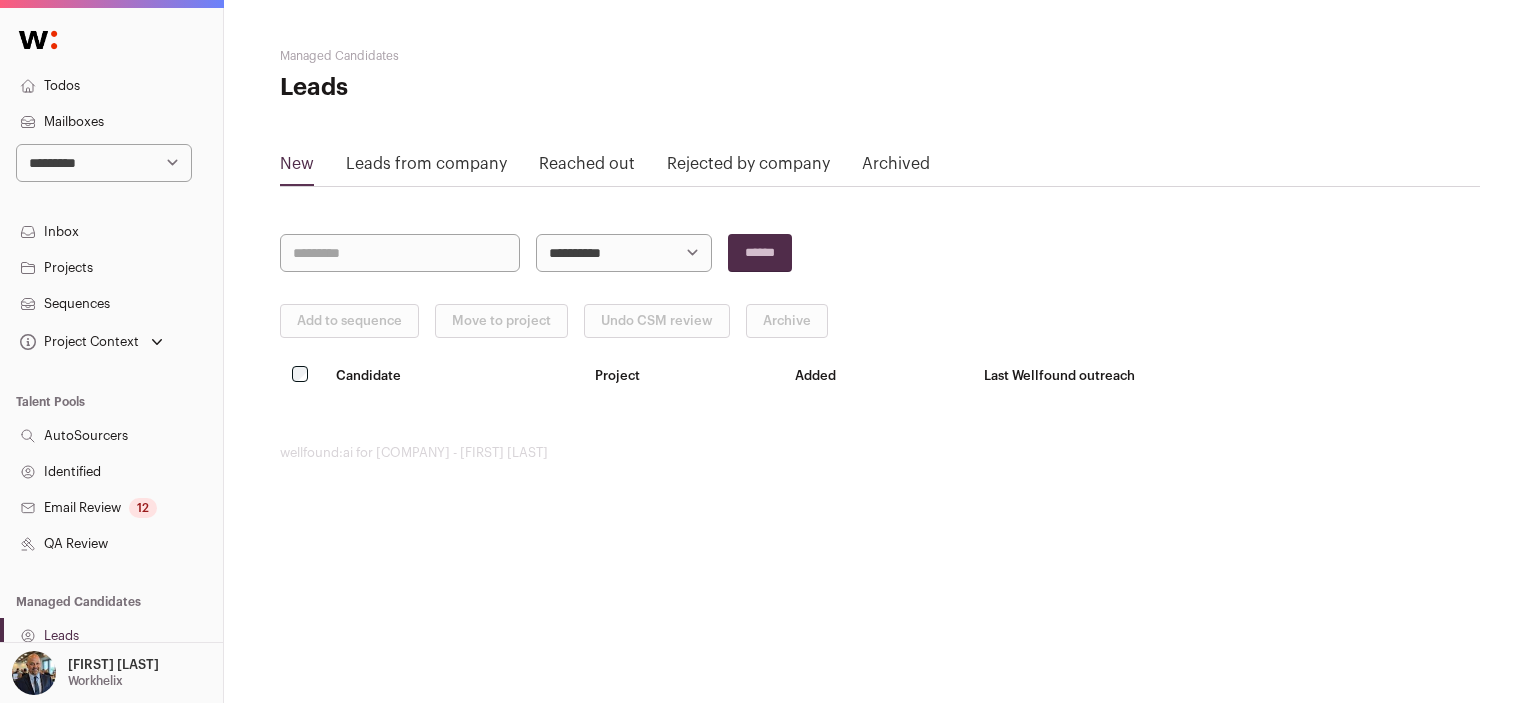 scroll, scrollTop: 0, scrollLeft: 0, axis: both 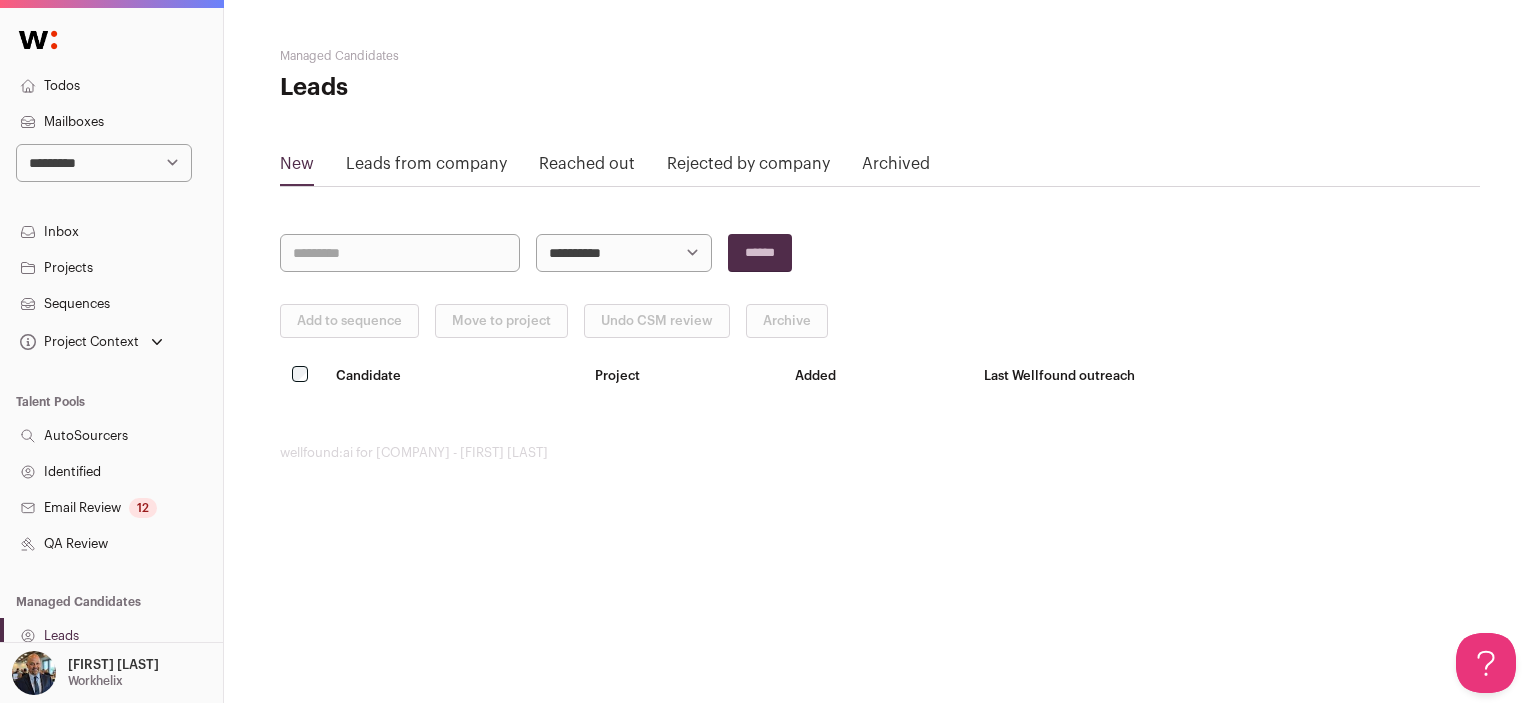 click on "**********" at bounding box center (104, 163) 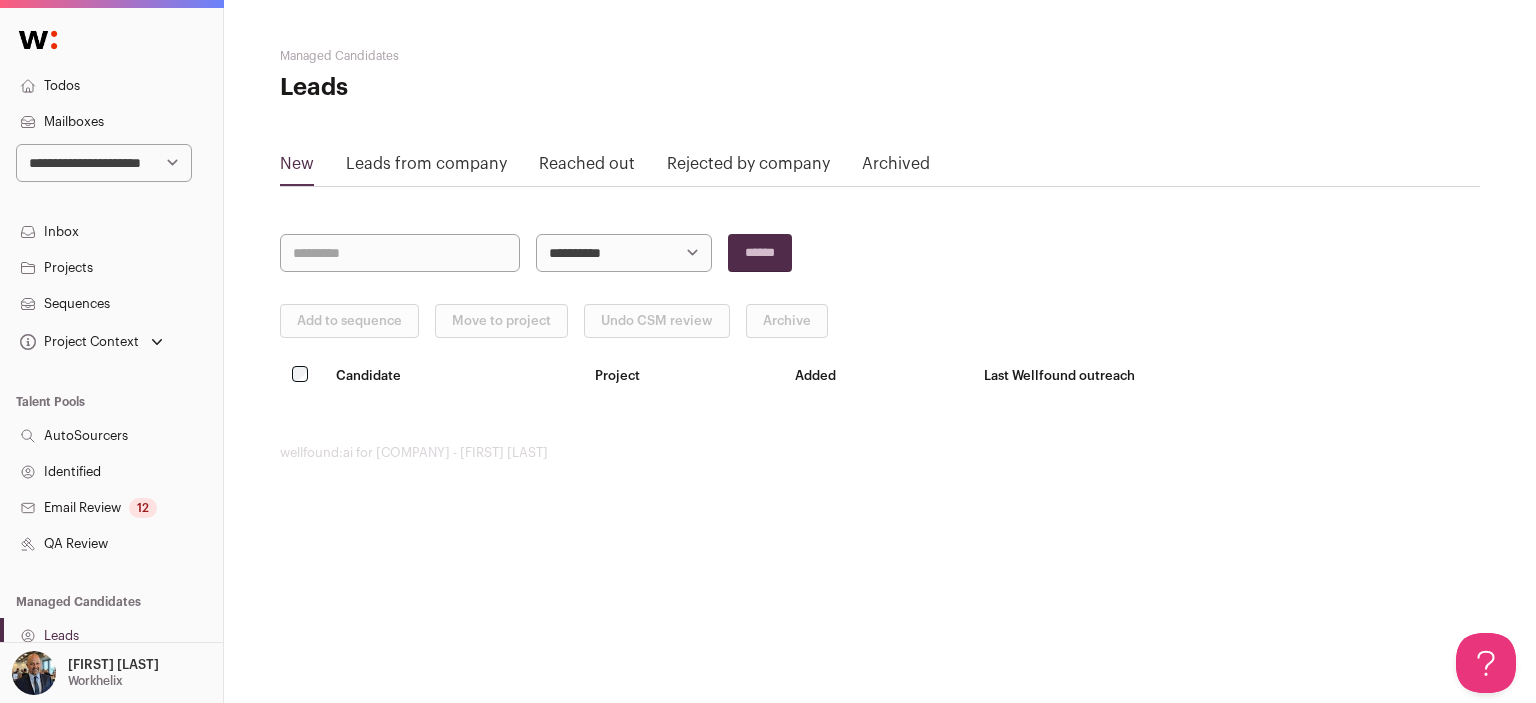 scroll, scrollTop: 86, scrollLeft: 0, axis: vertical 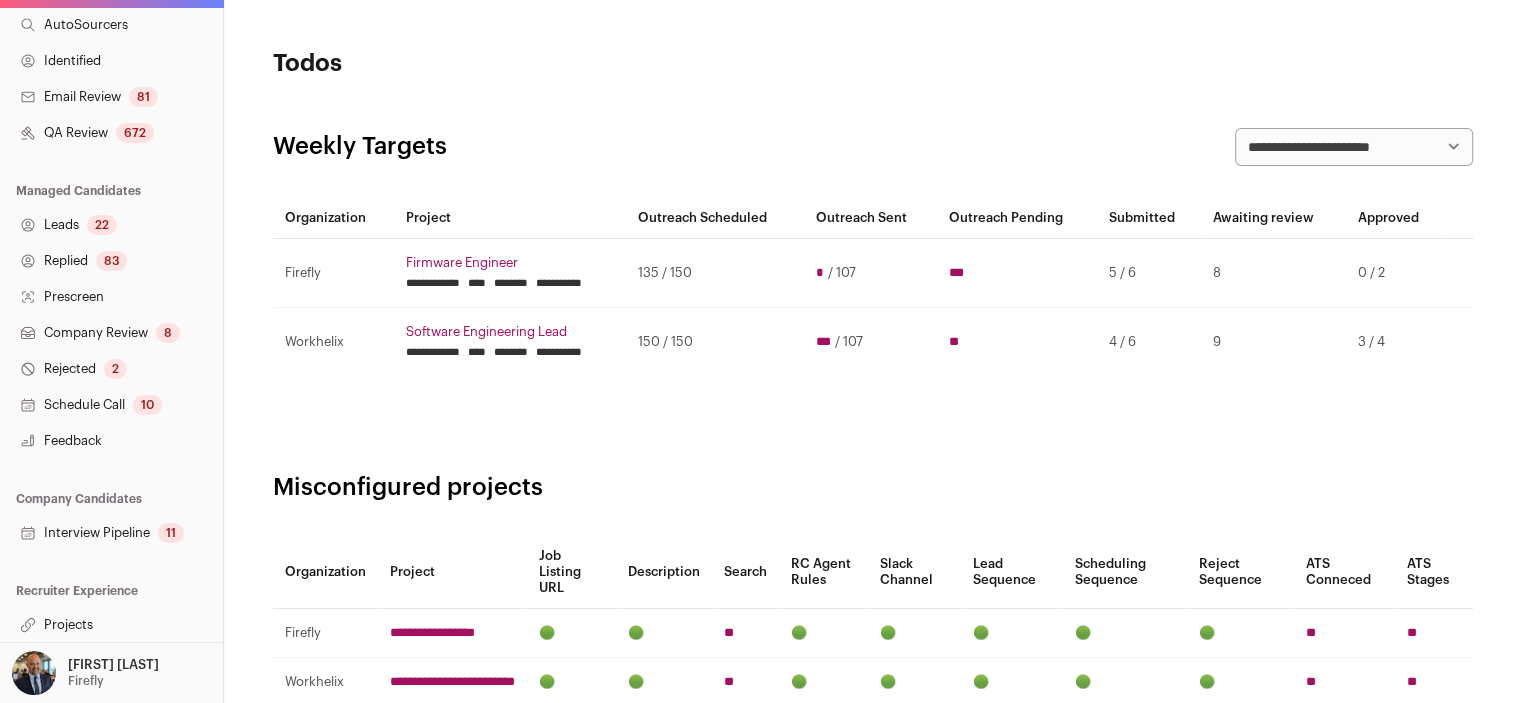 click on "Projects" at bounding box center [111, 625] 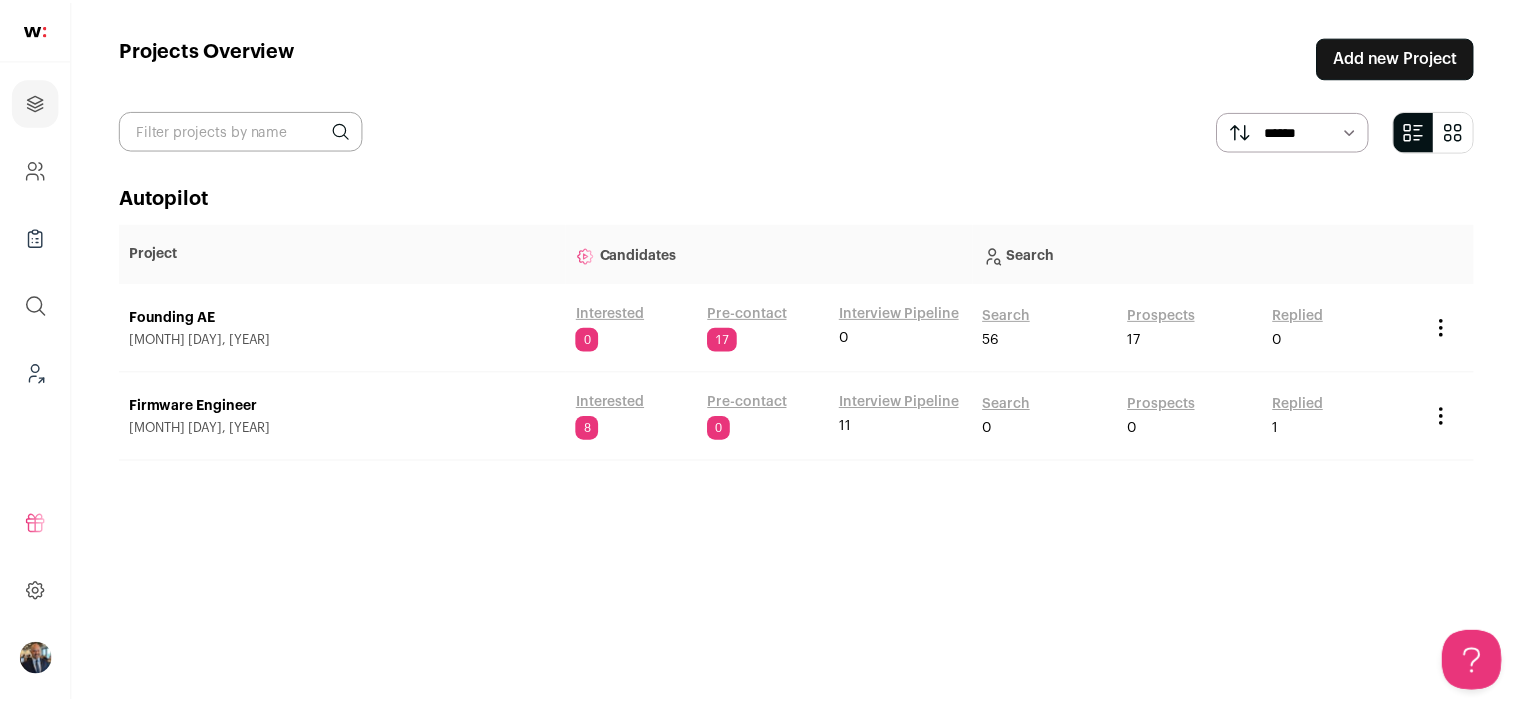 scroll, scrollTop: 0, scrollLeft: 0, axis: both 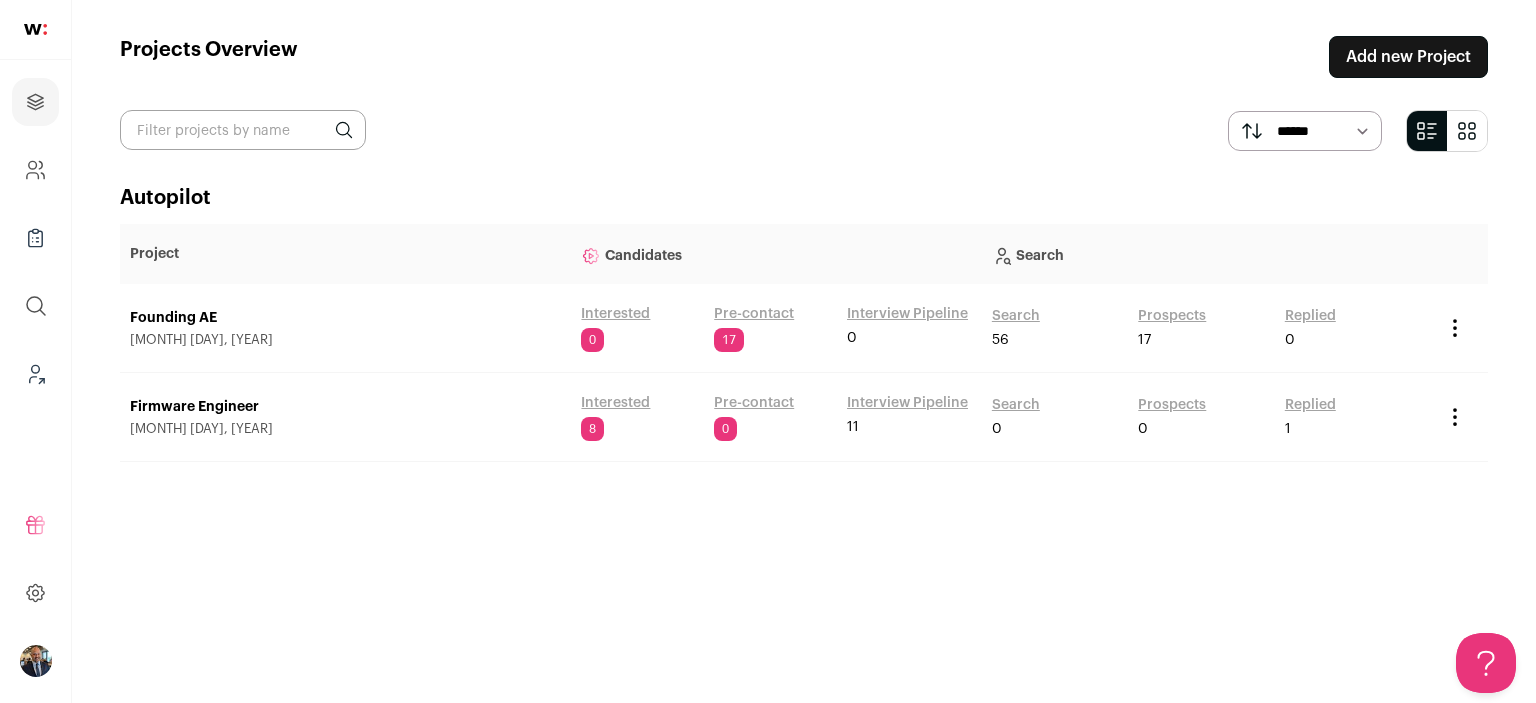 click on "Firmware Engineer" at bounding box center [345, 407] 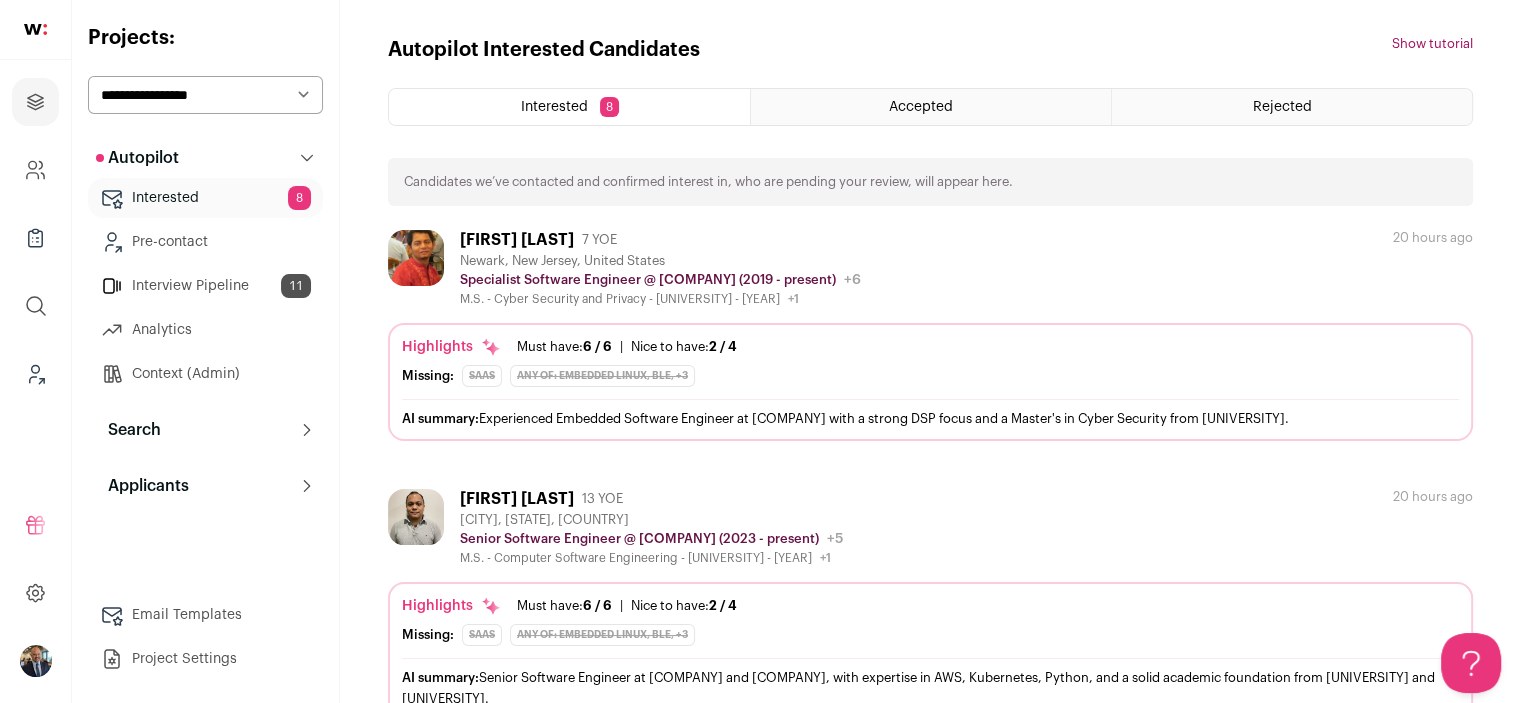 scroll, scrollTop: 0, scrollLeft: 0, axis: both 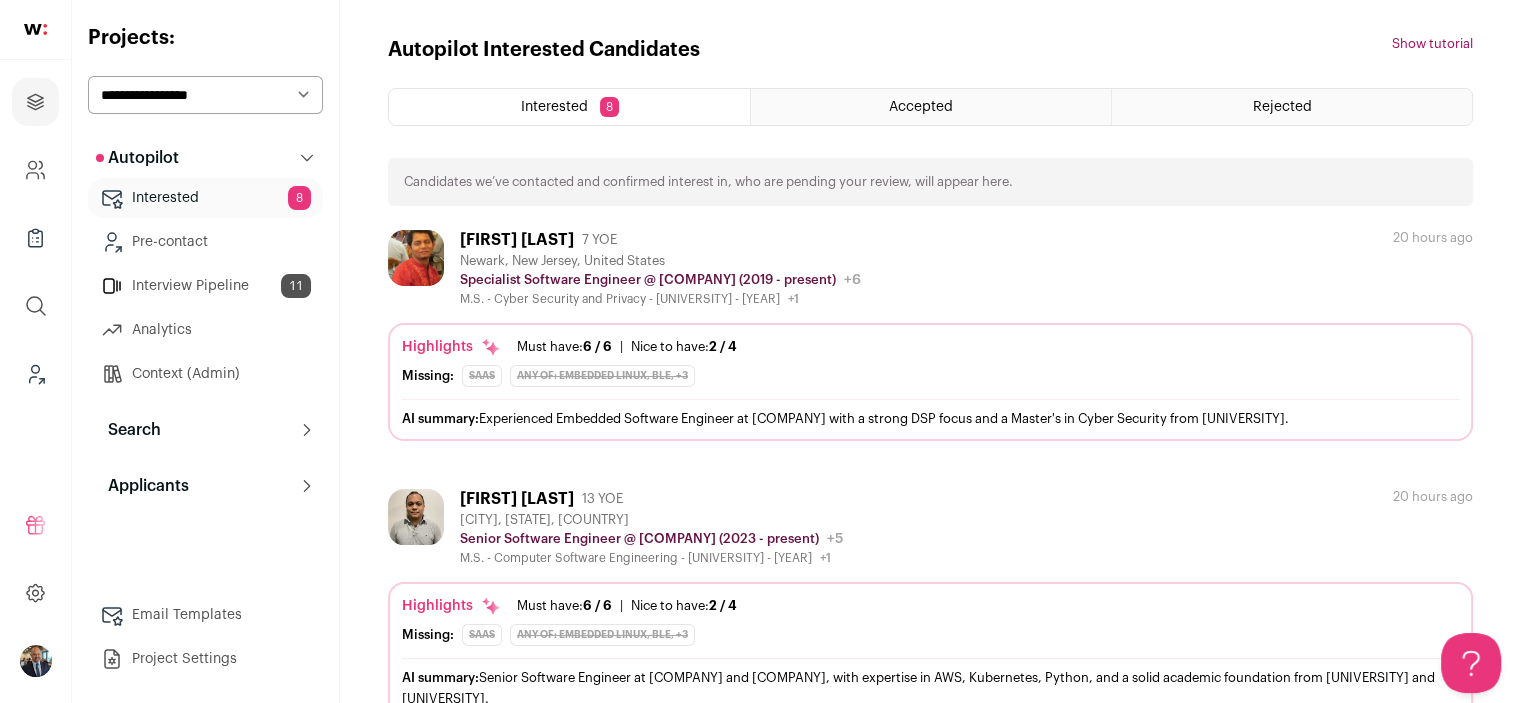 click on "Search" at bounding box center [205, 430] 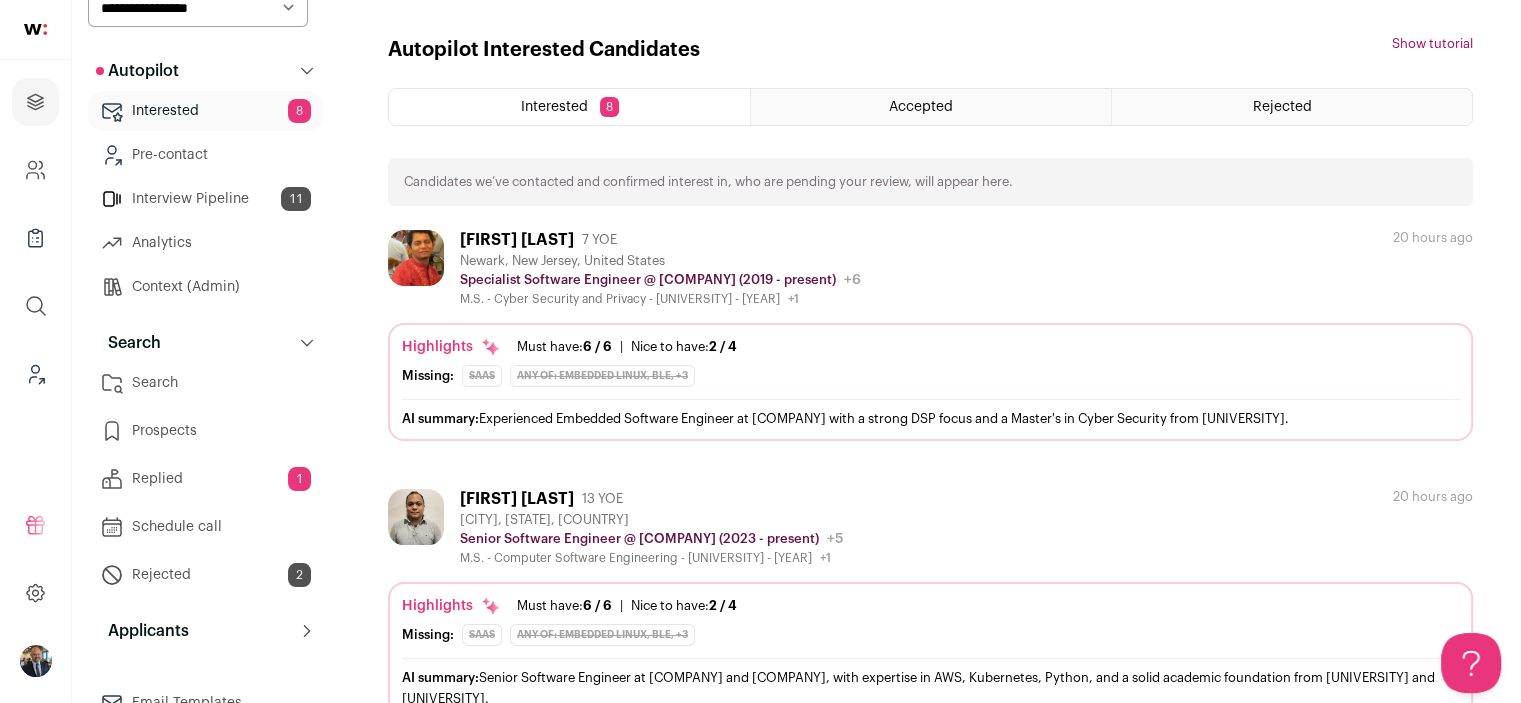 scroll, scrollTop: 174, scrollLeft: 0, axis: vertical 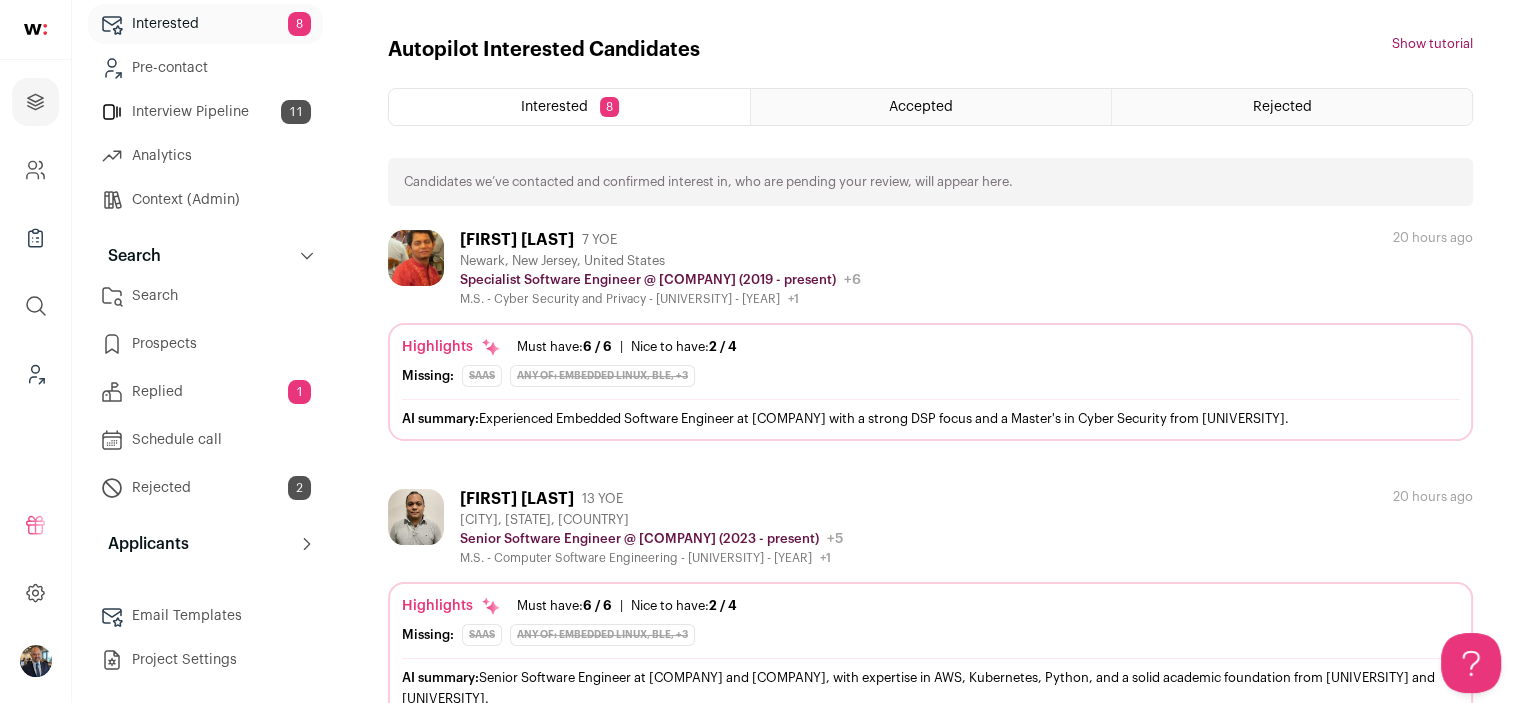 click on "Search" at bounding box center (205, 296) 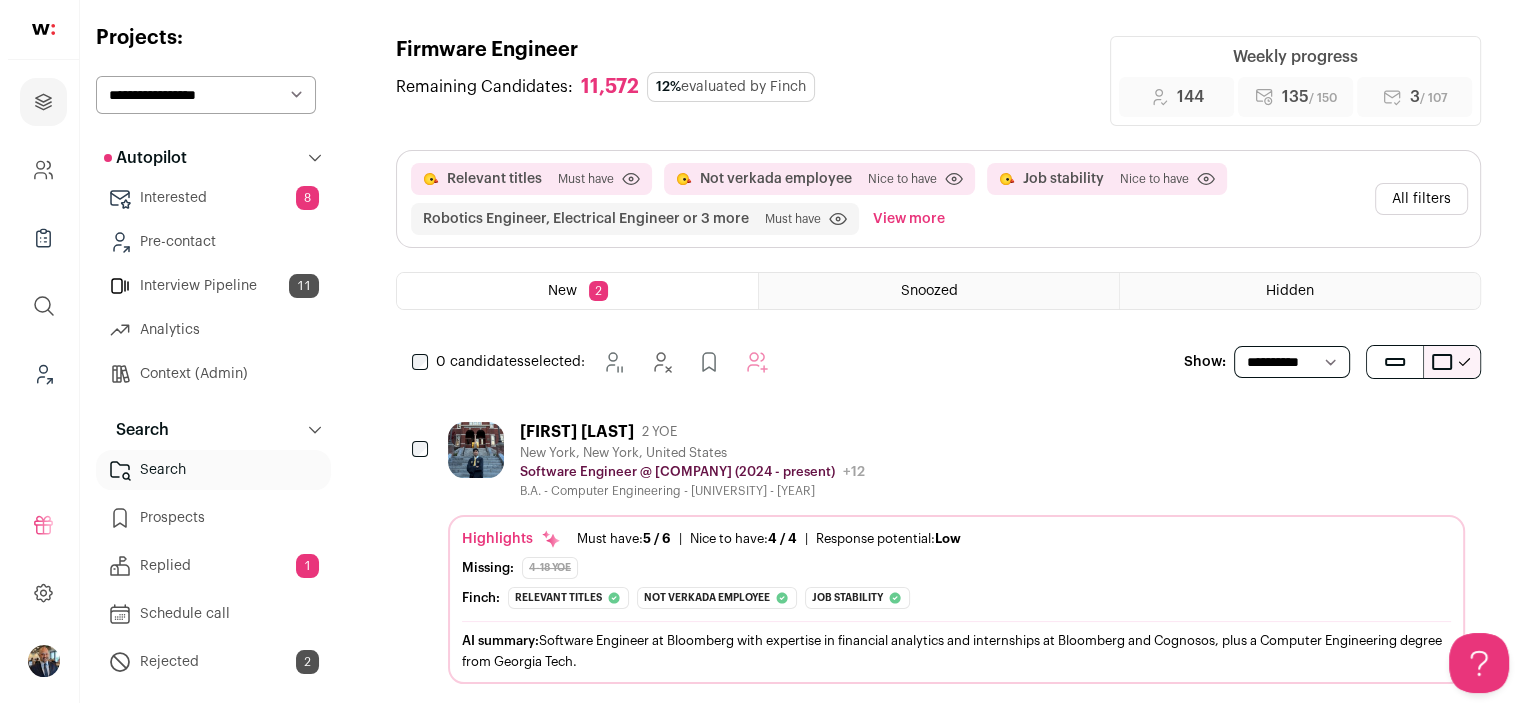 scroll, scrollTop: 0, scrollLeft: 0, axis: both 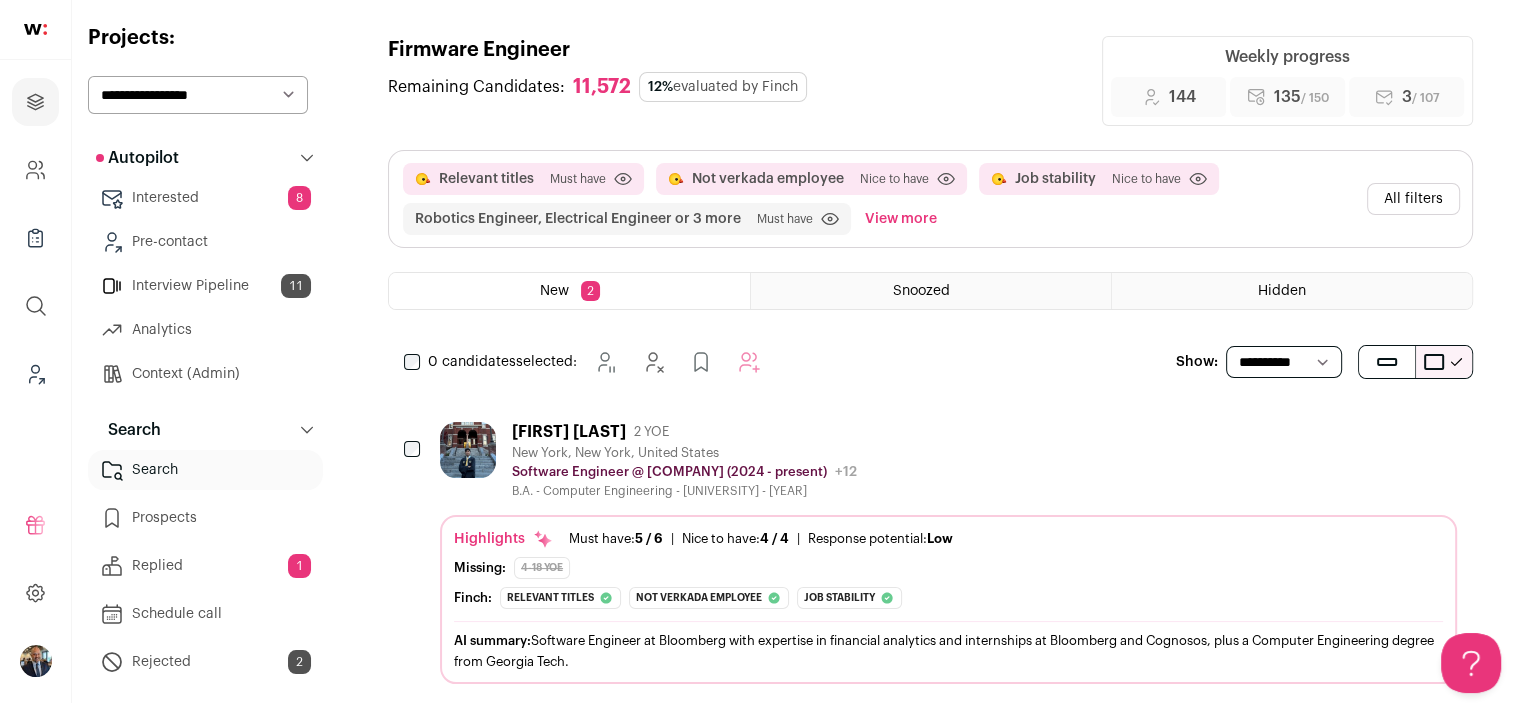 click on "0 candidates
selected:
Snooze
Hide
Add to Prospects
Add to Autopilot" at bounding box center [586, 362] 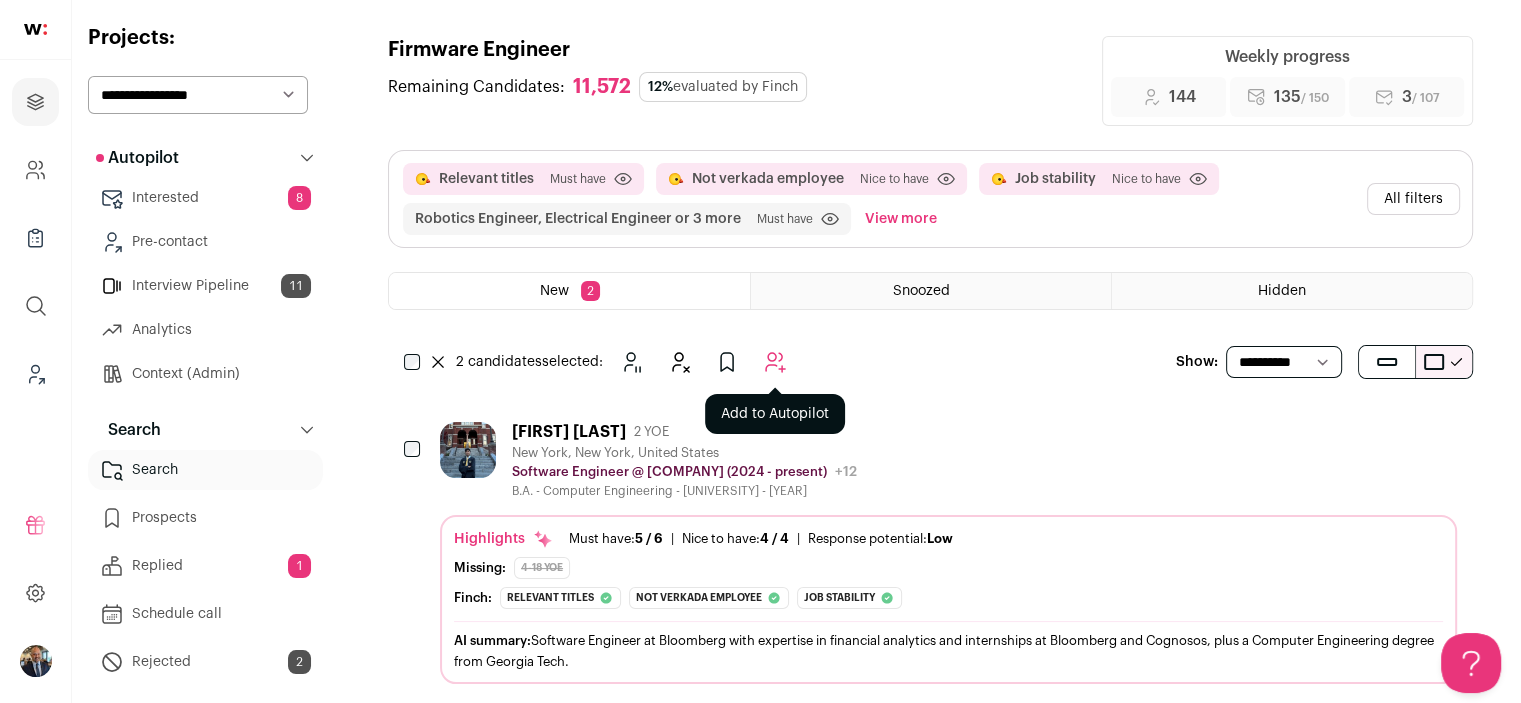 click 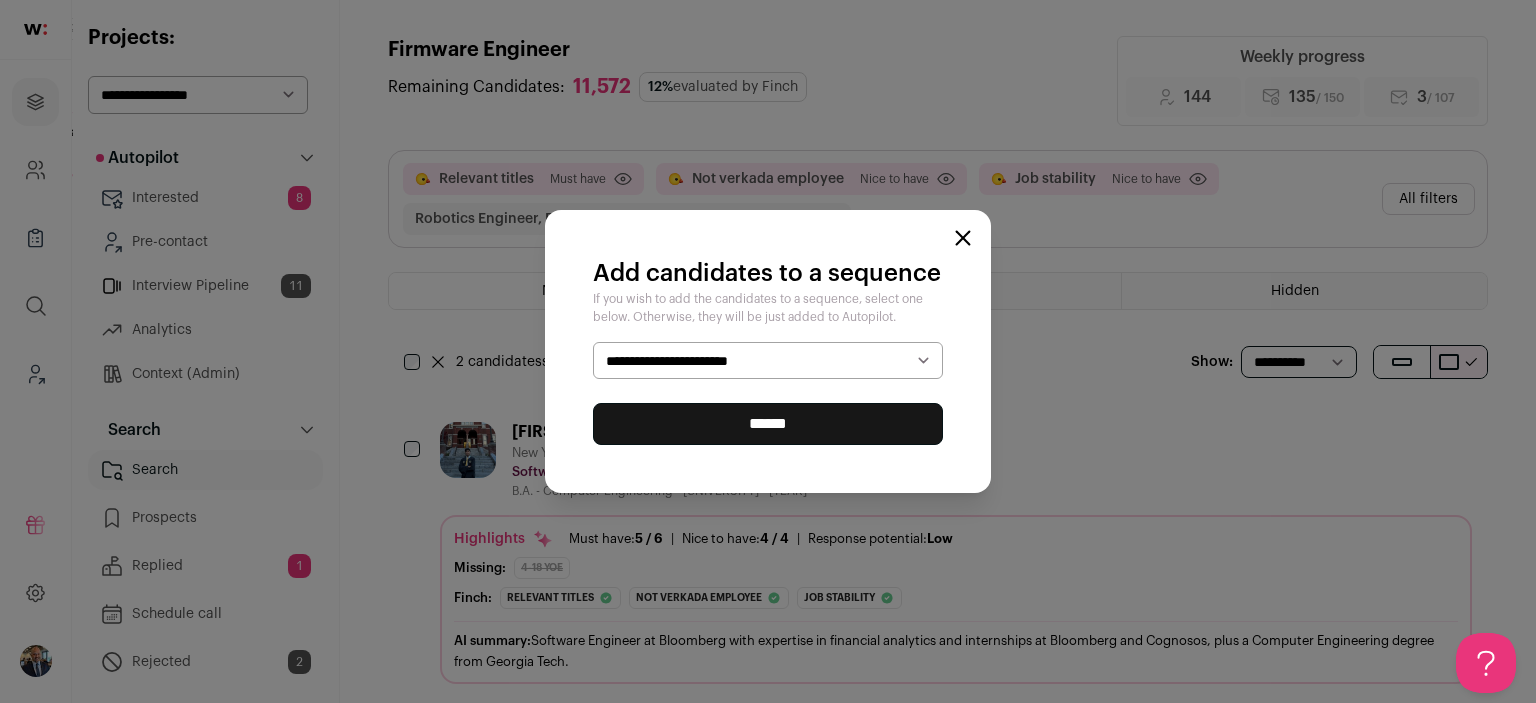 select on "*****" 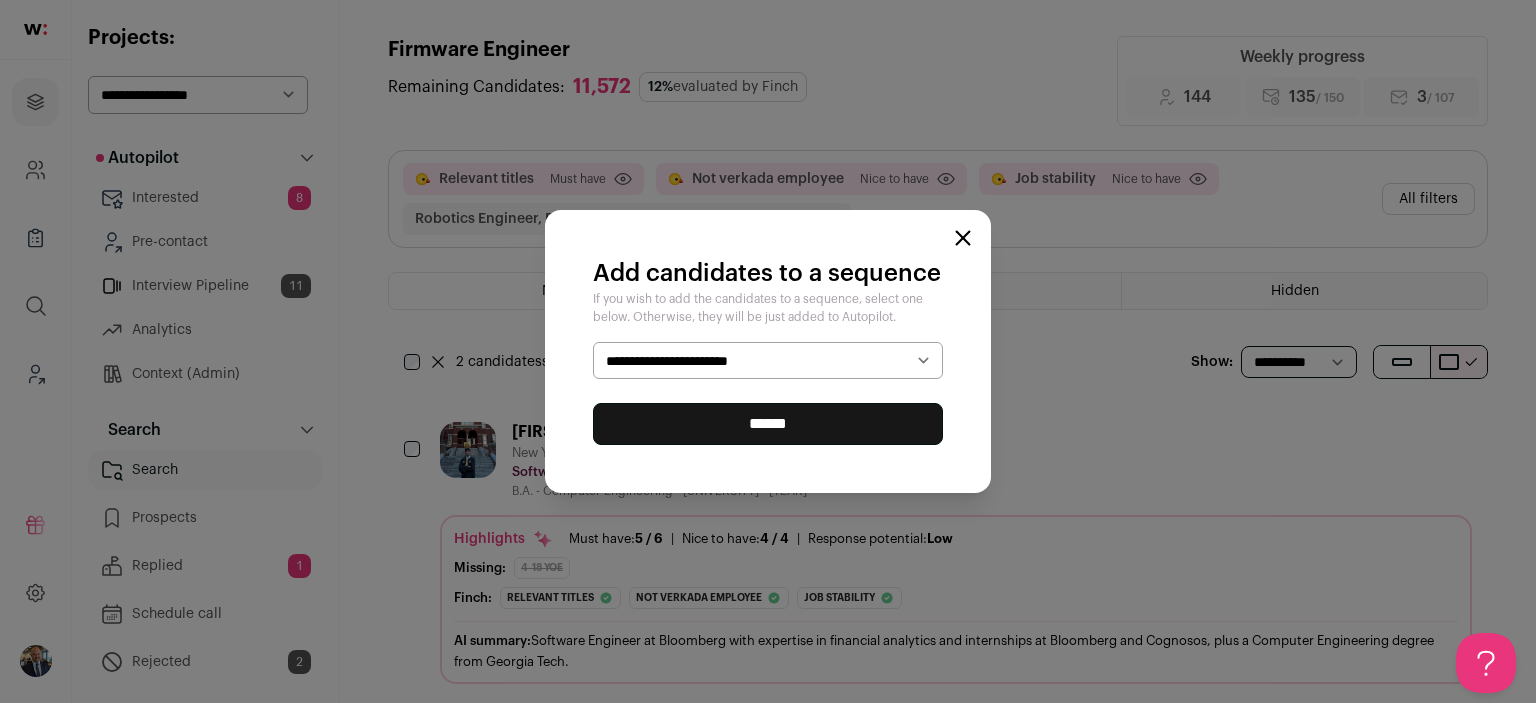 click on "**********" at bounding box center [768, 361] 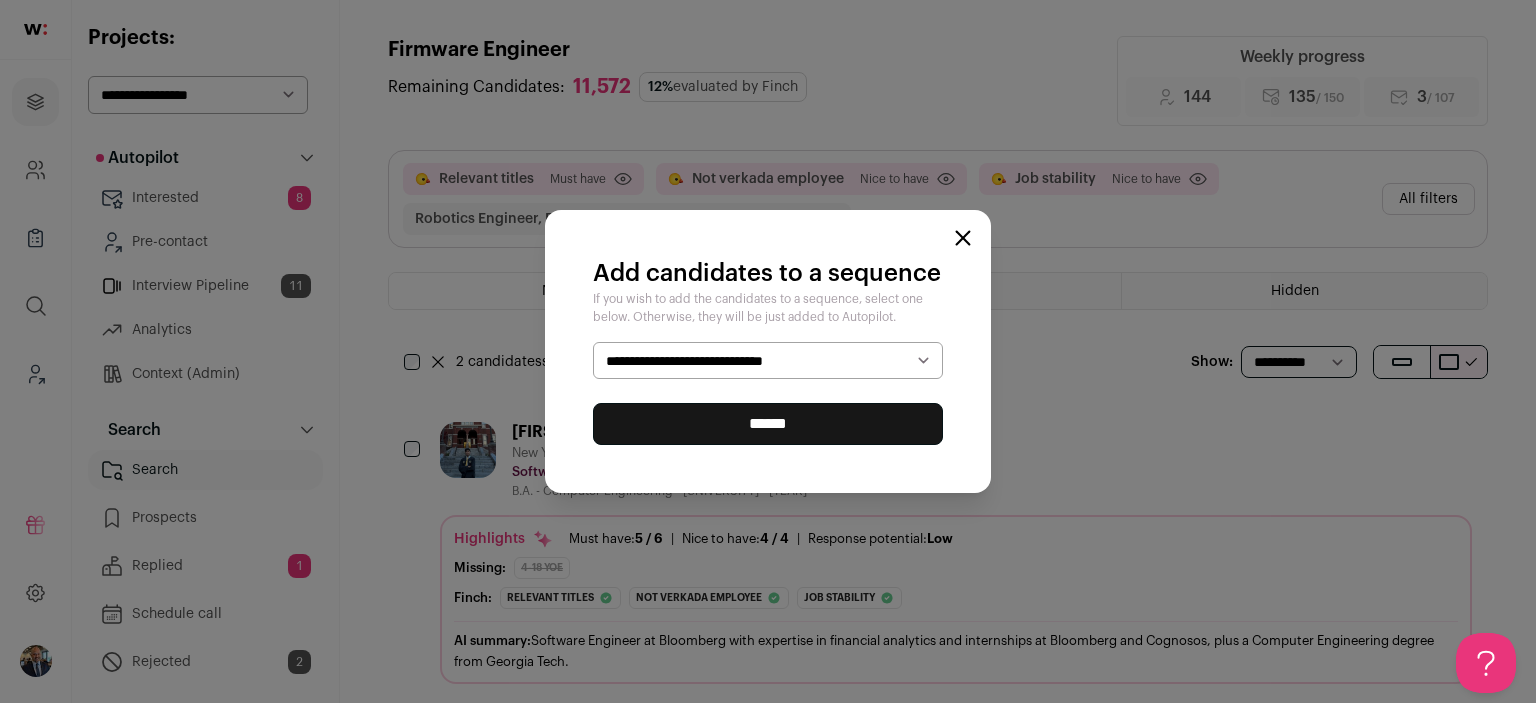 click on "******" at bounding box center [768, 424] 